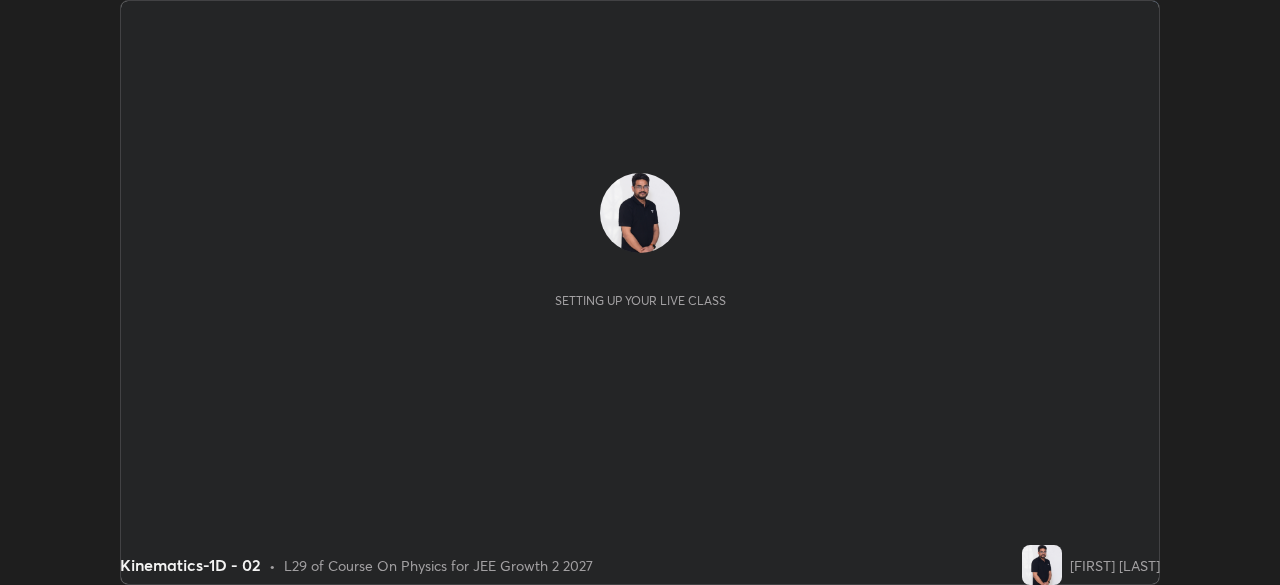 scroll, scrollTop: 0, scrollLeft: 0, axis: both 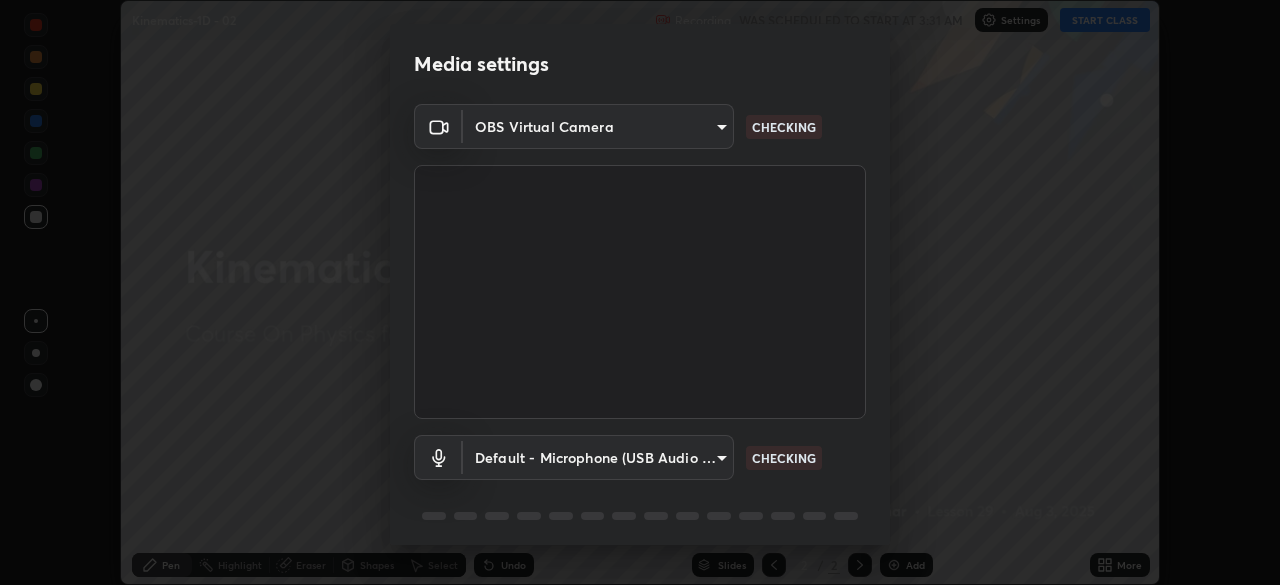 type on "8b25c008dc65e002d7ff7c75af3eca2758b959ceb282faffd64030ff43a116c5" 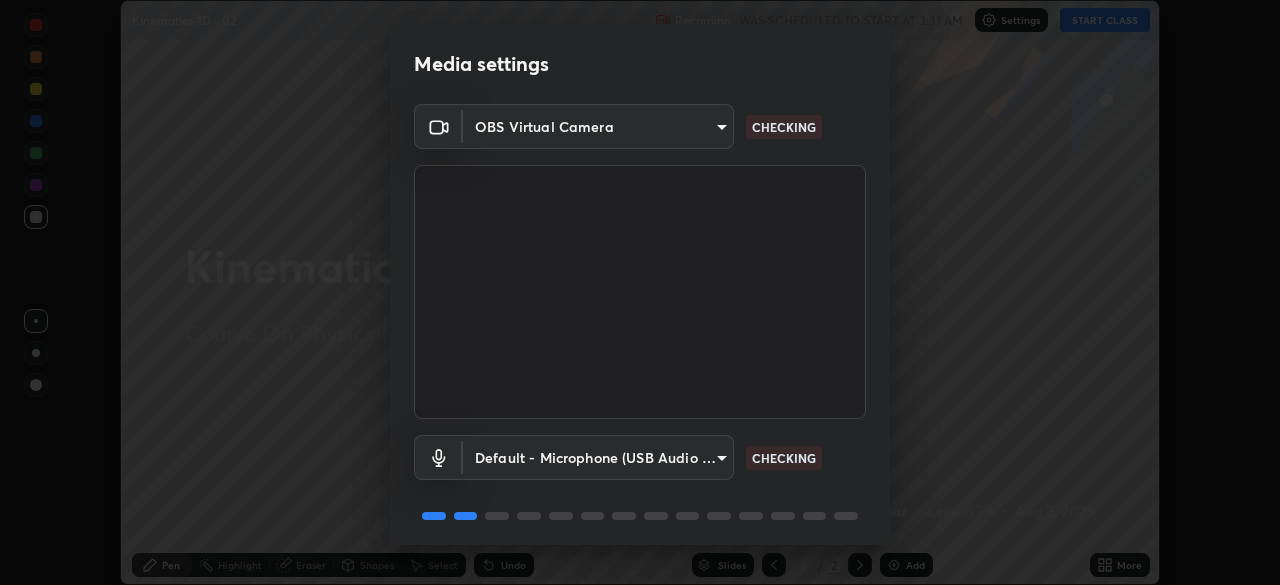 scroll, scrollTop: 71, scrollLeft: 0, axis: vertical 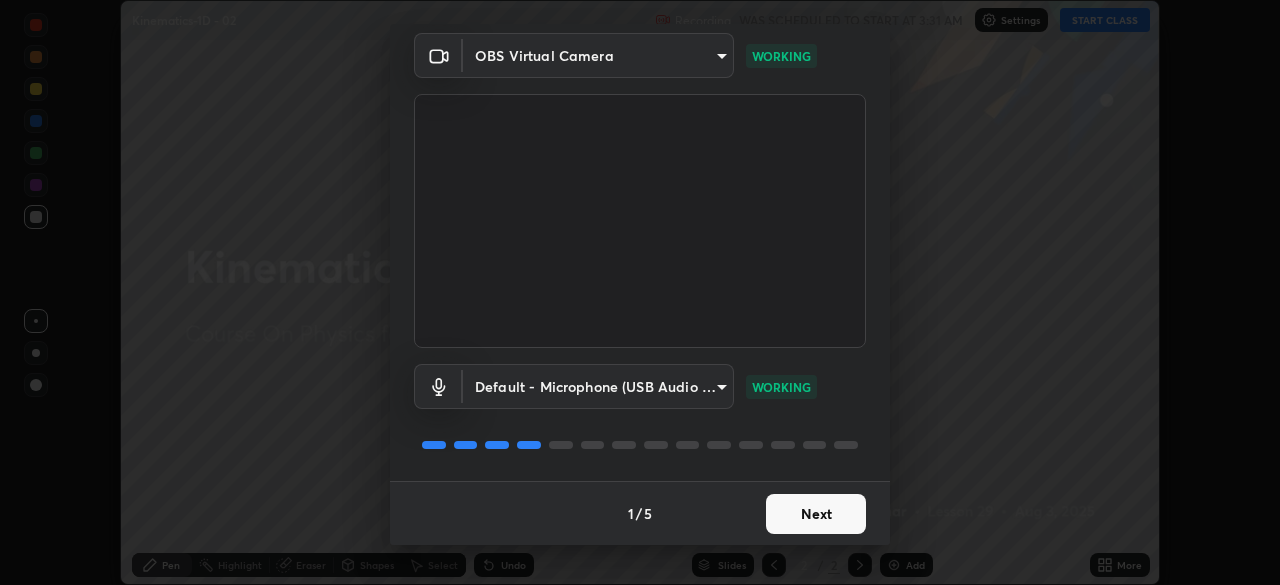 click on "Next" at bounding box center [816, 514] 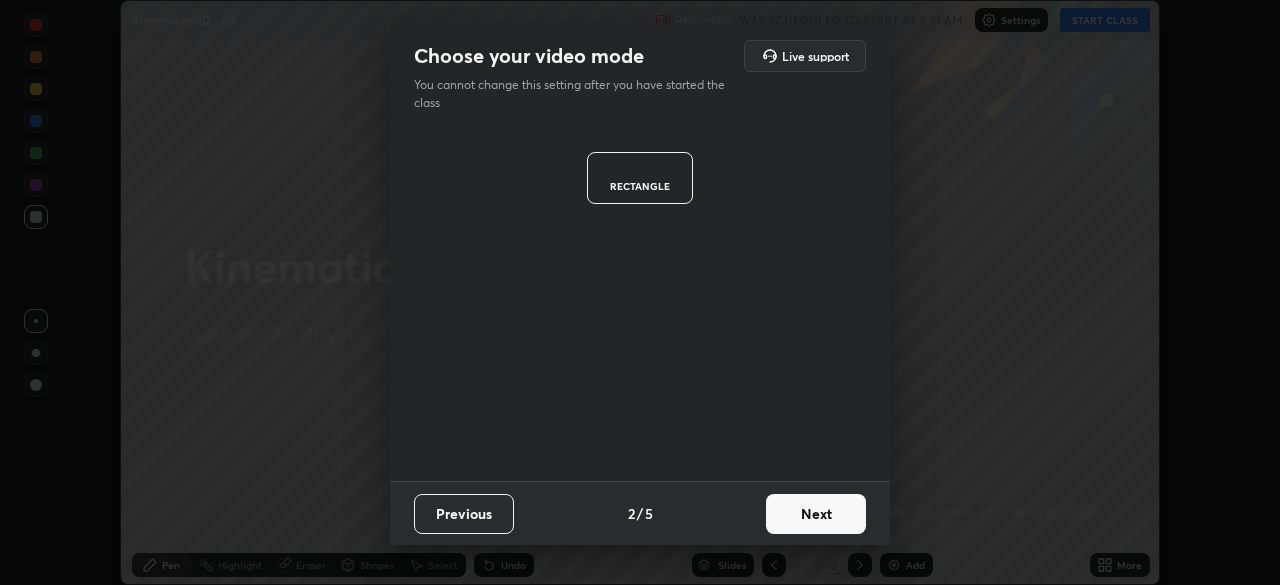 scroll, scrollTop: 0, scrollLeft: 0, axis: both 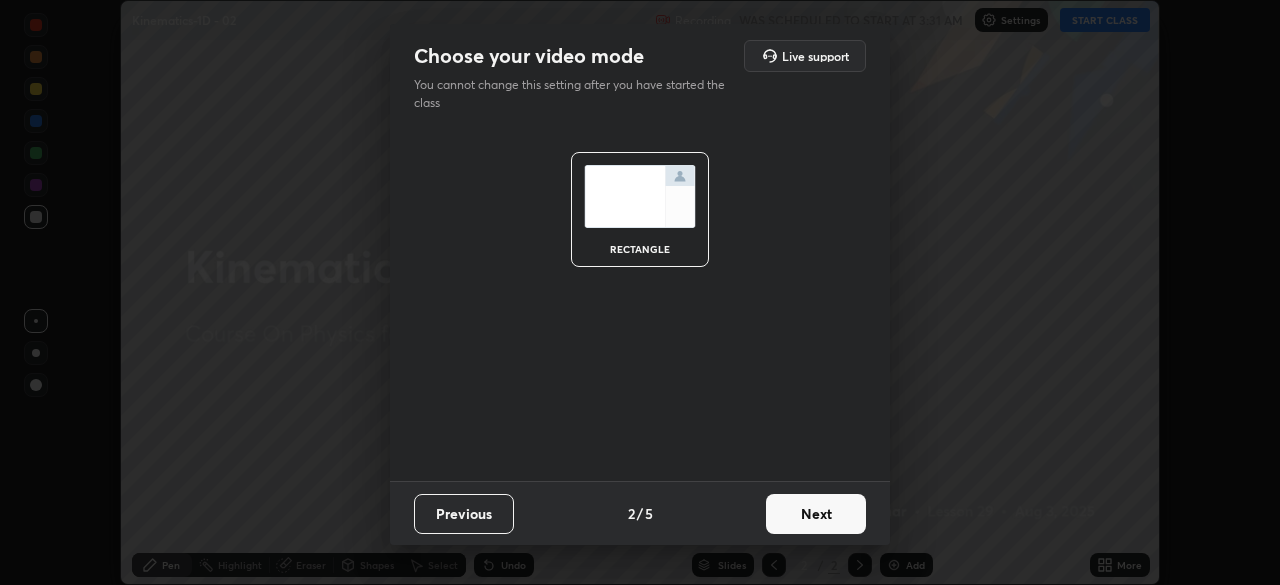 click on "Next" at bounding box center (816, 514) 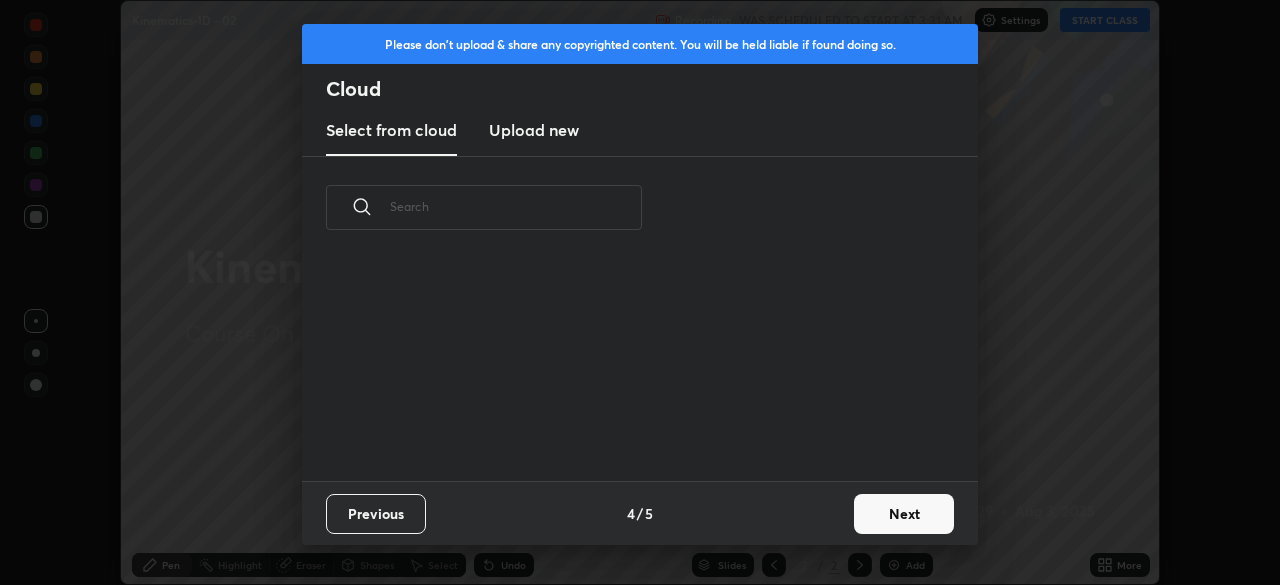 click on "Previous 4 / 5 Next" at bounding box center (640, 513) 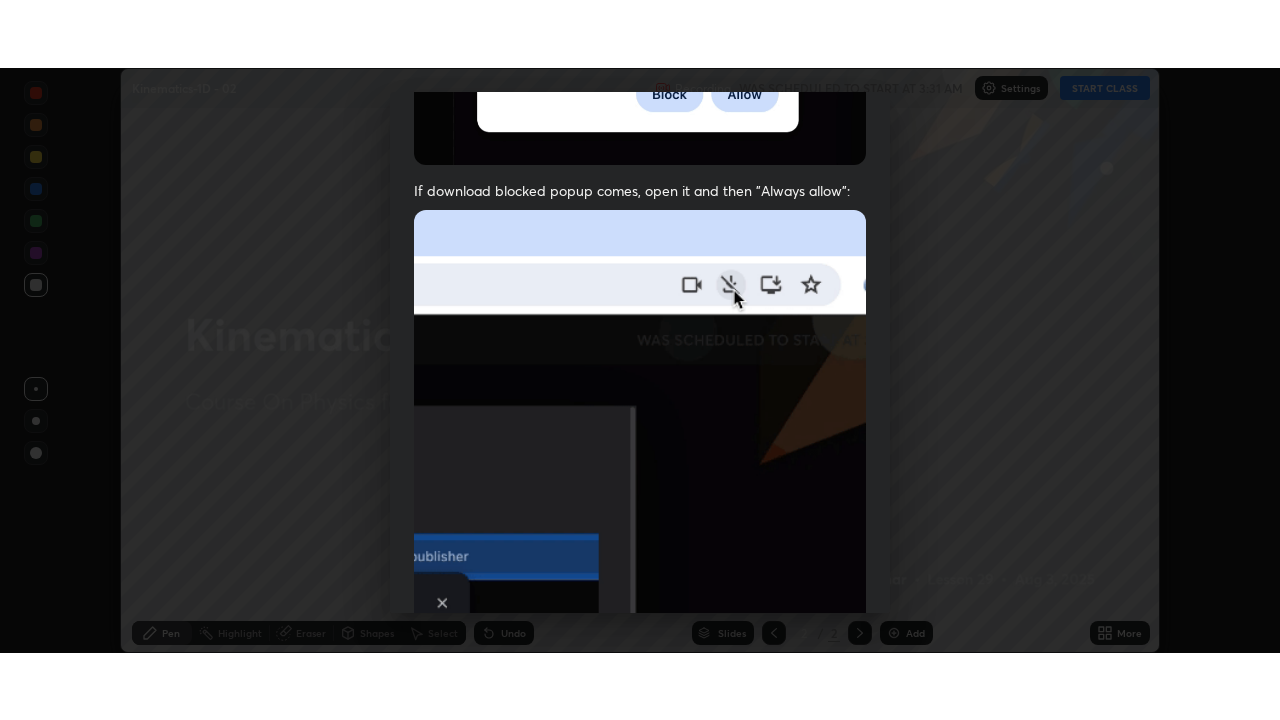 scroll, scrollTop: 479, scrollLeft: 0, axis: vertical 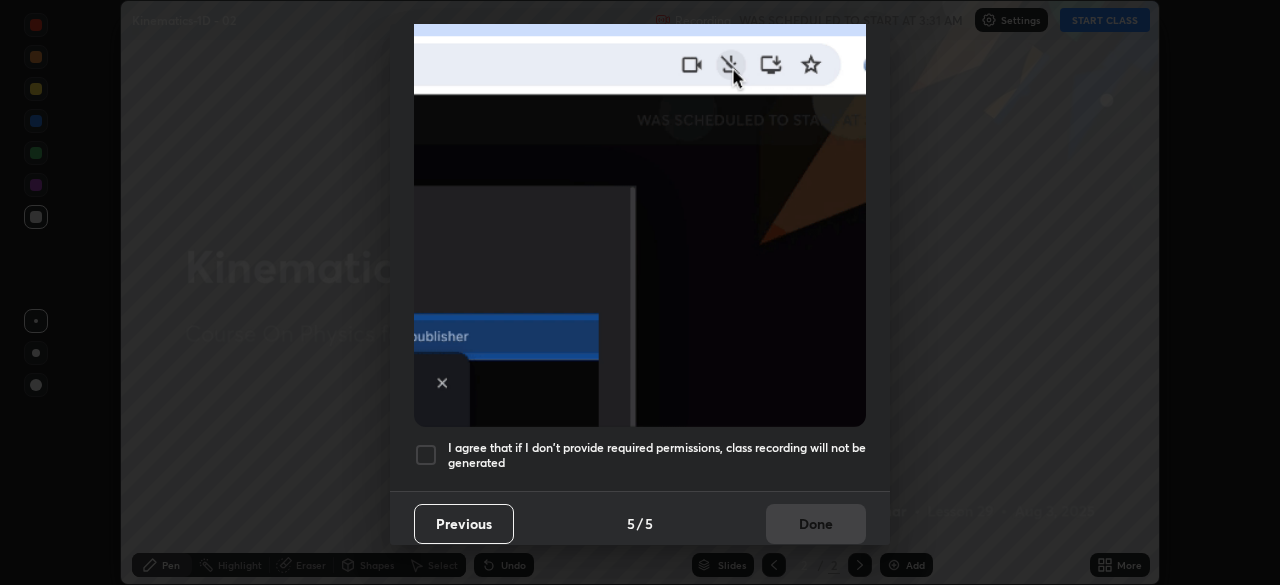 click on "I agree that if I don't provide required permissions, class recording will not be generated" at bounding box center [657, 455] 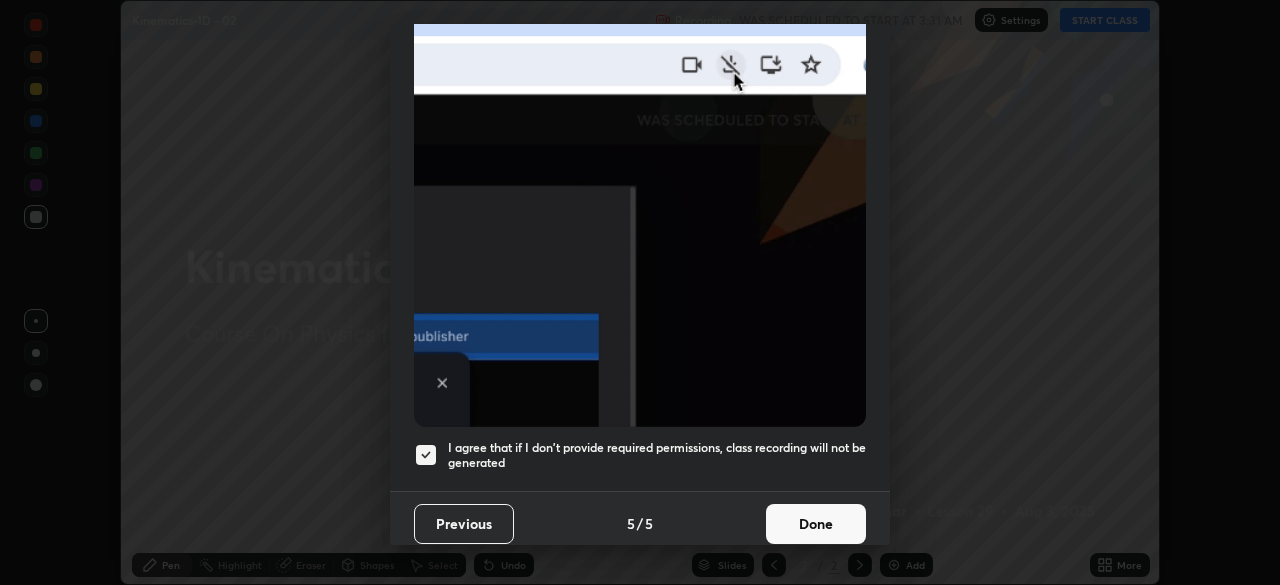 click on "Done" at bounding box center (816, 524) 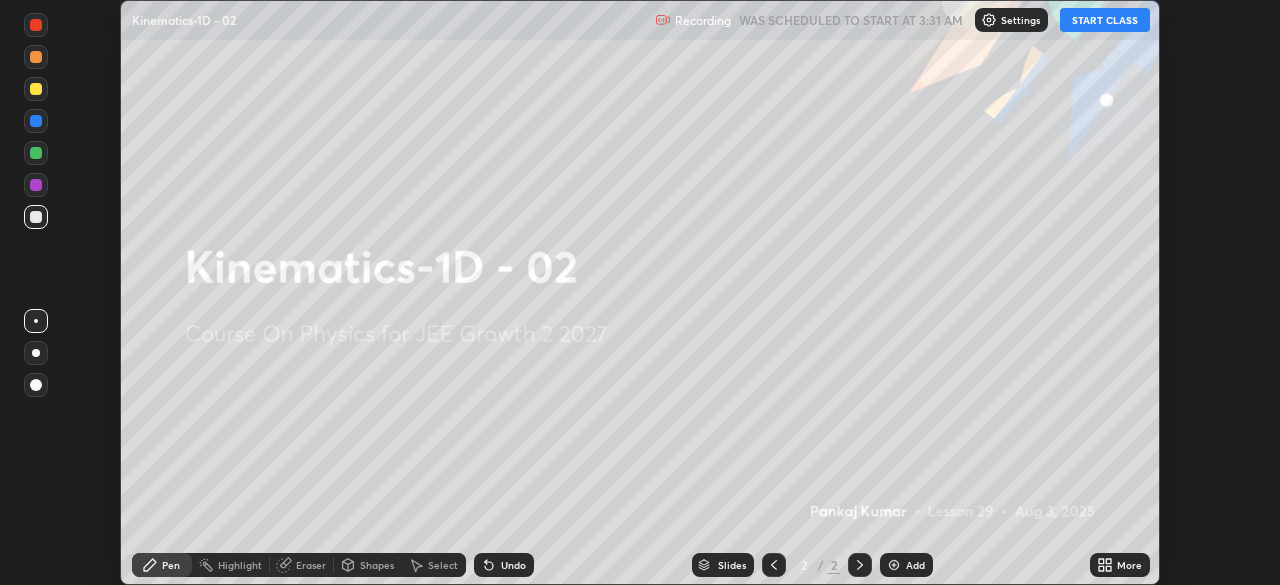 click 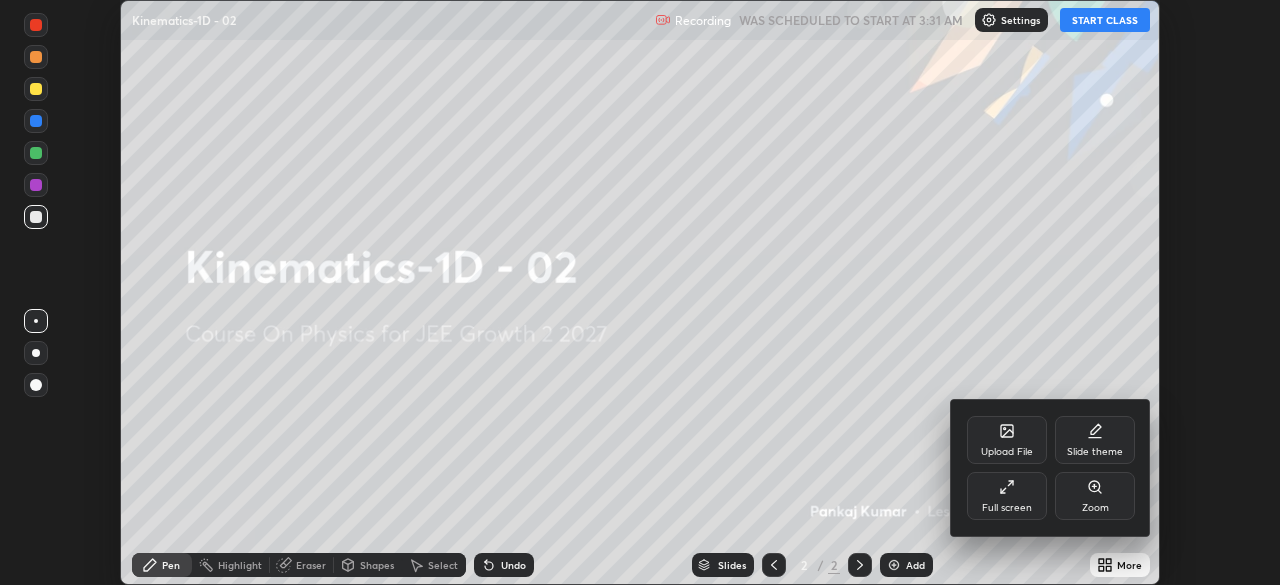 click on "Full screen" at bounding box center [1007, 496] 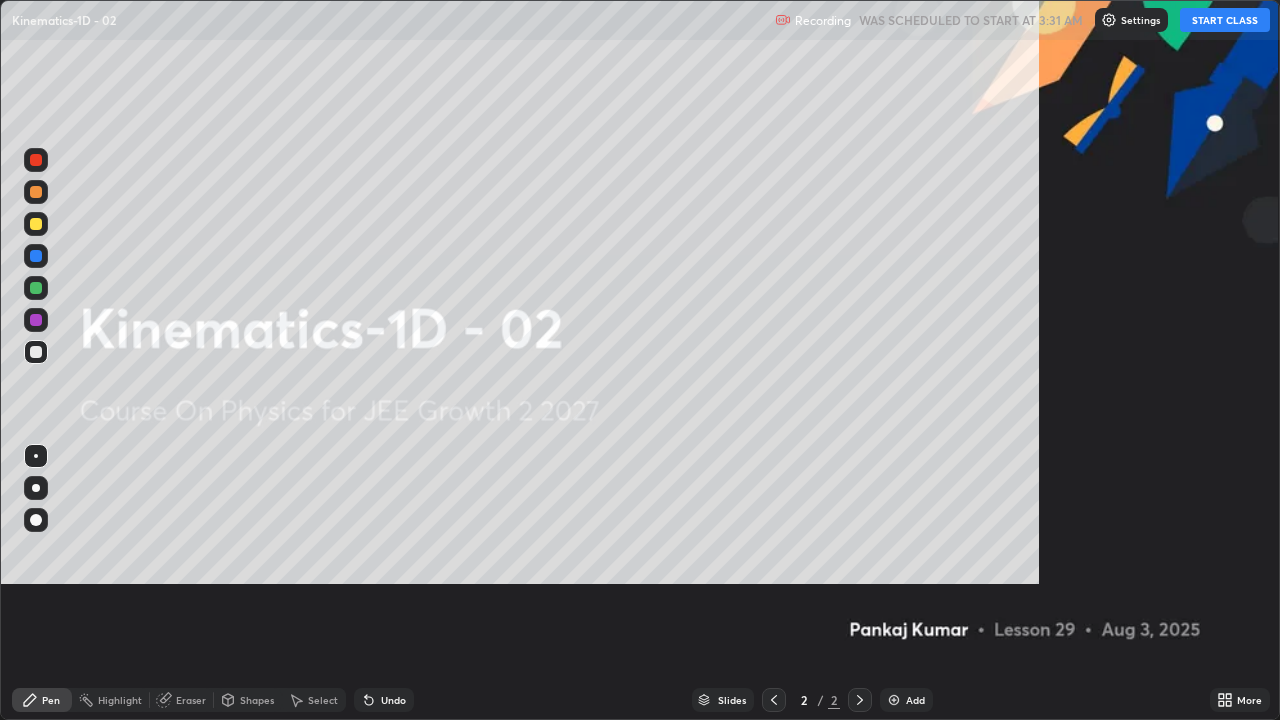 scroll, scrollTop: 99280, scrollLeft: 98720, axis: both 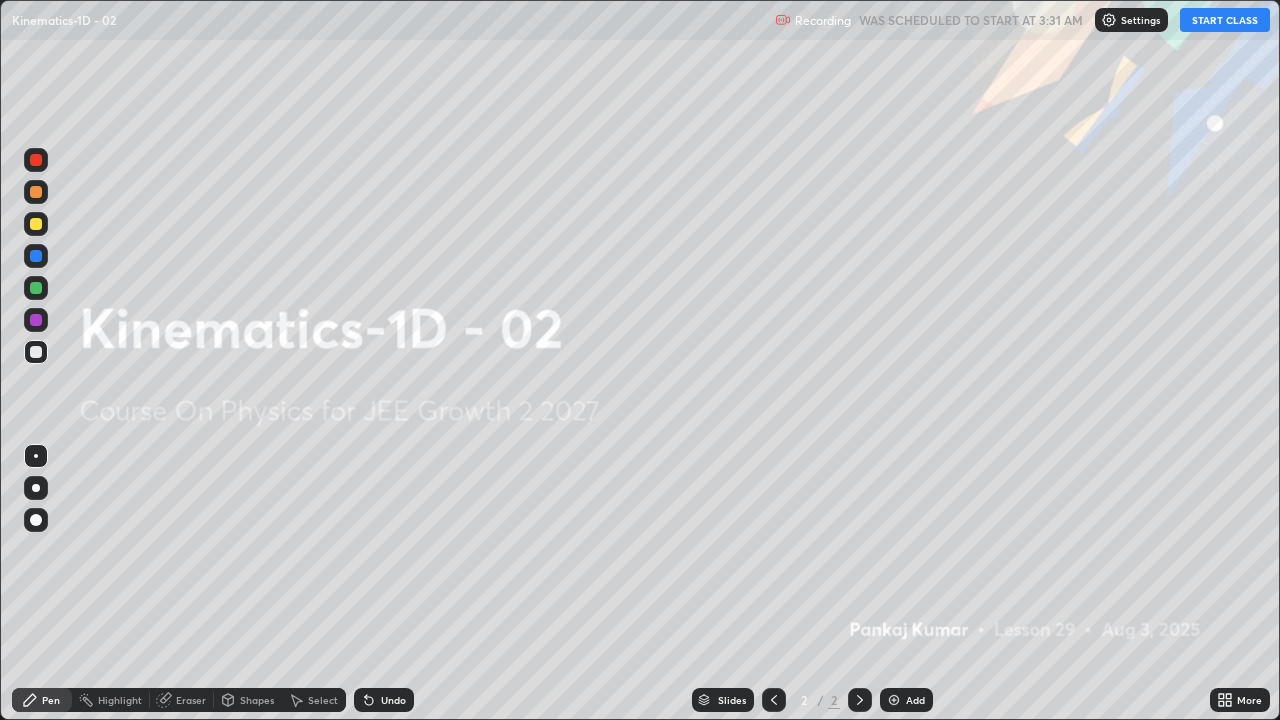 click on "START CLASS" at bounding box center (1225, 20) 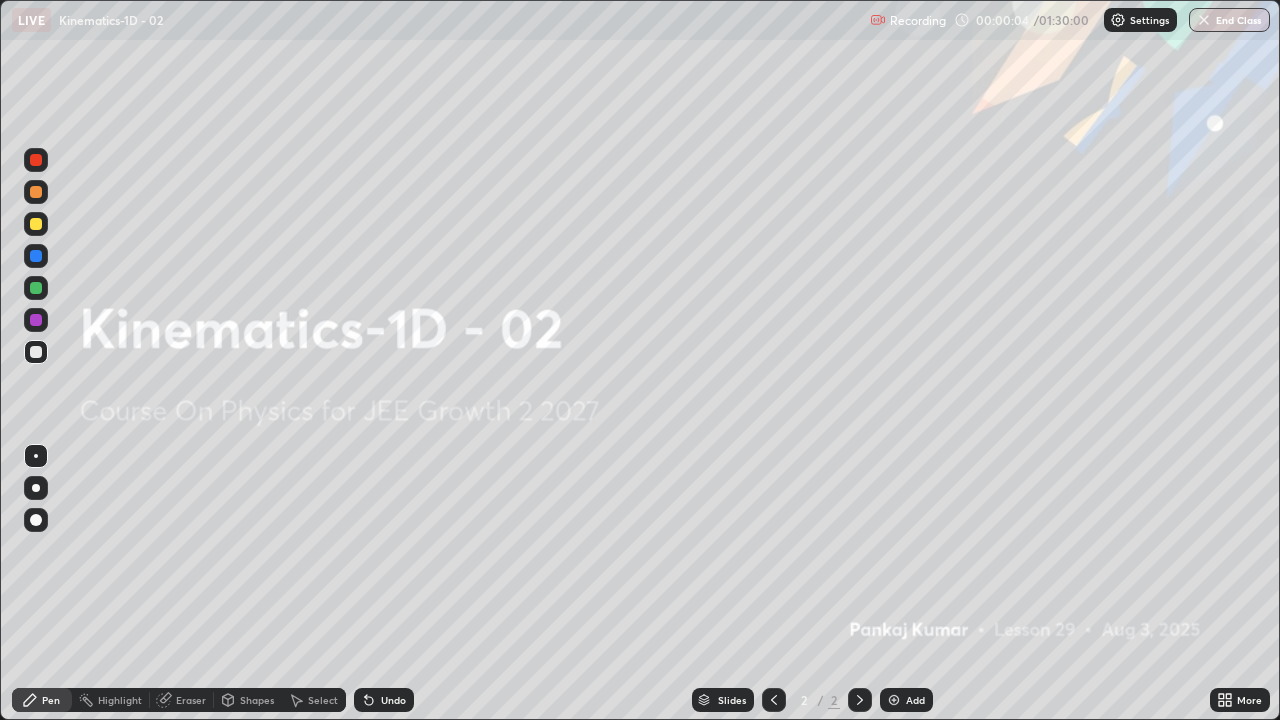 click on "Add" at bounding box center (915, 700) 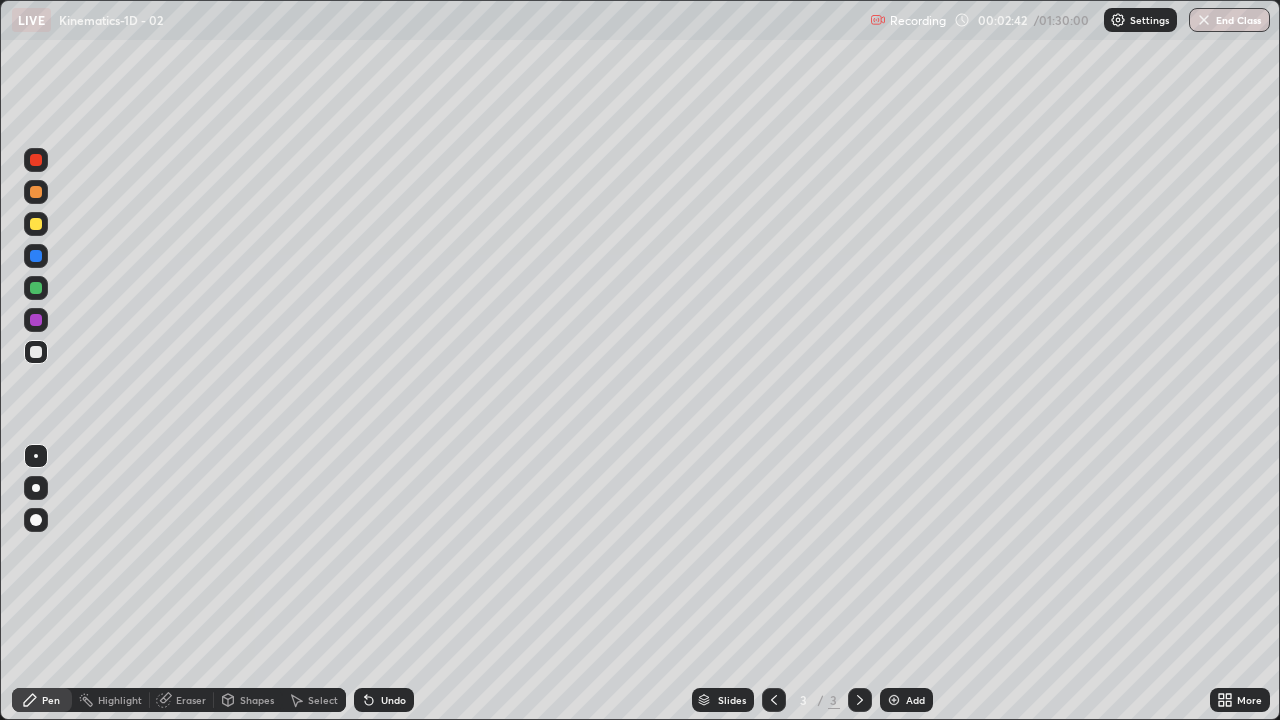 click at bounding box center [36, 352] 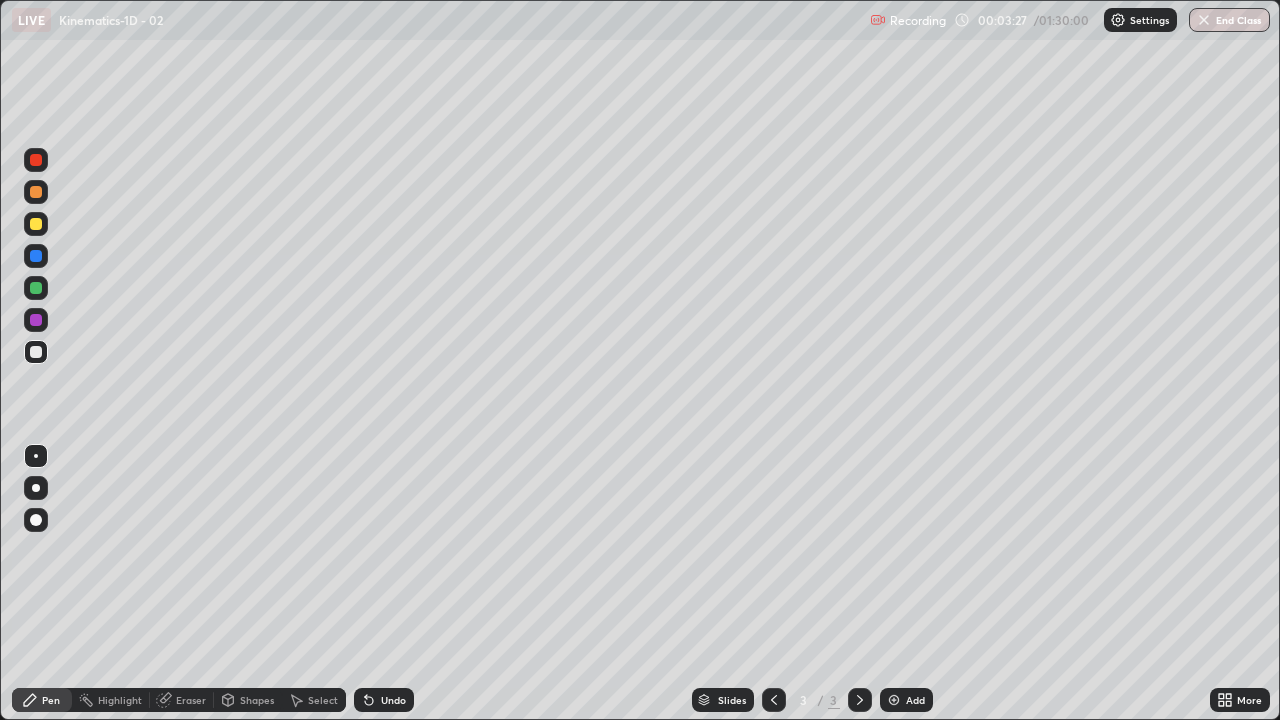 click on "Pen" at bounding box center (51, 700) 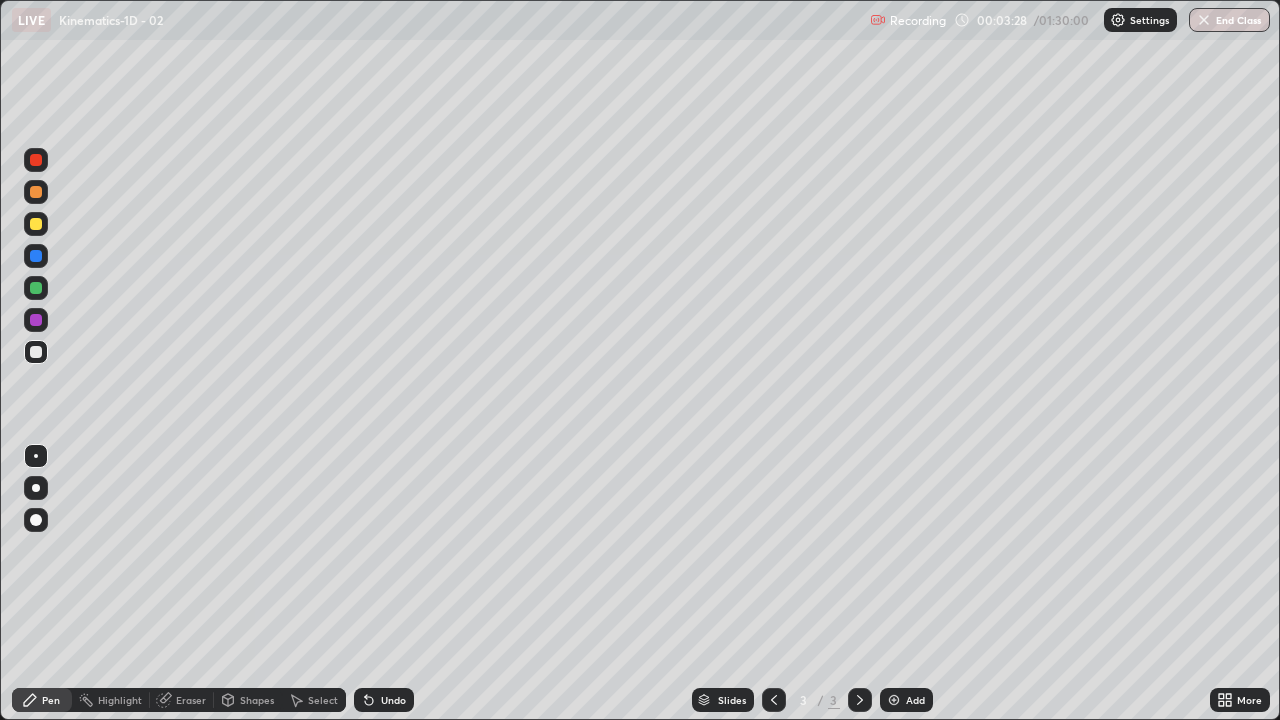 click at bounding box center (36, 352) 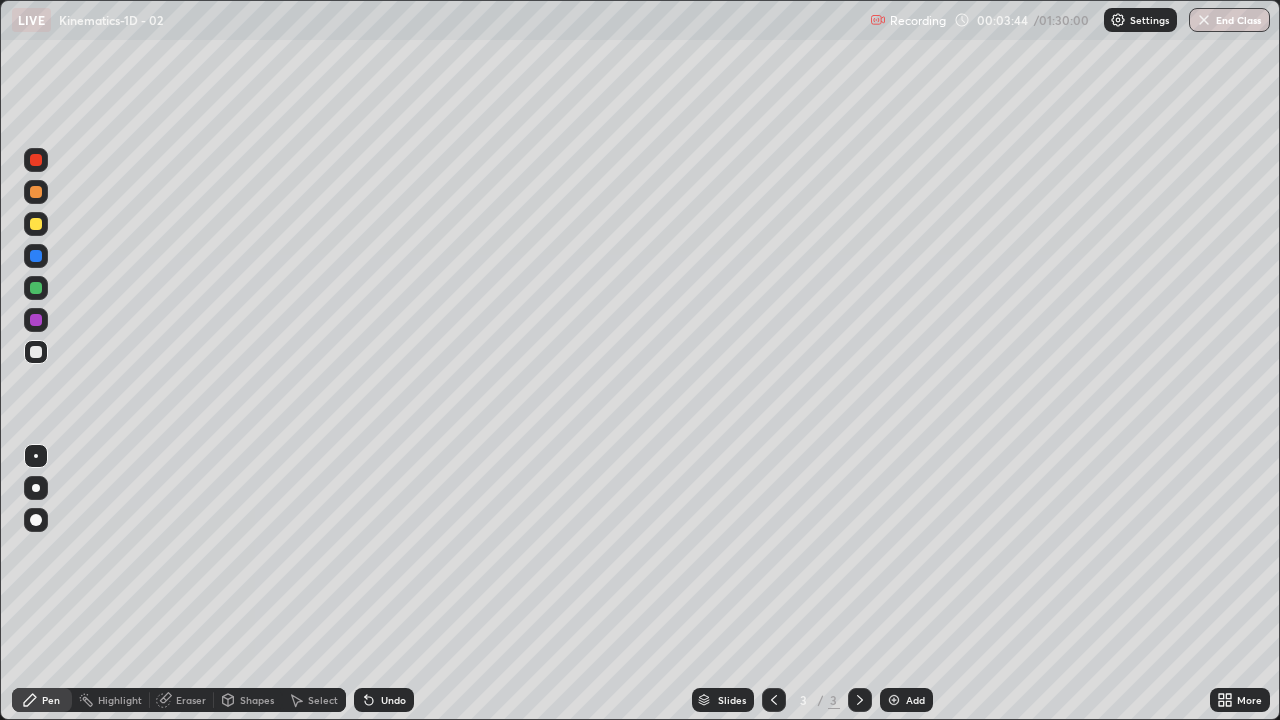 click on "Undo" at bounding box center [393, 700] 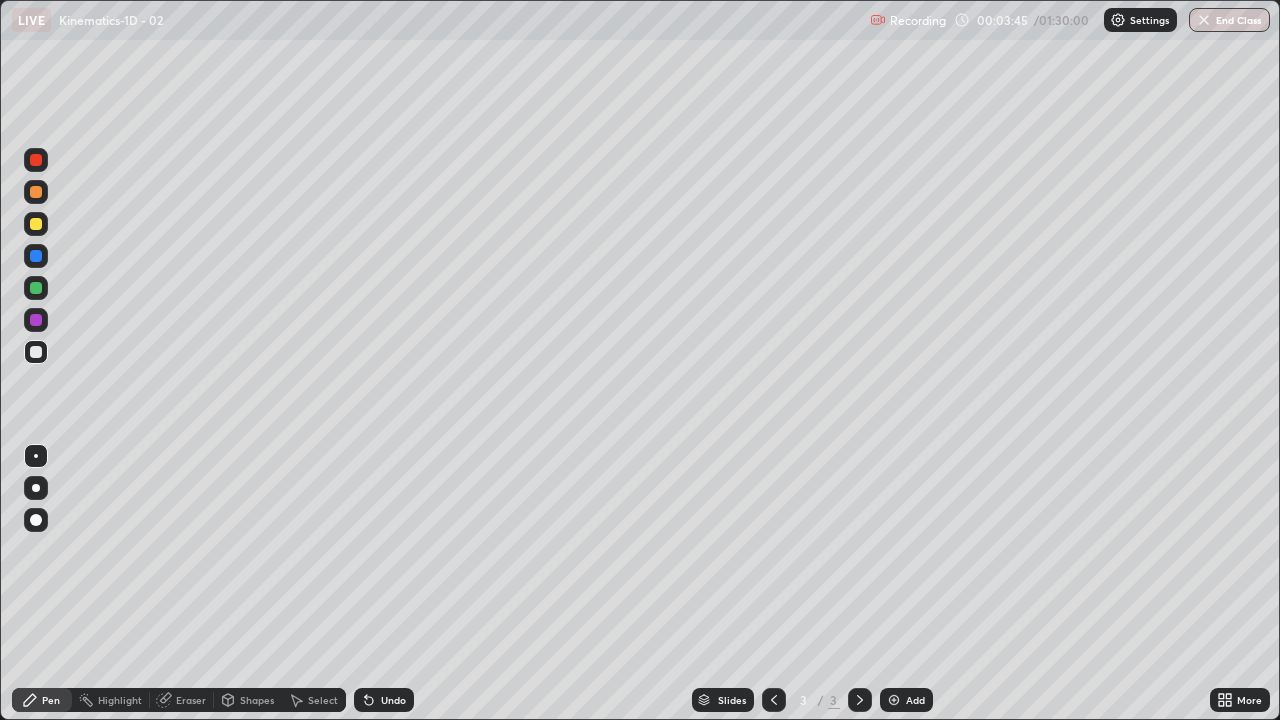 click on "Undo" at bounding box center (393, 700) 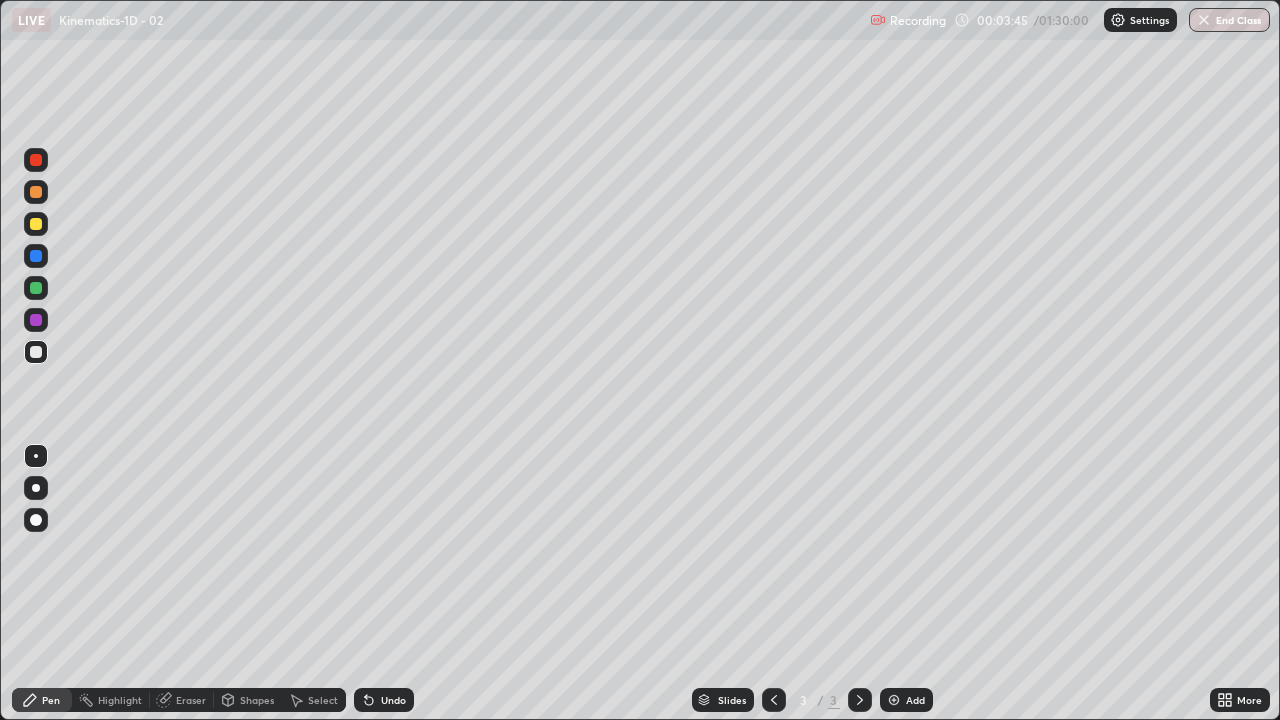 click on "Undo" at bounding box center [393, 700] 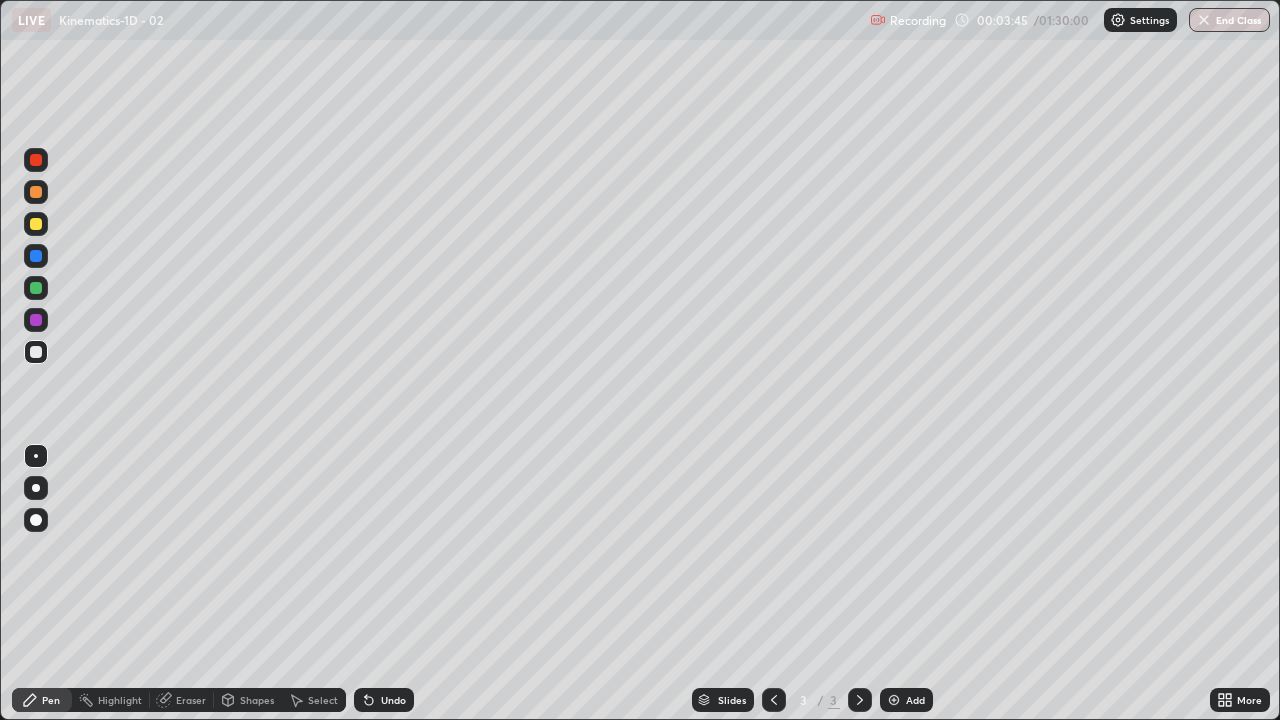 click on "Undo" at bounding box center (393, 700) 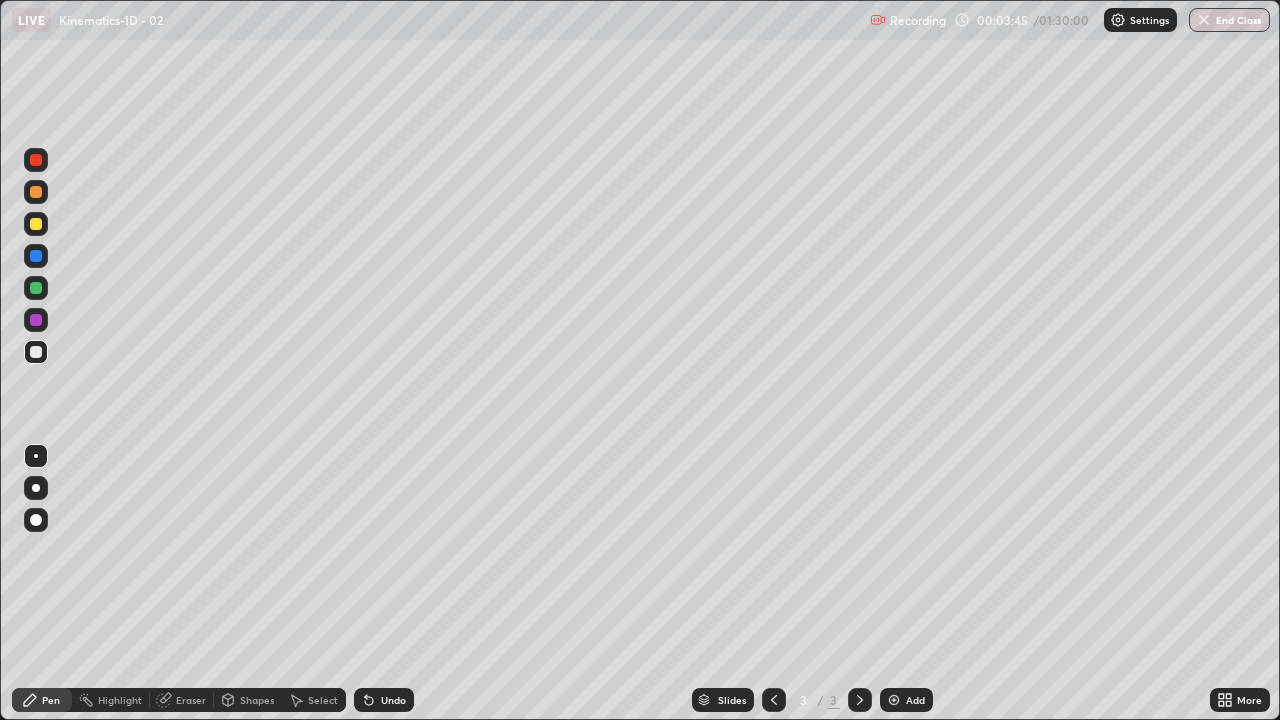 click on "Undo" at bounding box center (393, 700) 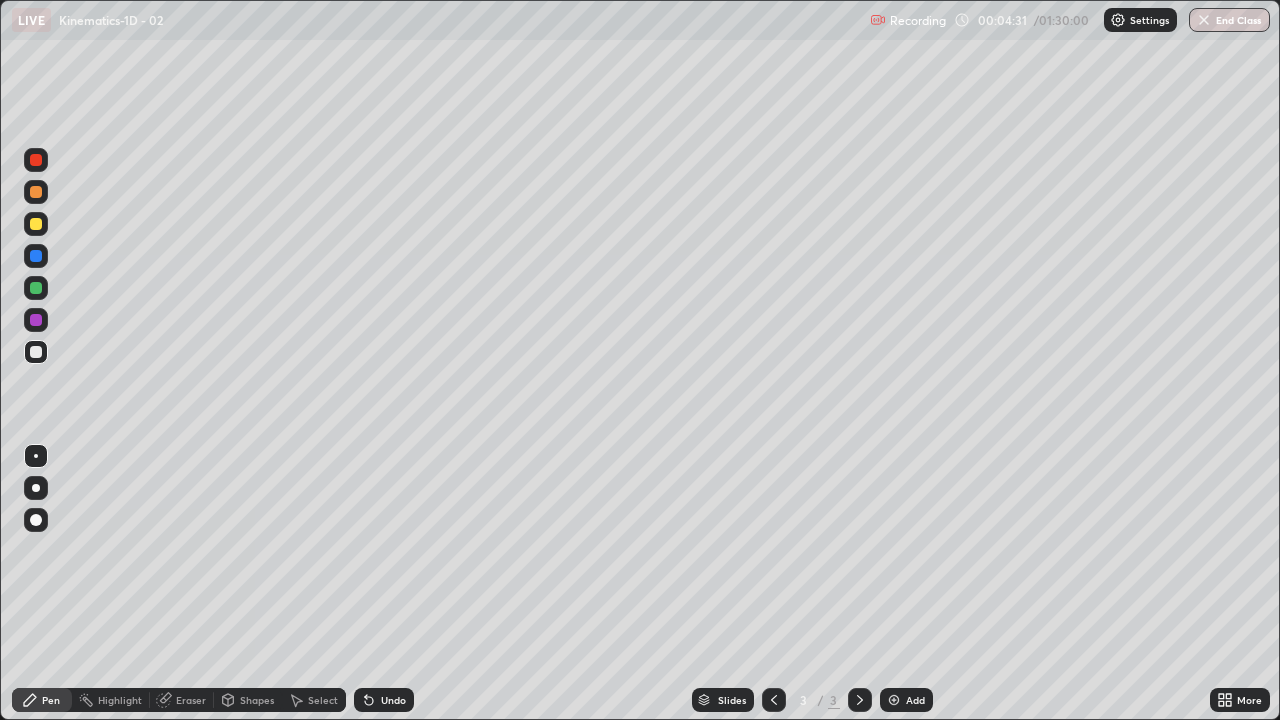 click at bounding box center (36, 352) 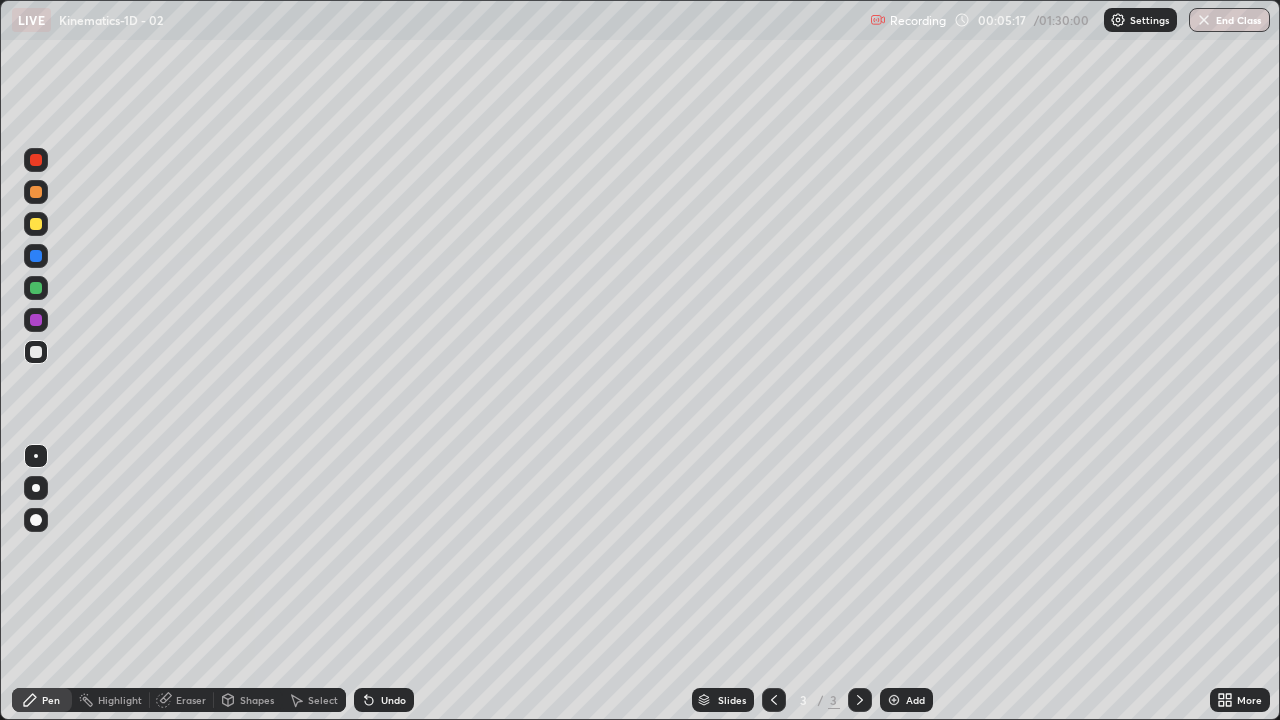 click on "Shapes" at bounding box center (248, 700) 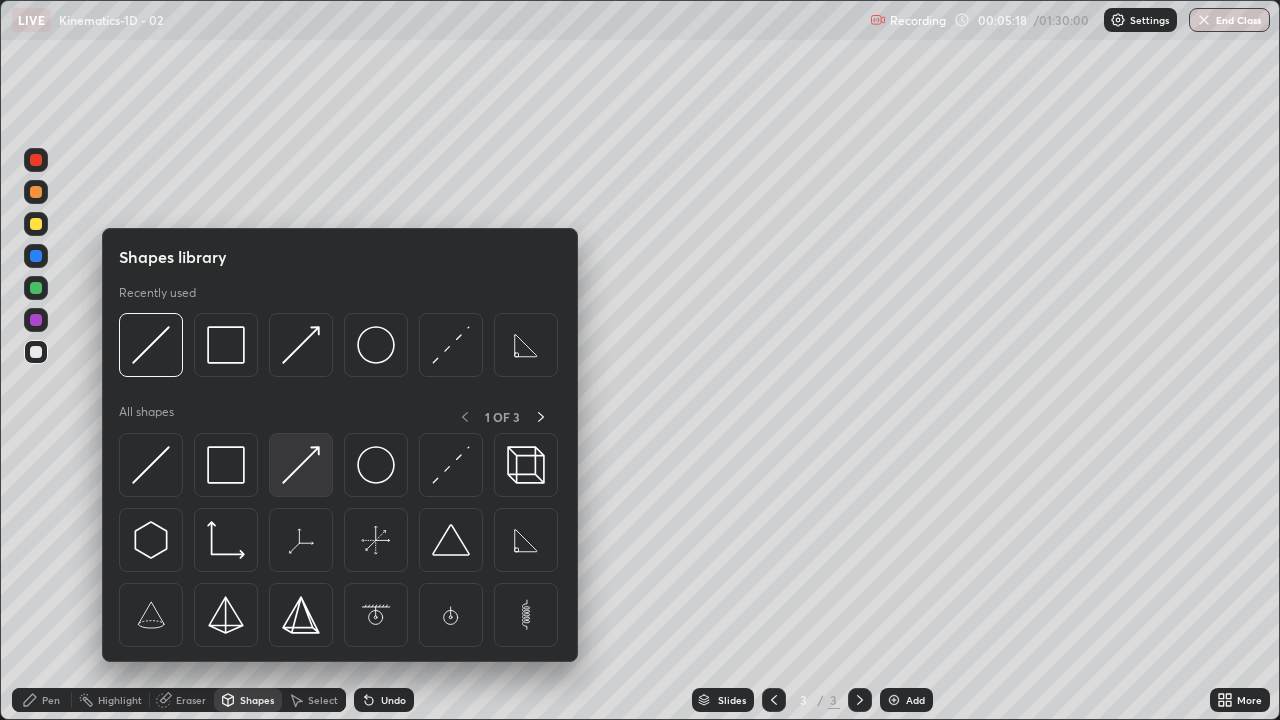 click at bounding box center (301, 465) 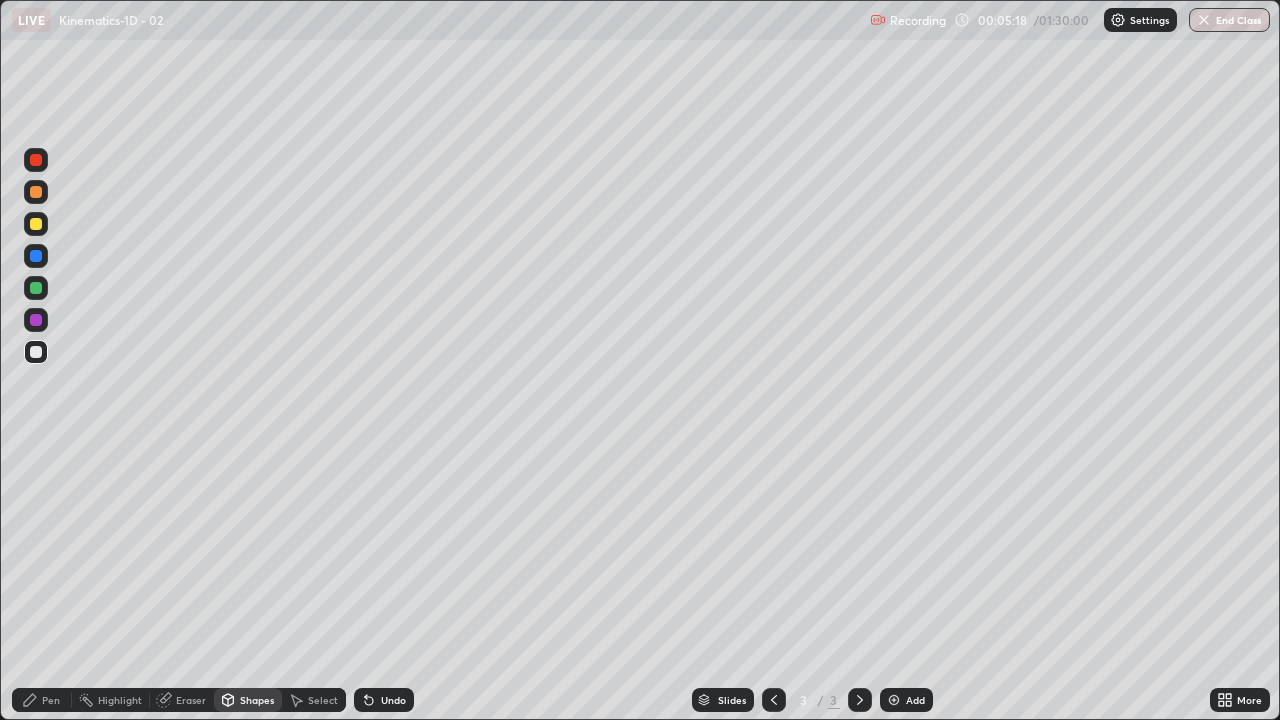 click at bounding box center (36, 320) 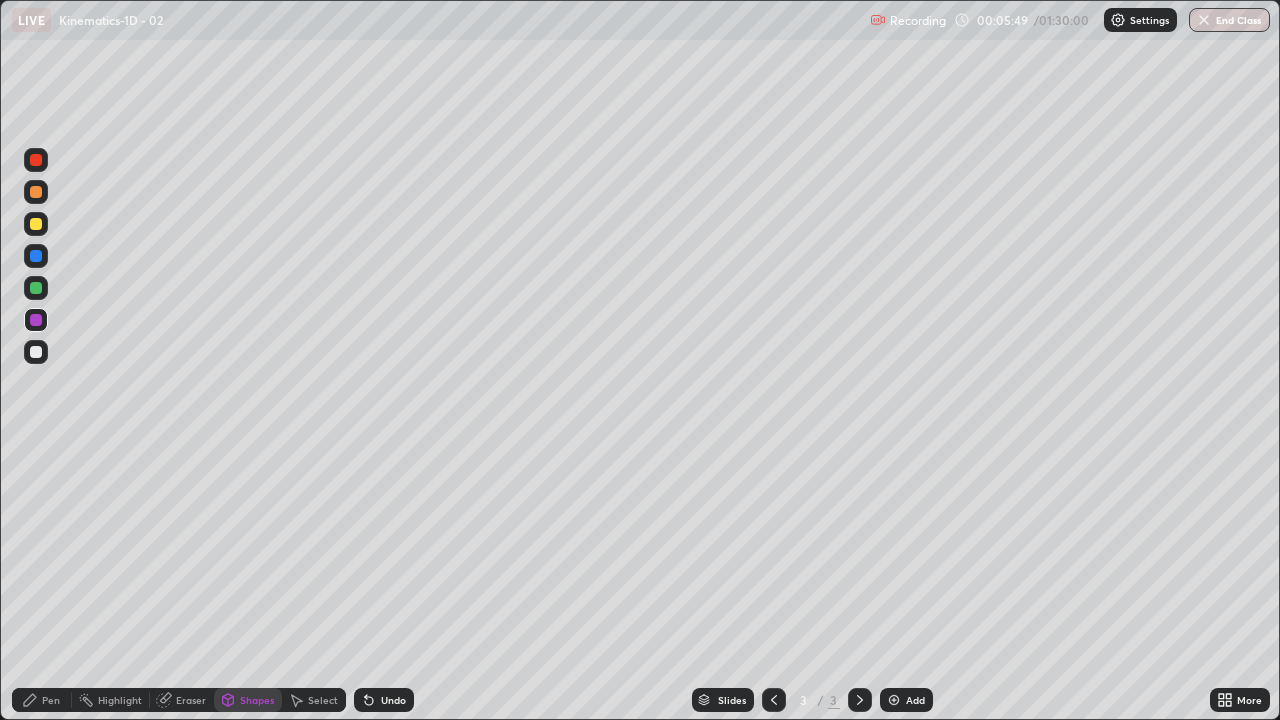 click on "Pen" at bounding box center (42, 700) 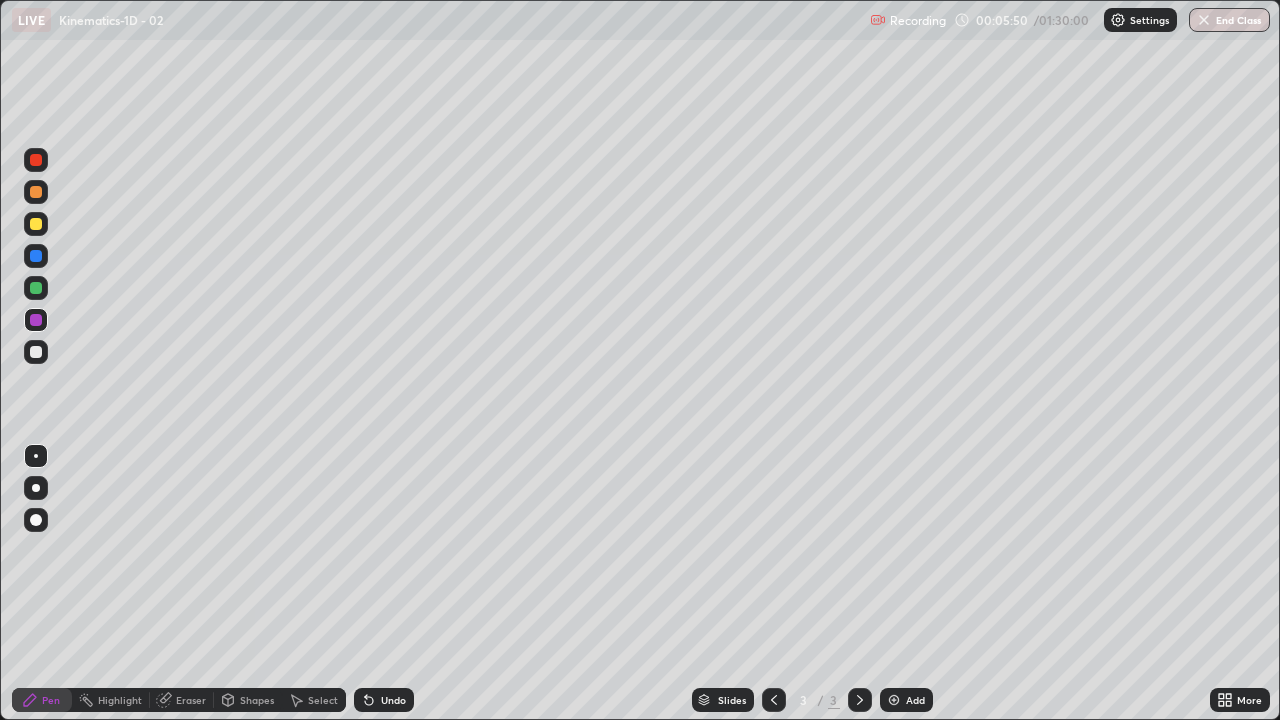 click on "Pen" at bounding box center (51, 700) 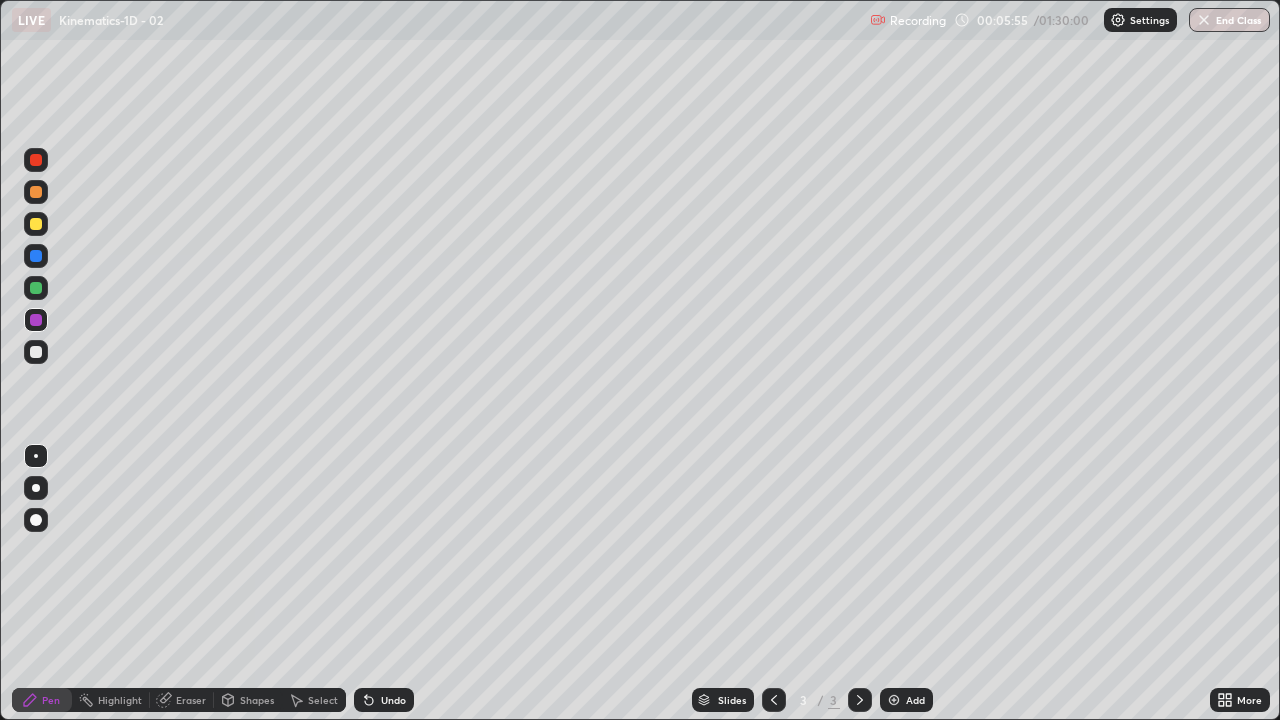 click on "Shapes" at bounding box center (248, 700) 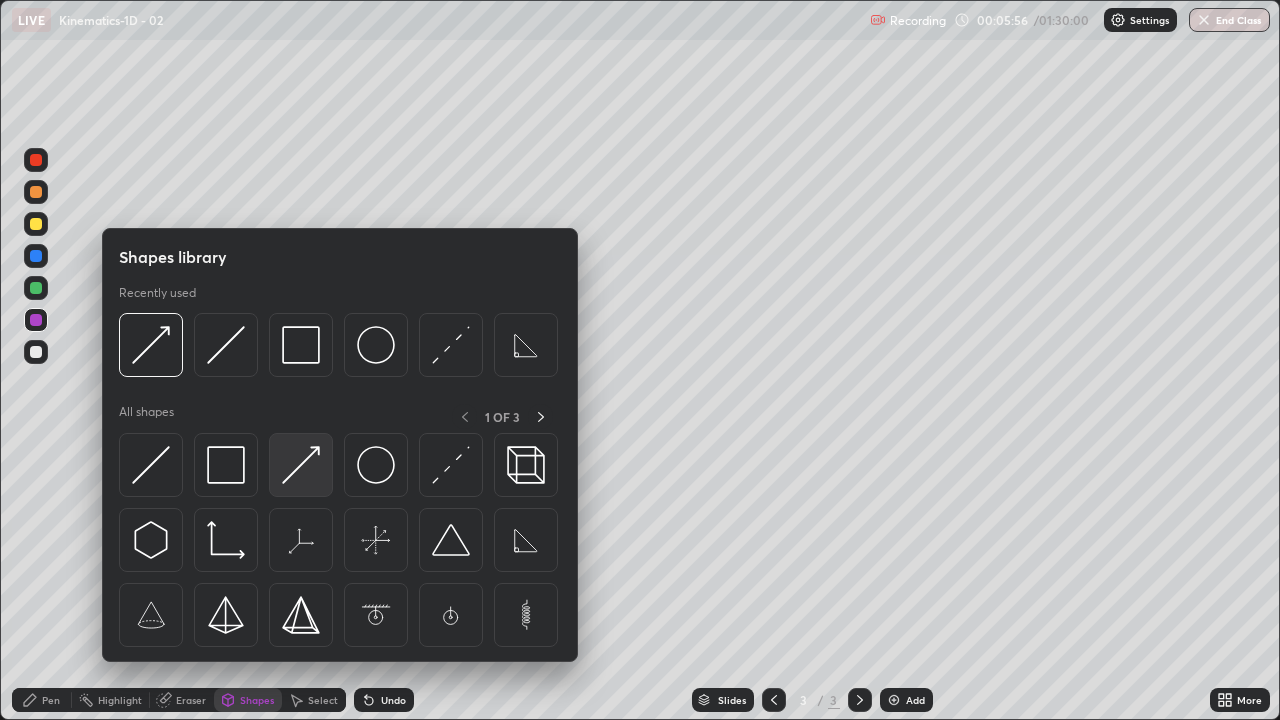 click at bounding box center [301, 465] 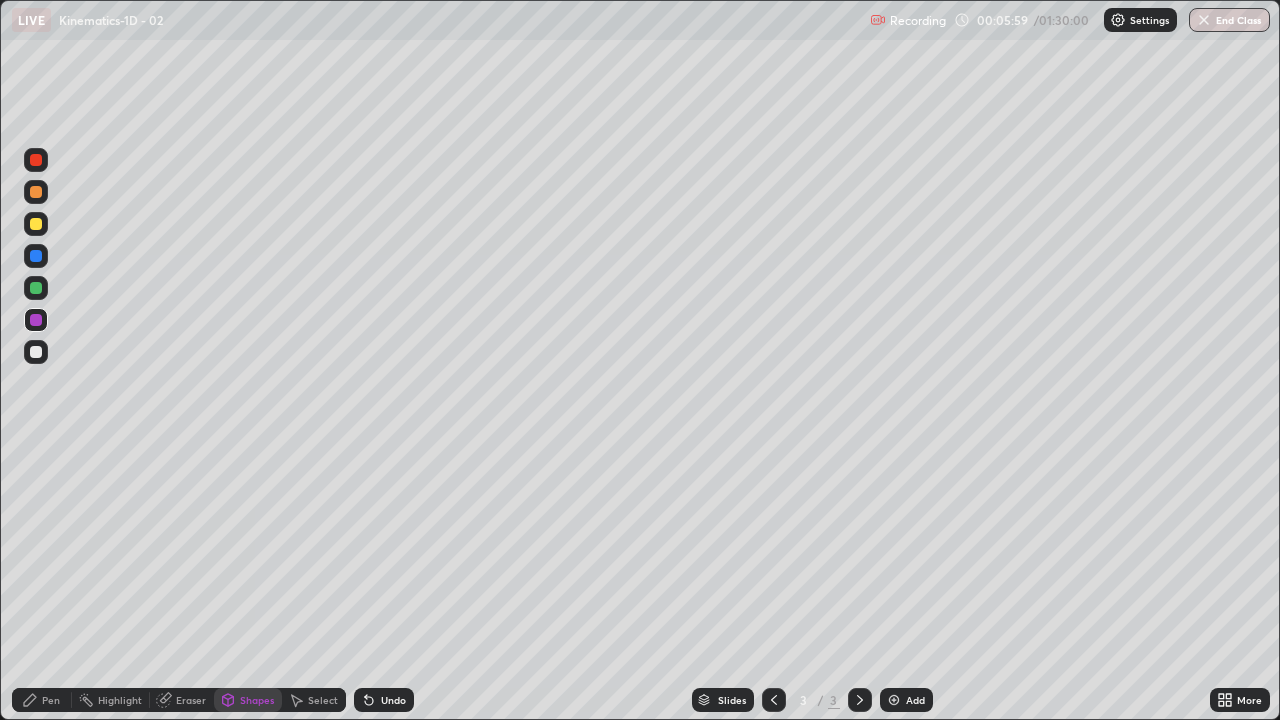 click 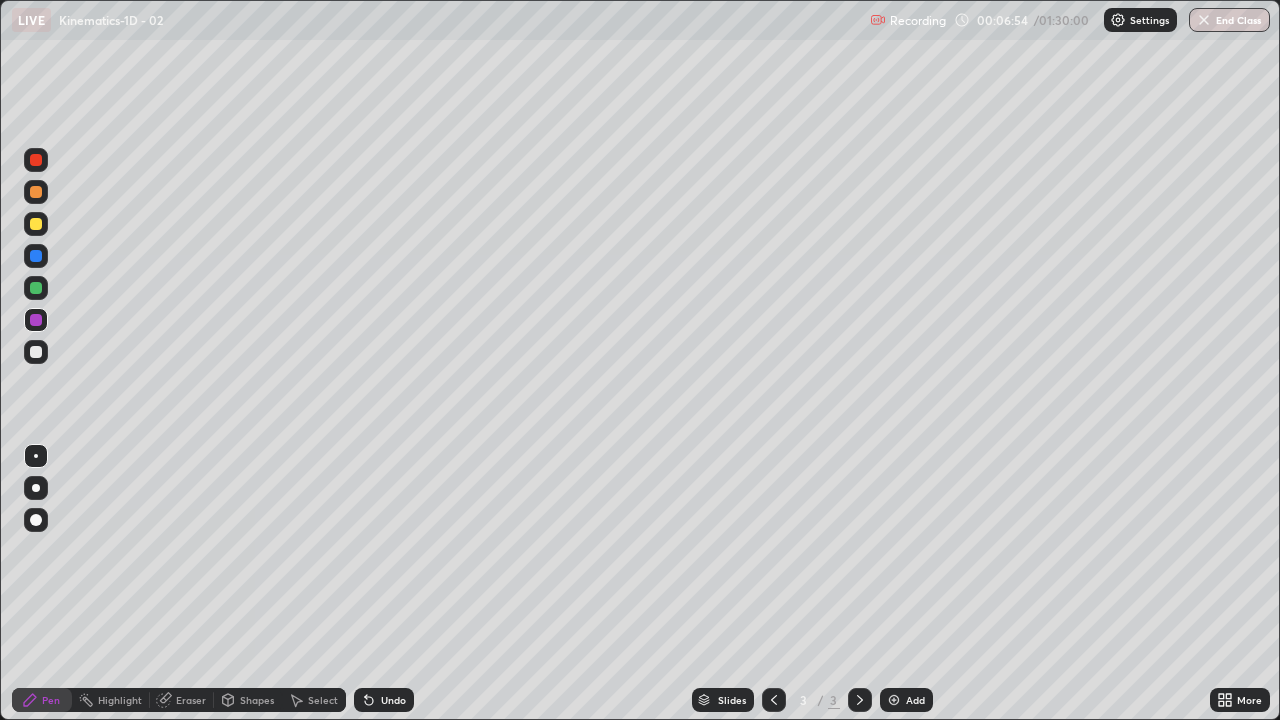 click at bounding box center (36, 352) 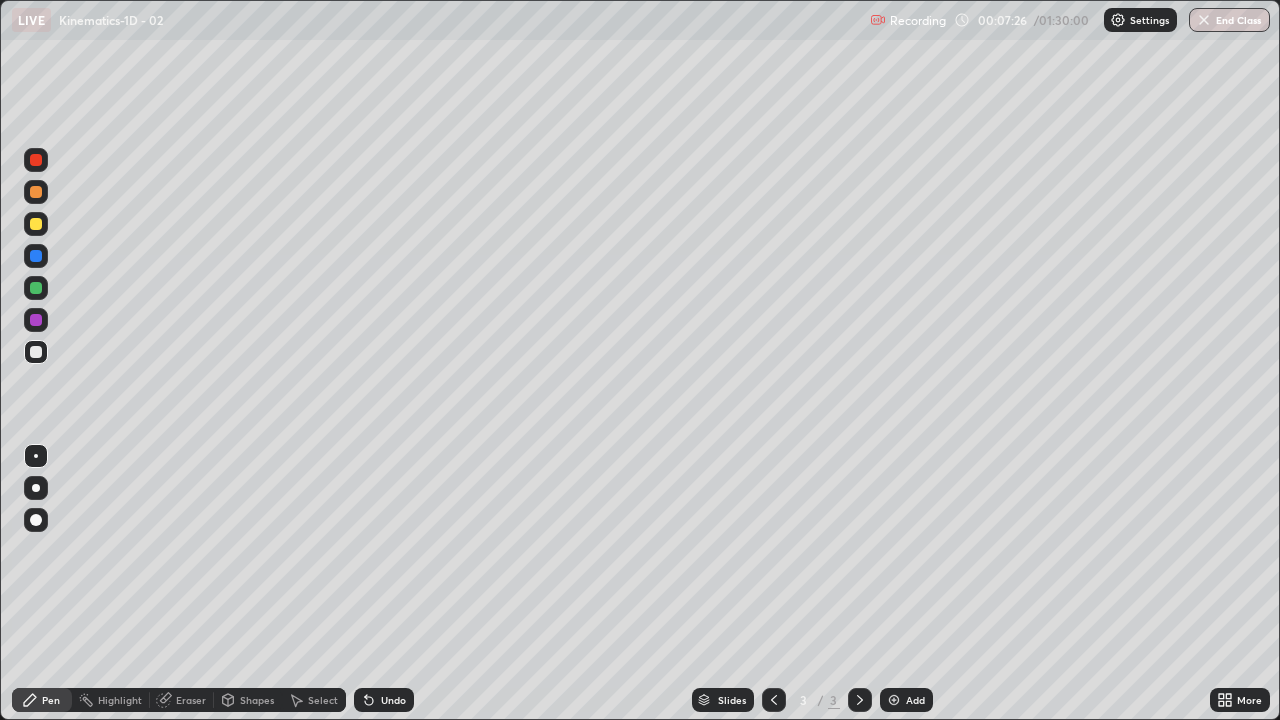 click on "Eraser" at bounding box center (191, 700) 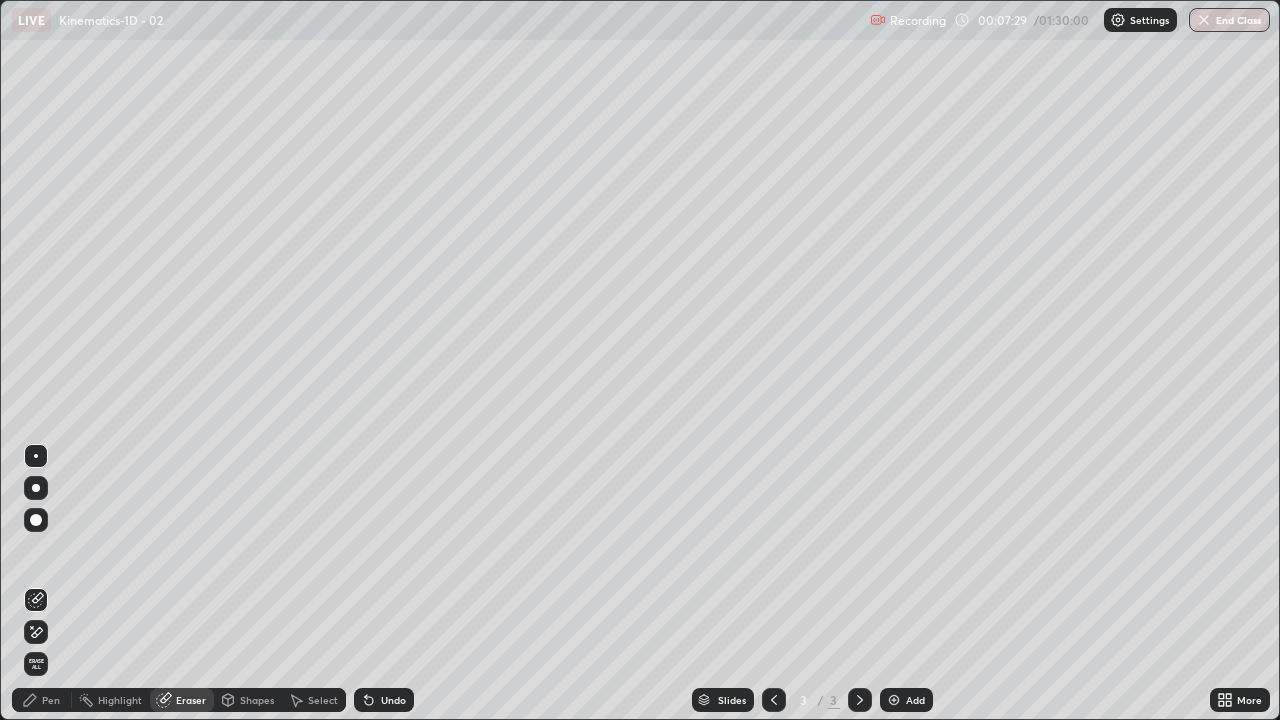 click 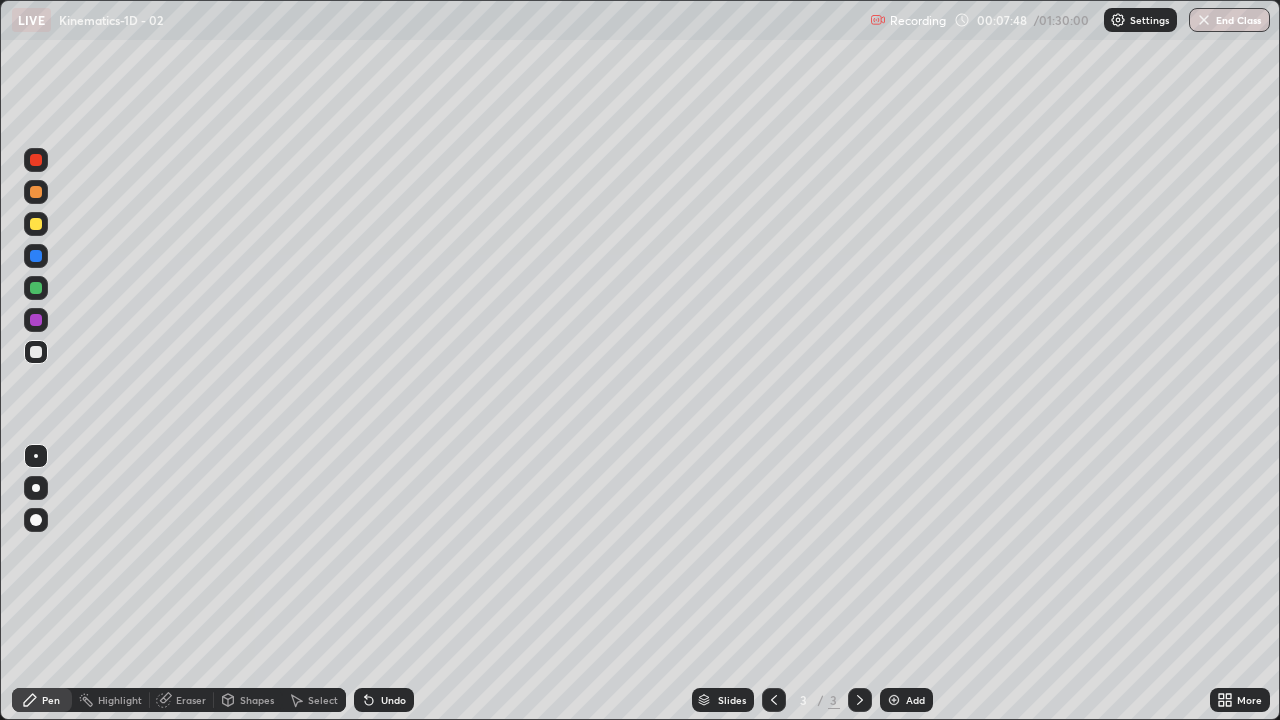 click at bounding box center [36, 224] 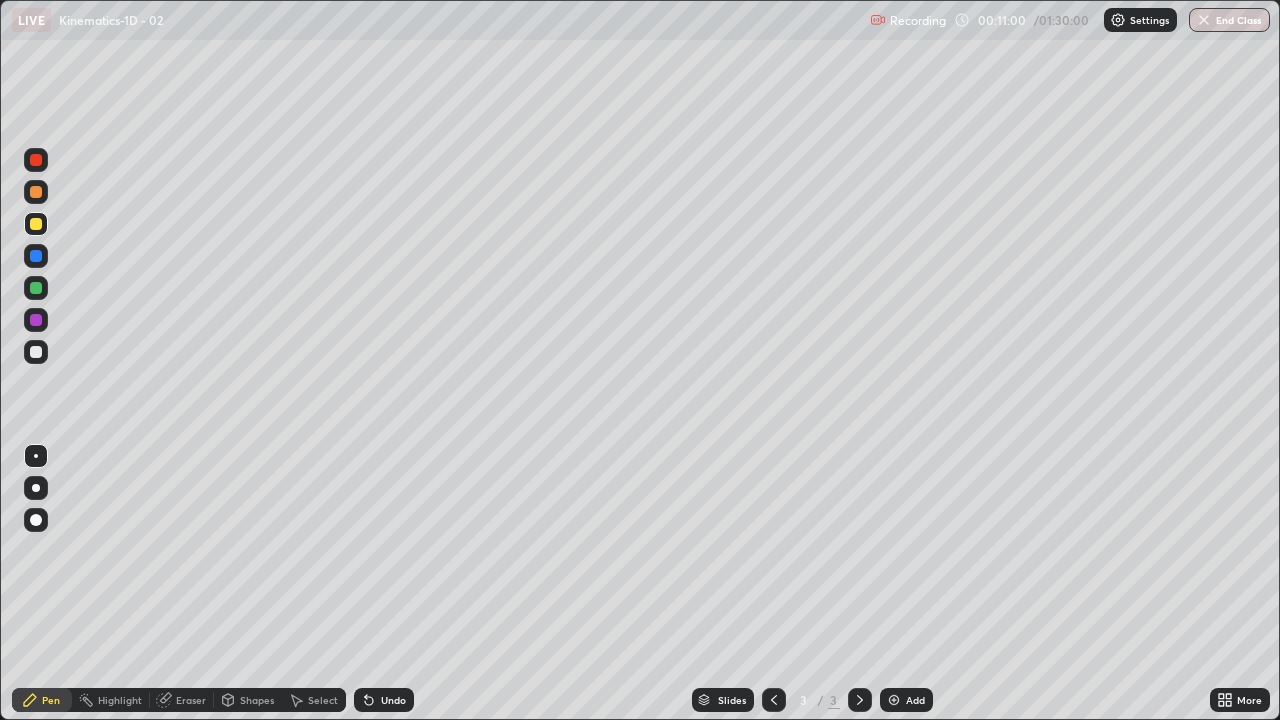 click on "Add" at bounding box center (906, 700) 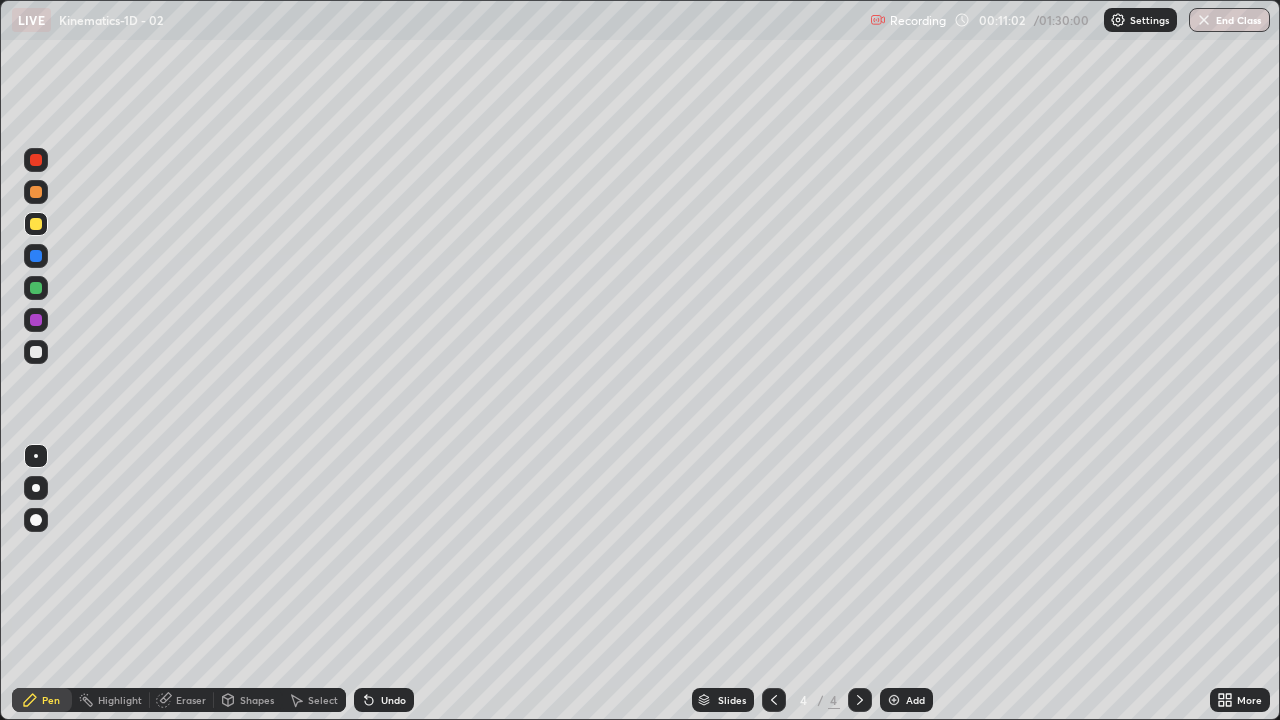 click at bounding box center (36, 352) 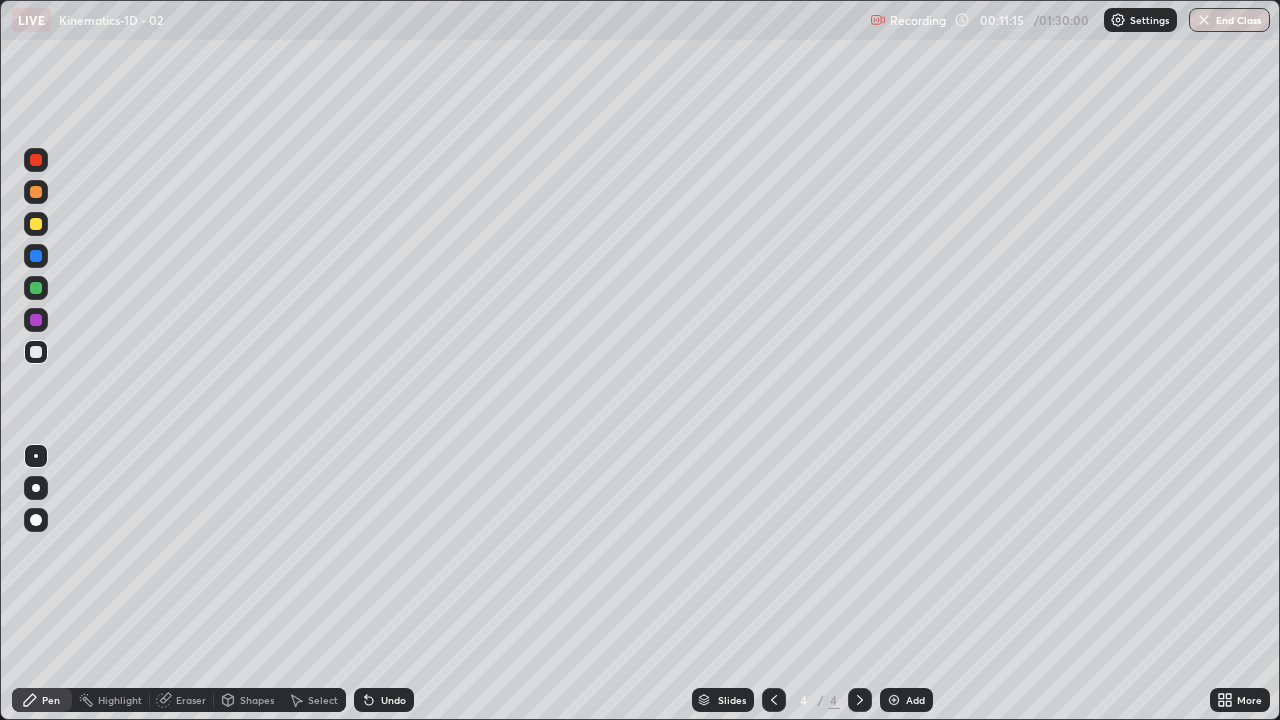 click 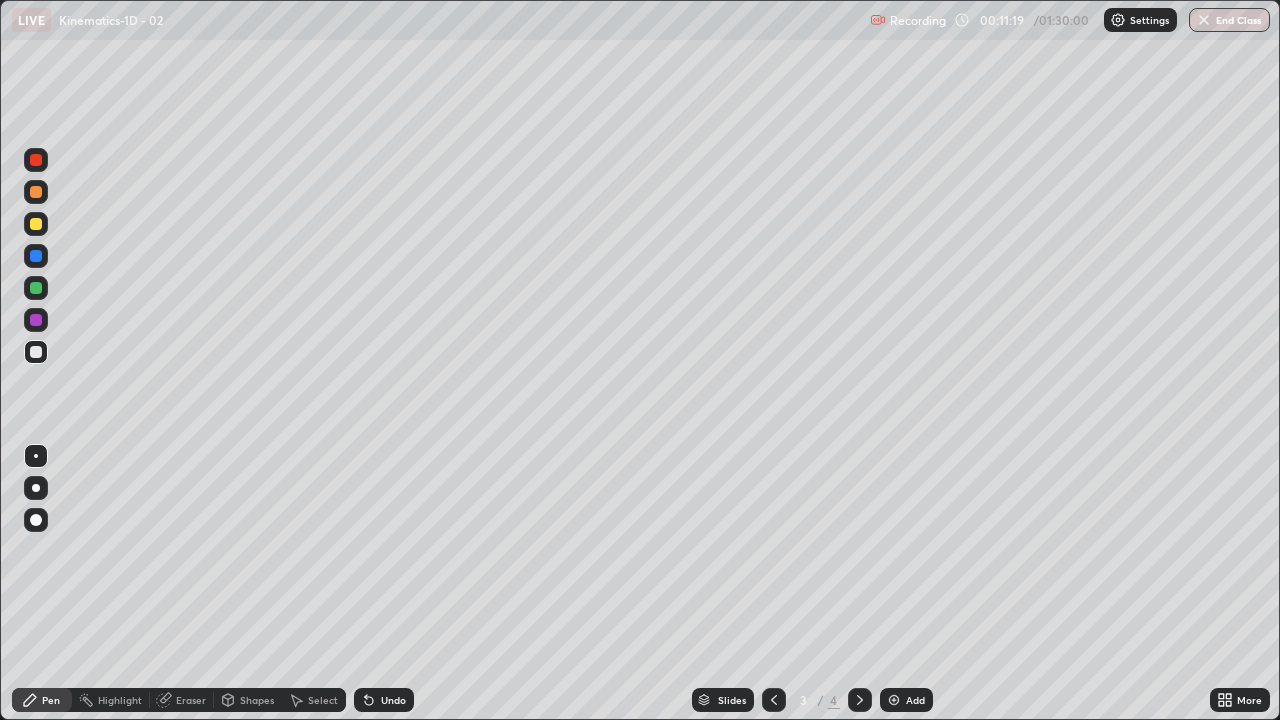 click 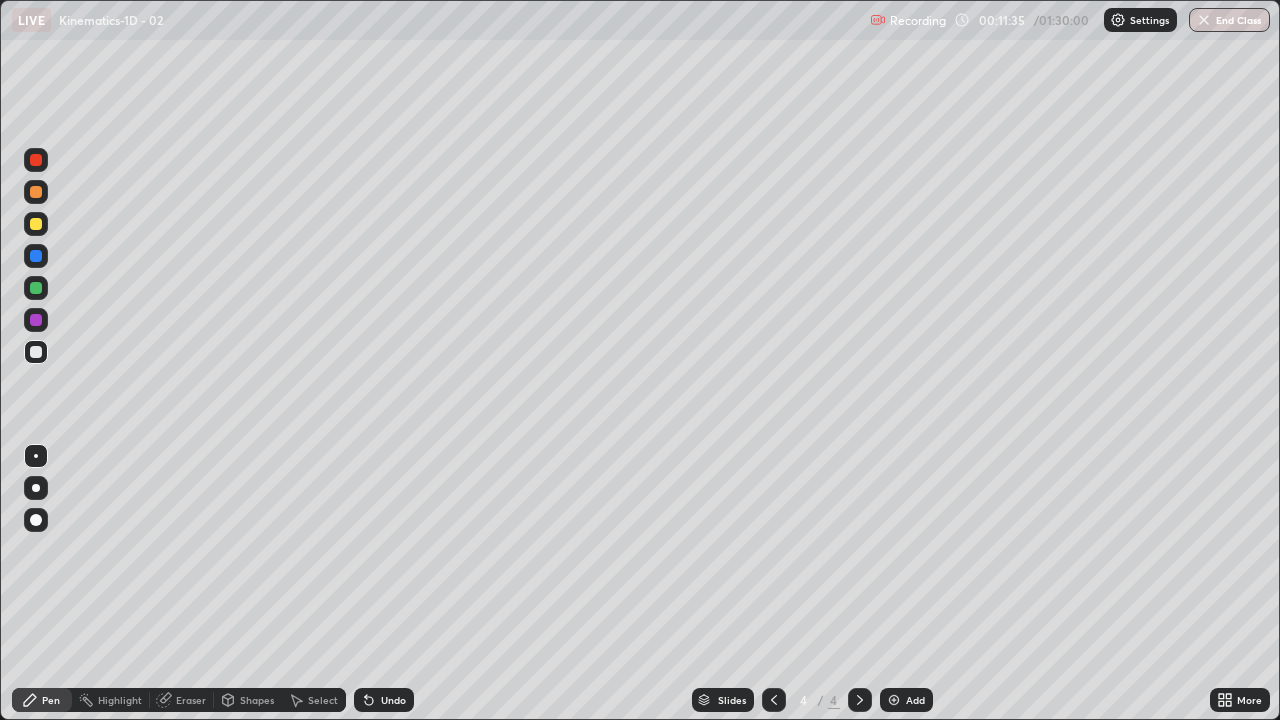 click at bounding box center (774, 700) 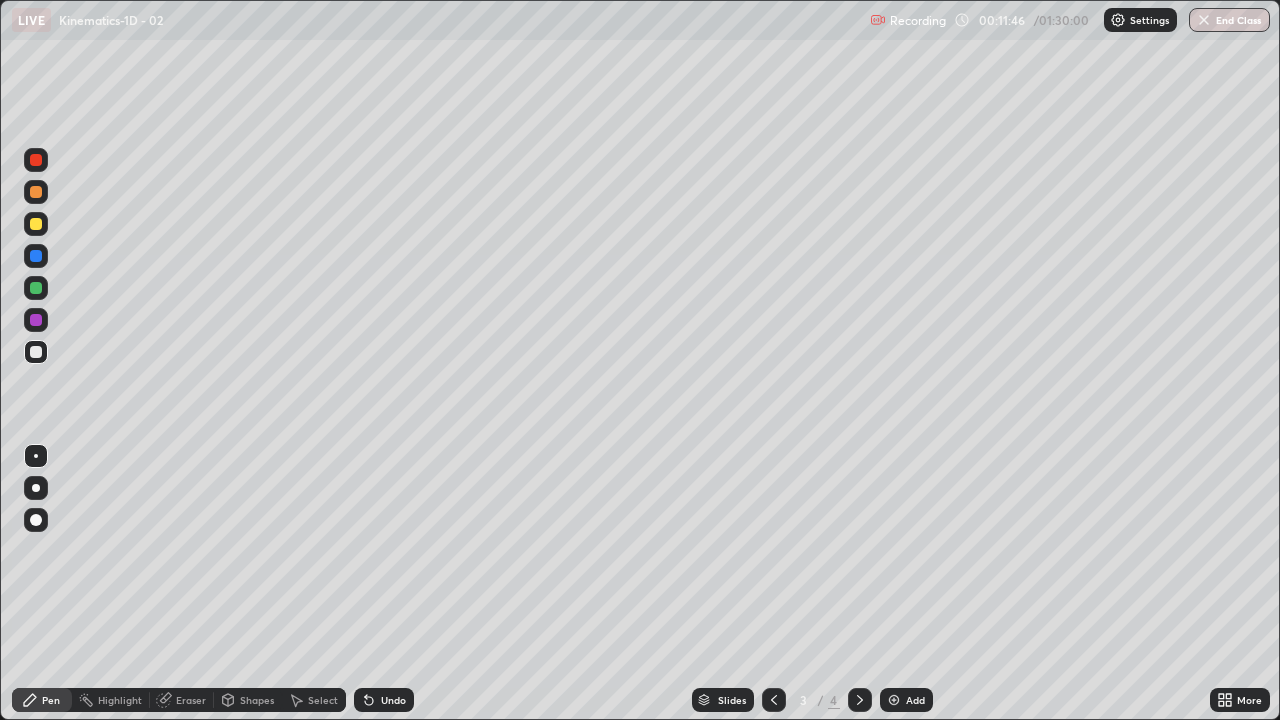 click at bounding box center [860, 700] 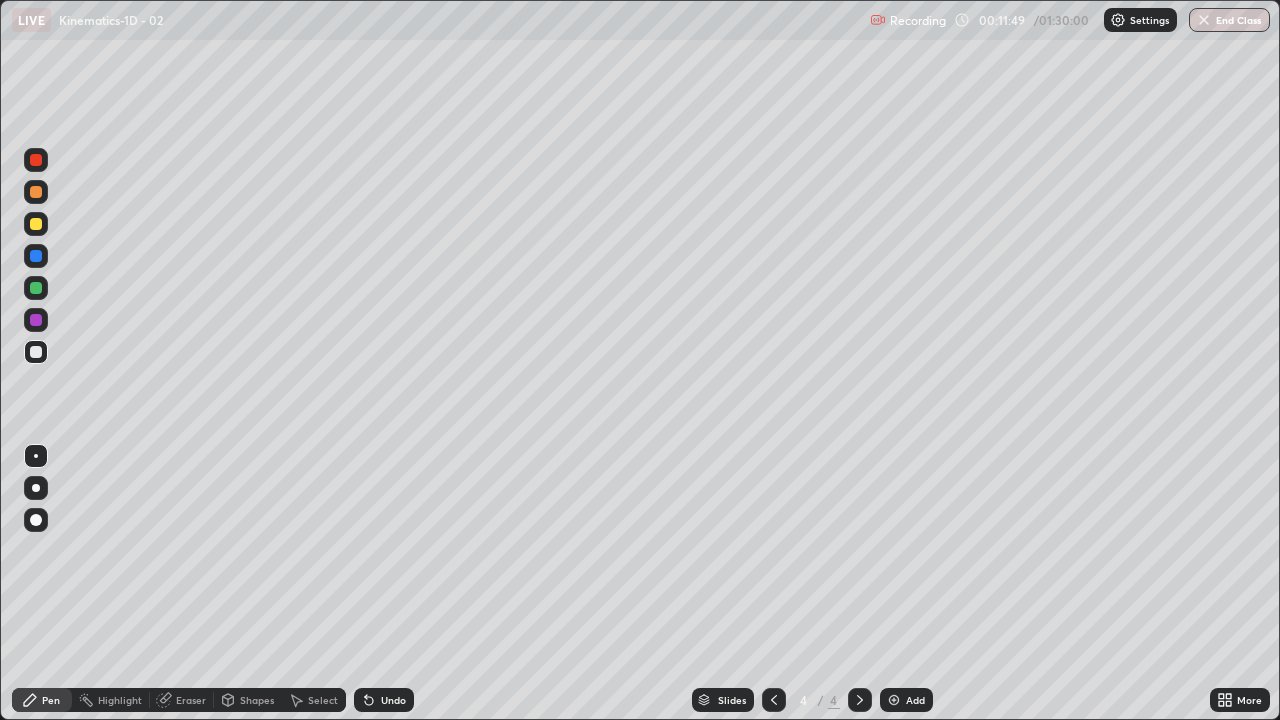click at bounding box center (36, 352) 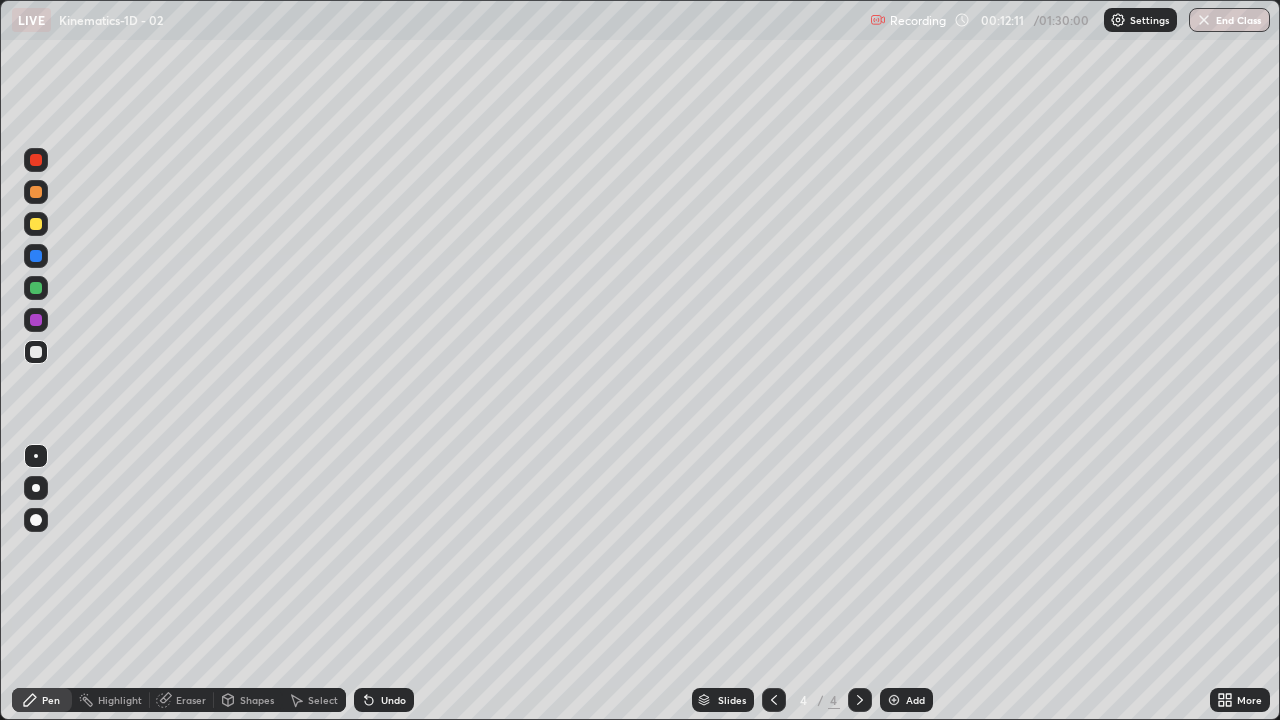 click on "Shapes" at bounding box center [248, 700] 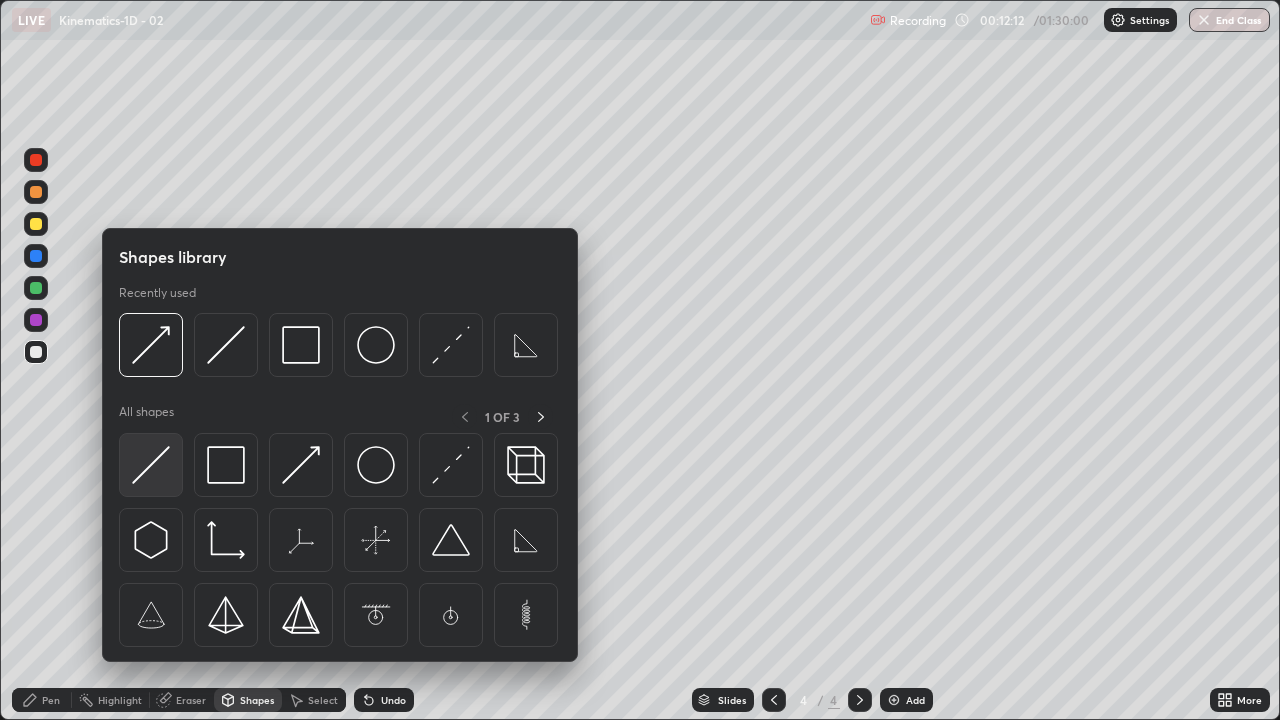 click at bounding box center [151, 465] 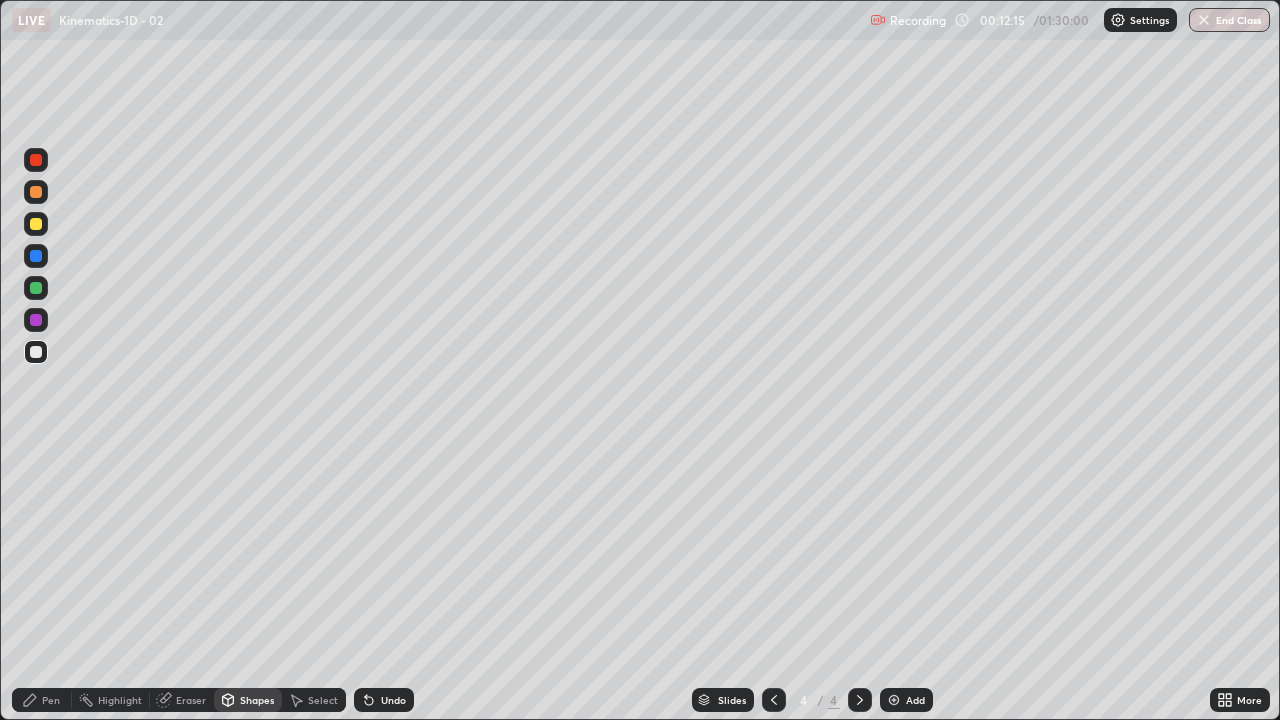 click on "Pen" at bounding box center [51, 700] 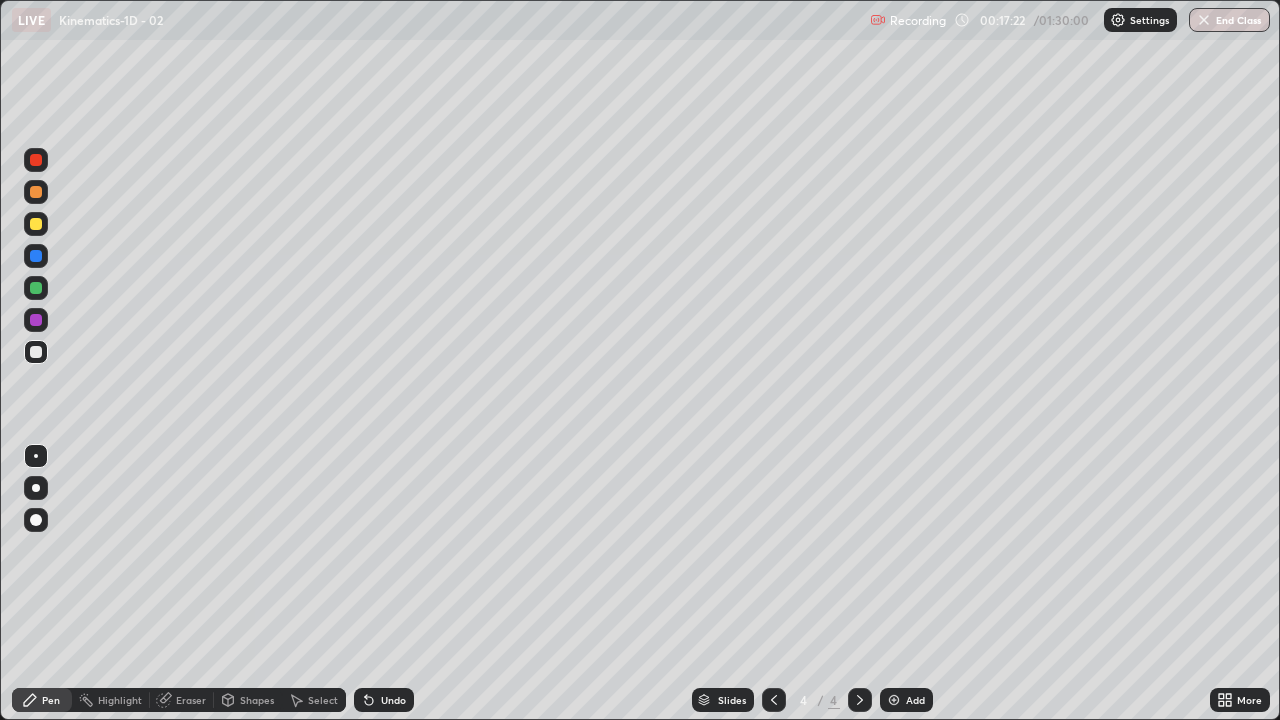 click on "Add" at bounding box center [915, 700] 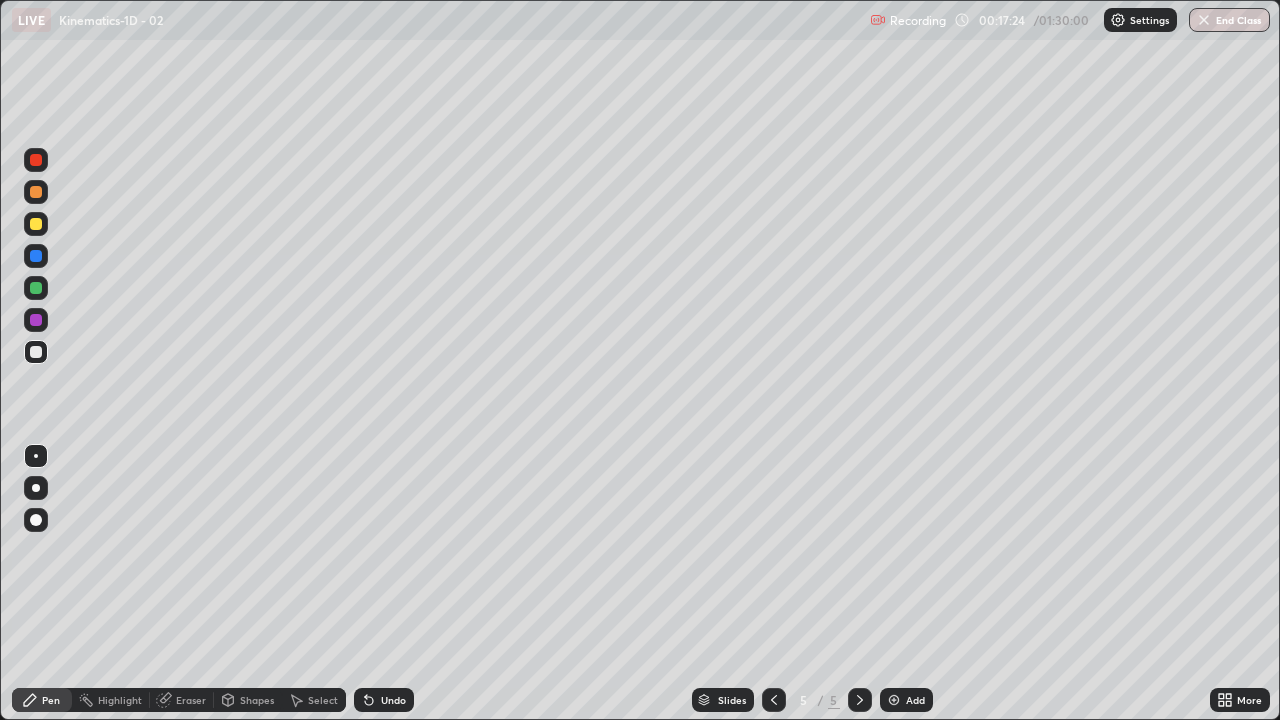 click on "Shapes" at bounding box center [248, 700] 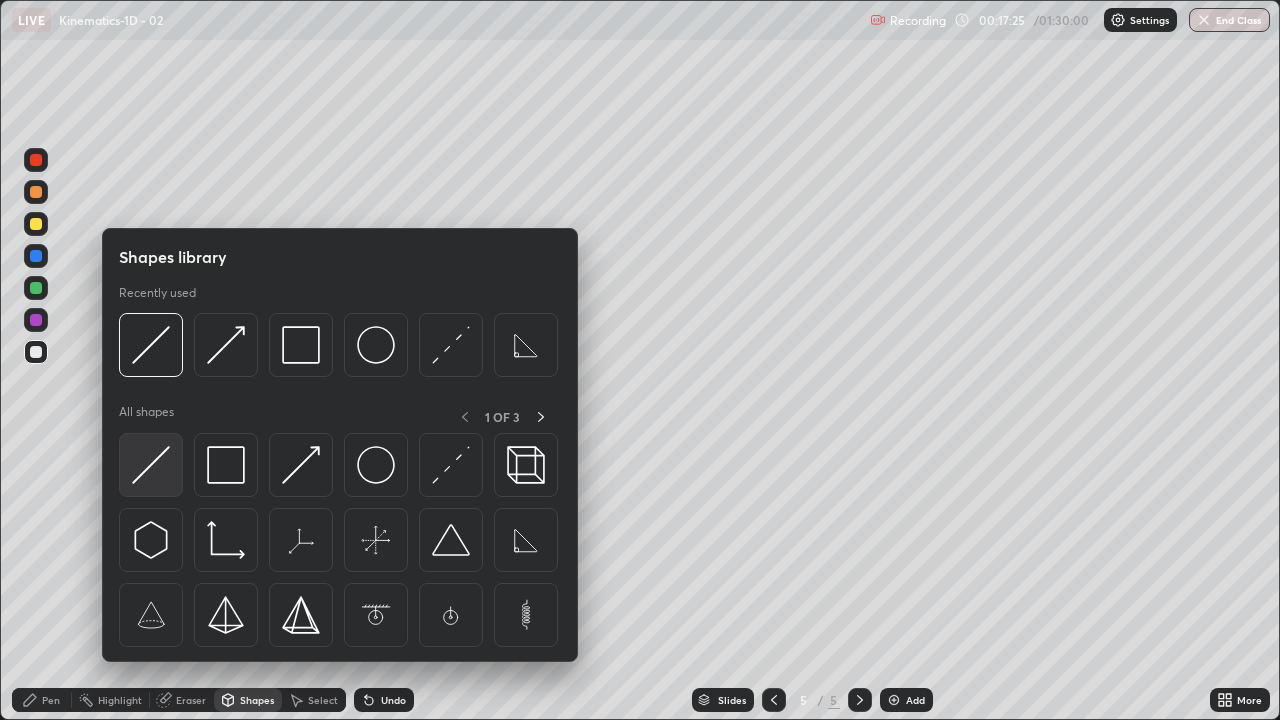 click at bounding box center (151, 465) 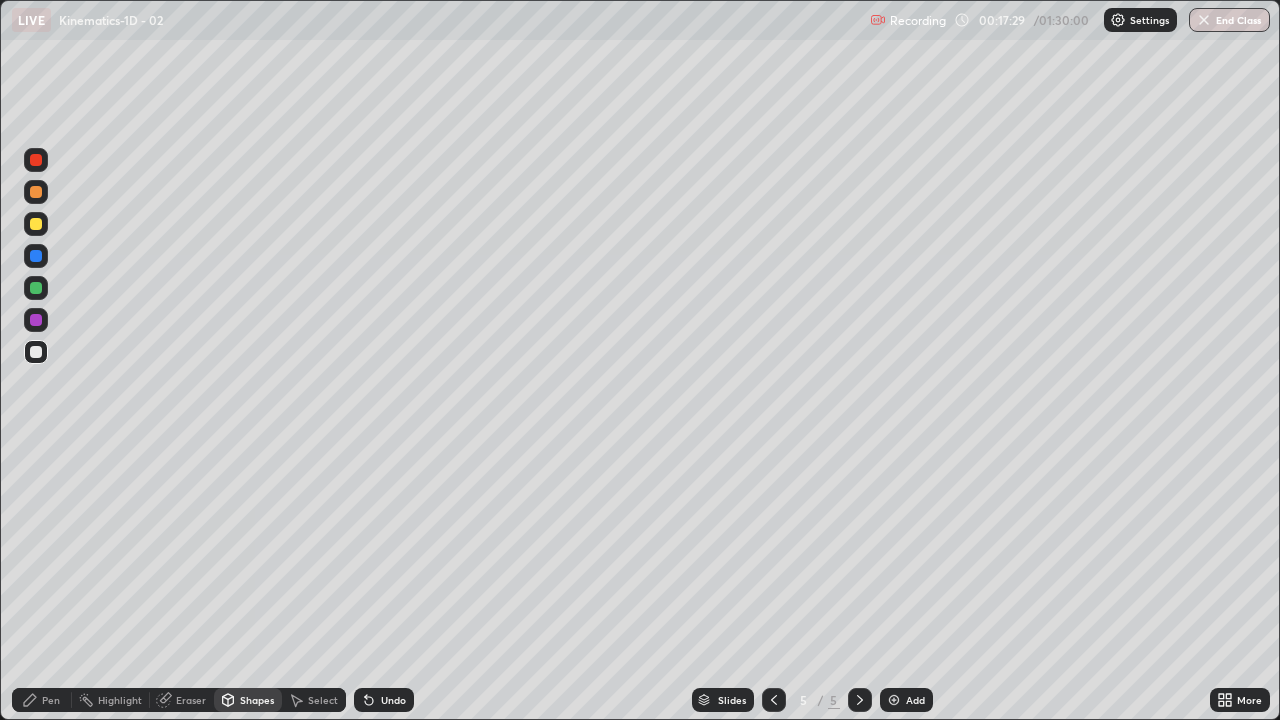 click 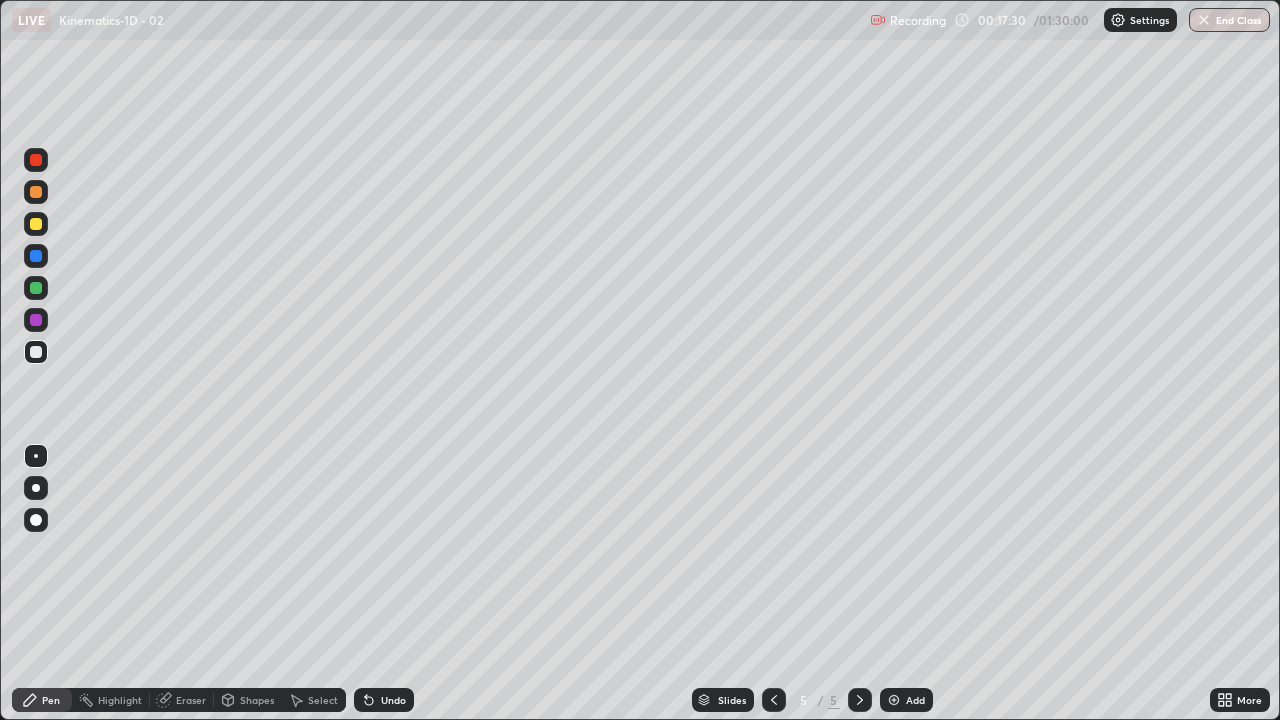 click on "Shapes" at bounding box center (248, 700) 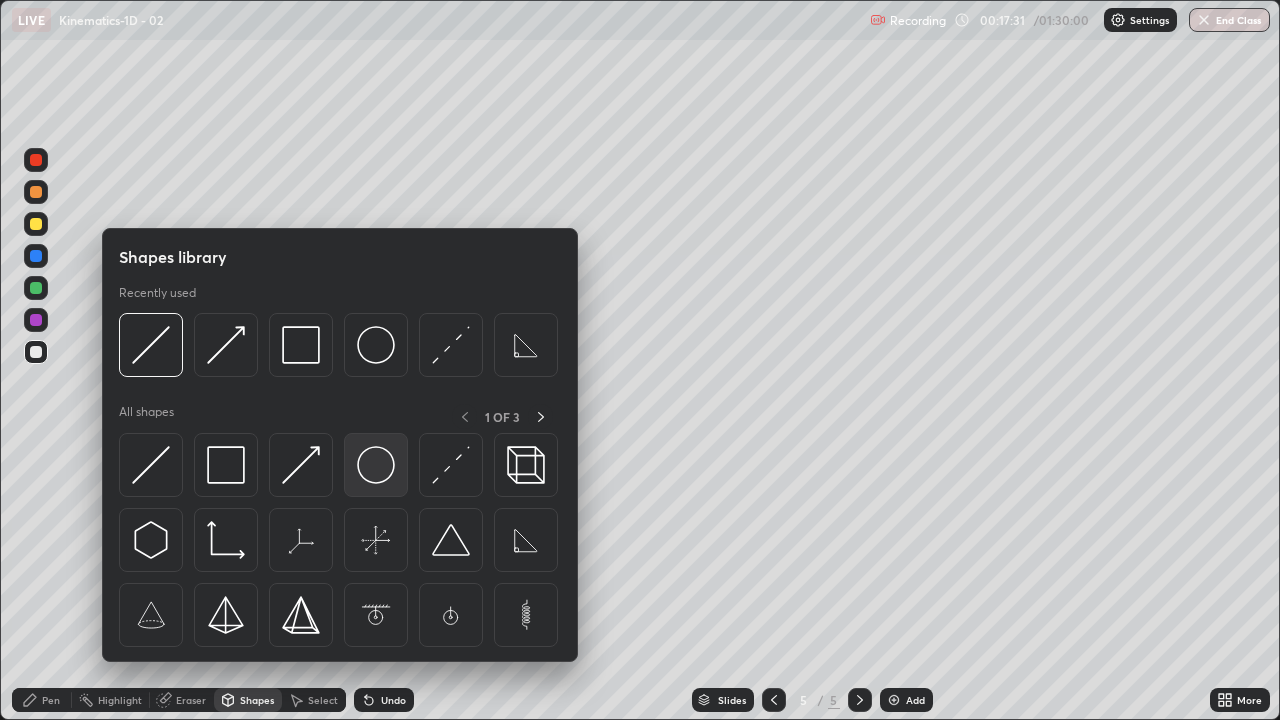 click at bounding box center [376, 465] 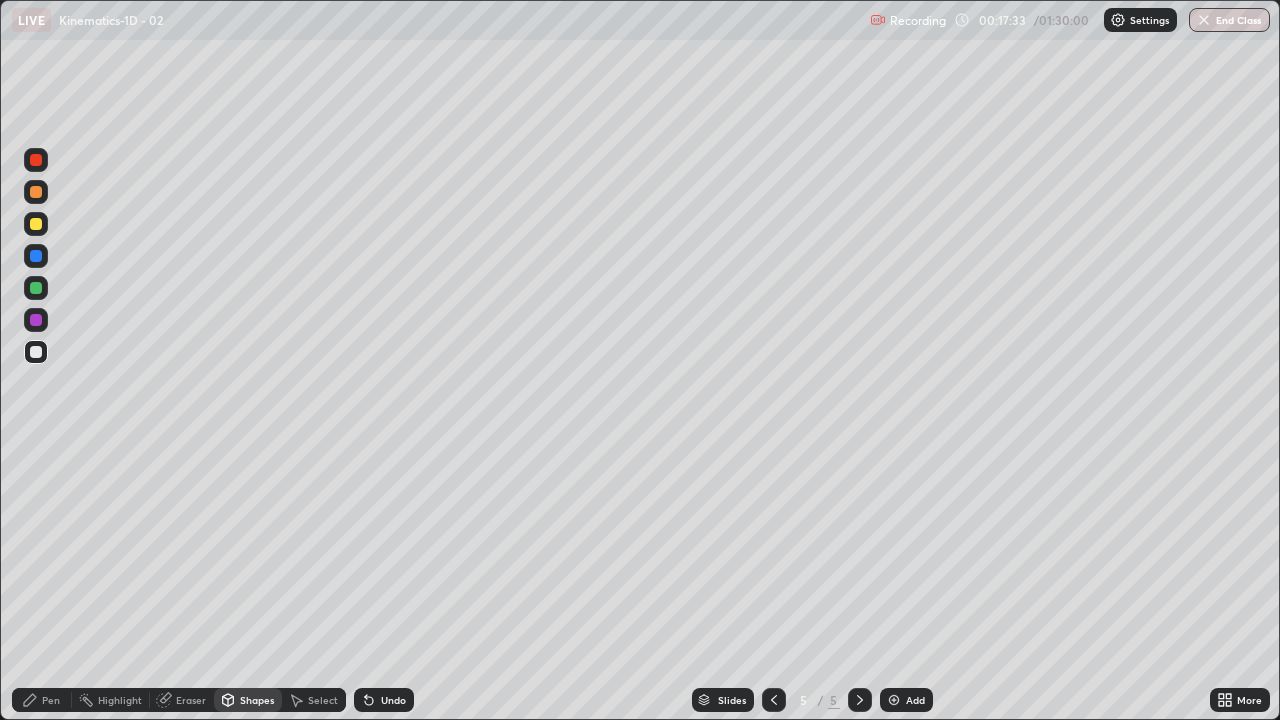 click on "Shapes" at bounding box center [257, 700] 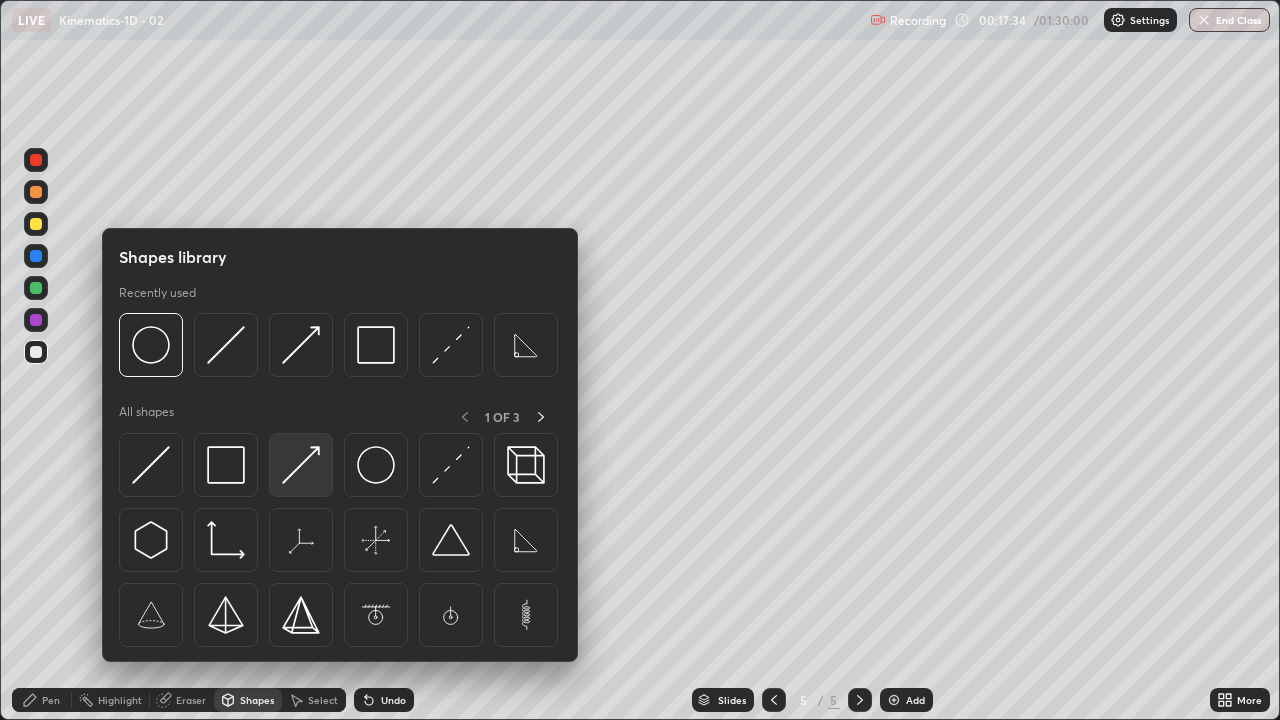 click at bounding box center (301, 465) 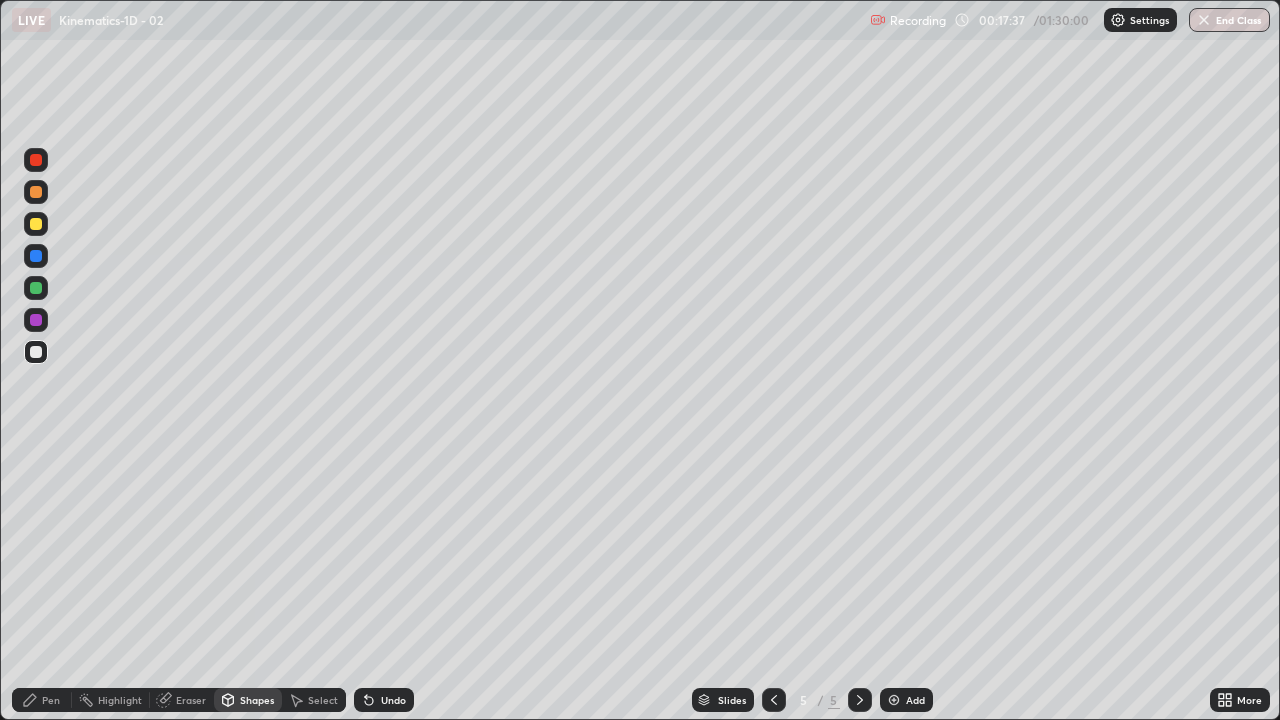 click 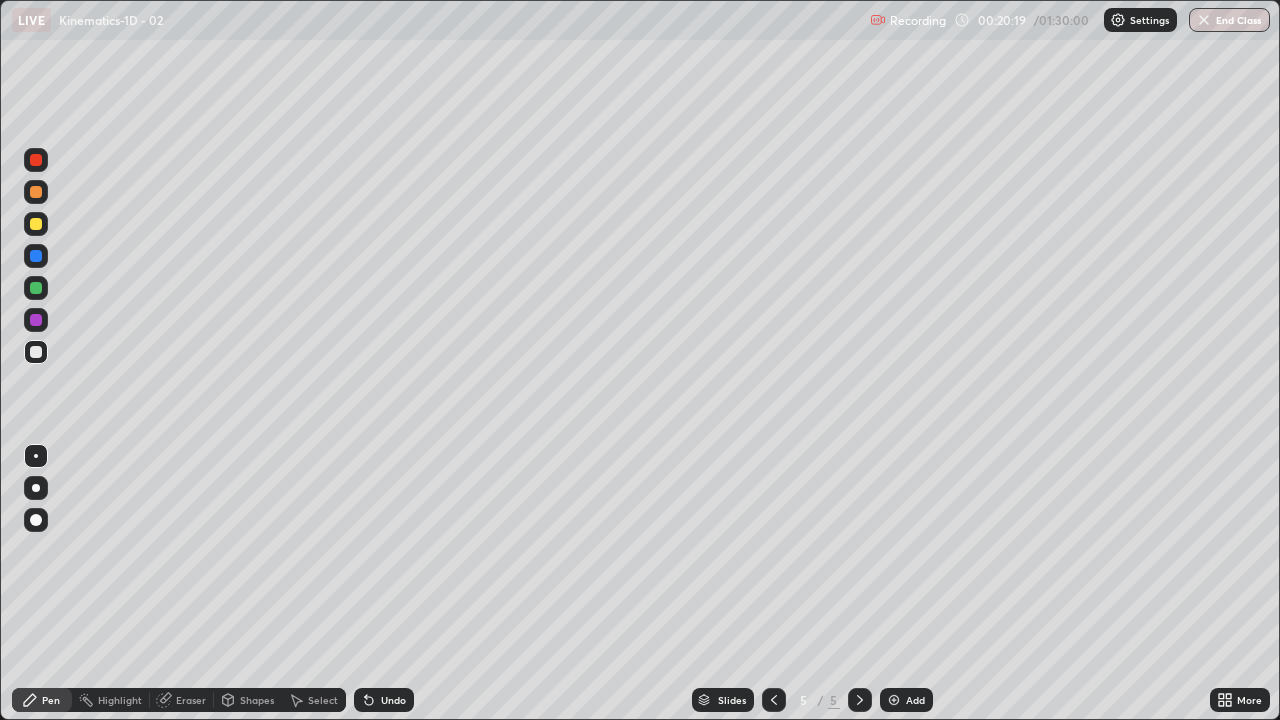 click on "Eraser" at bounding box center [182, 700] 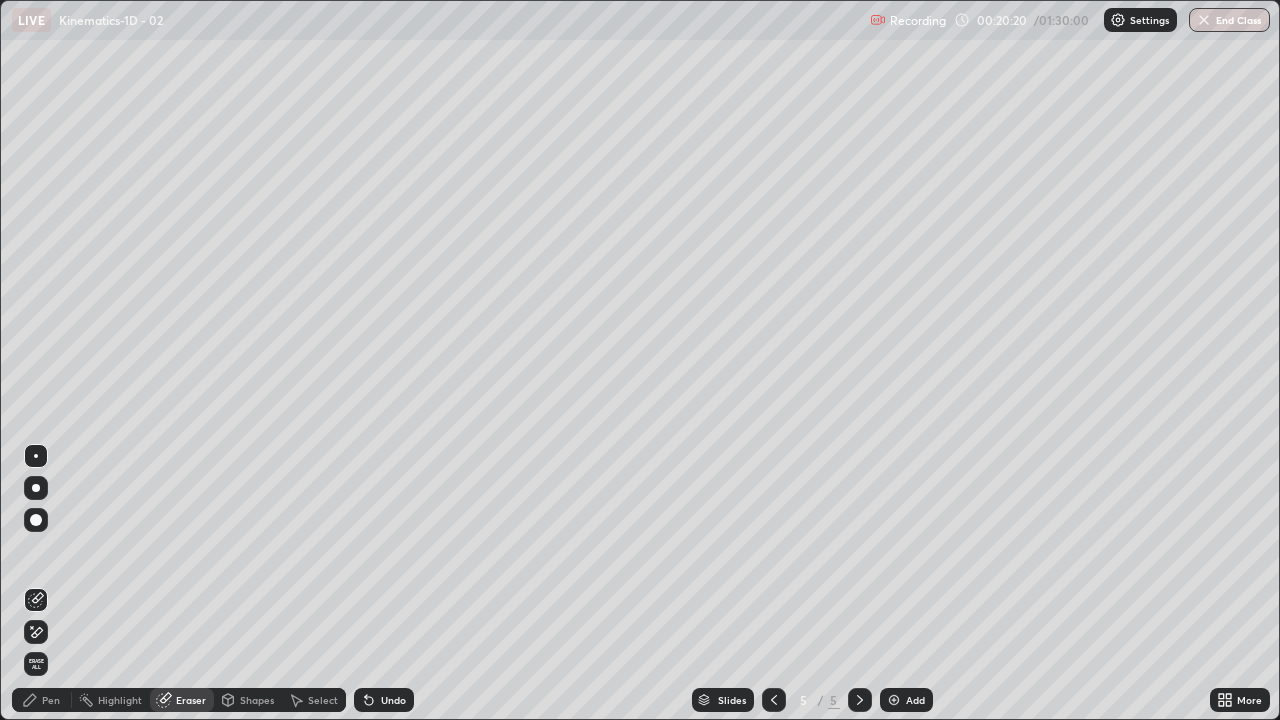 click 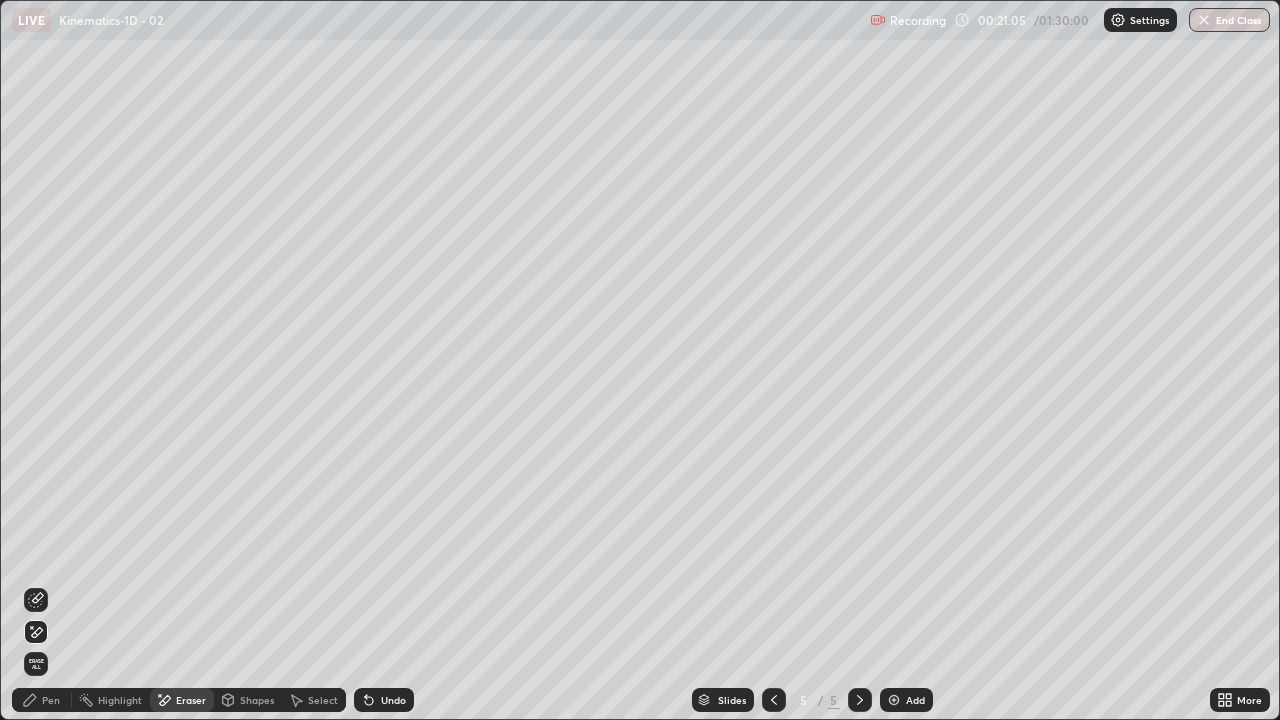 click on "Pen" at bounding box center [51, 700] 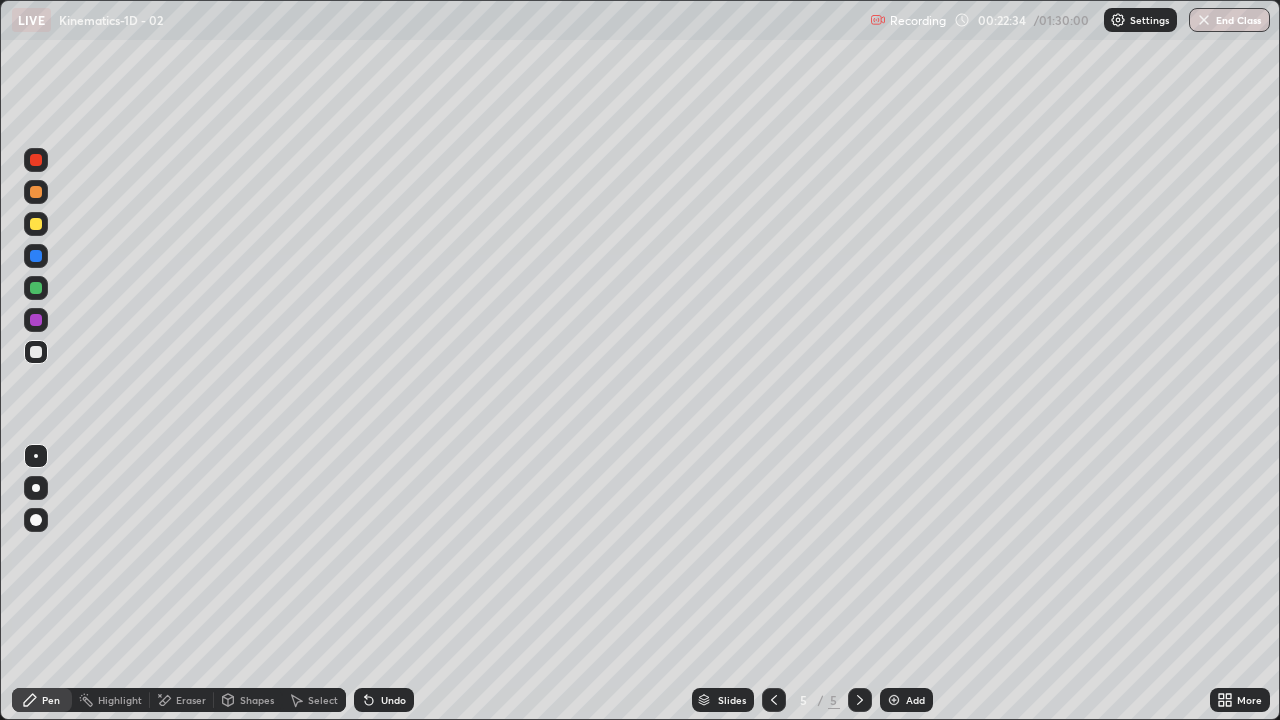 click on "Eraser" at bounding box center [182, 700] 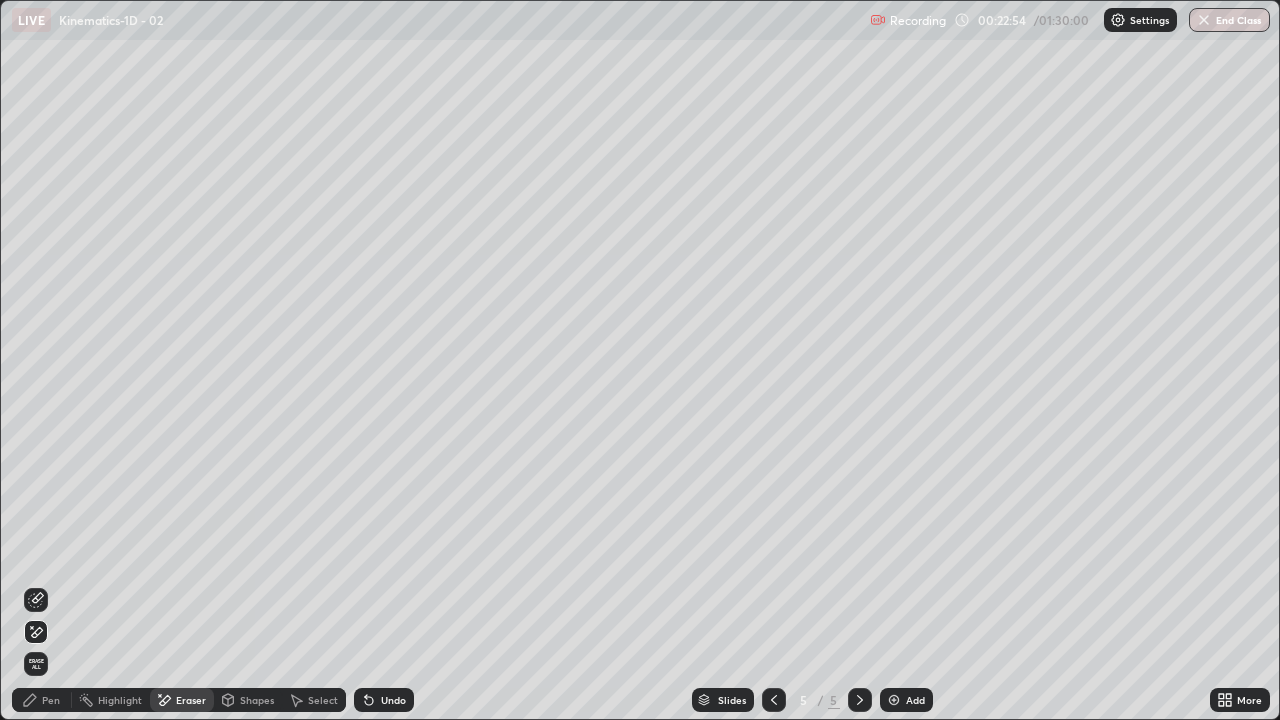 click on "Pen" at bounding box center (51, 700) 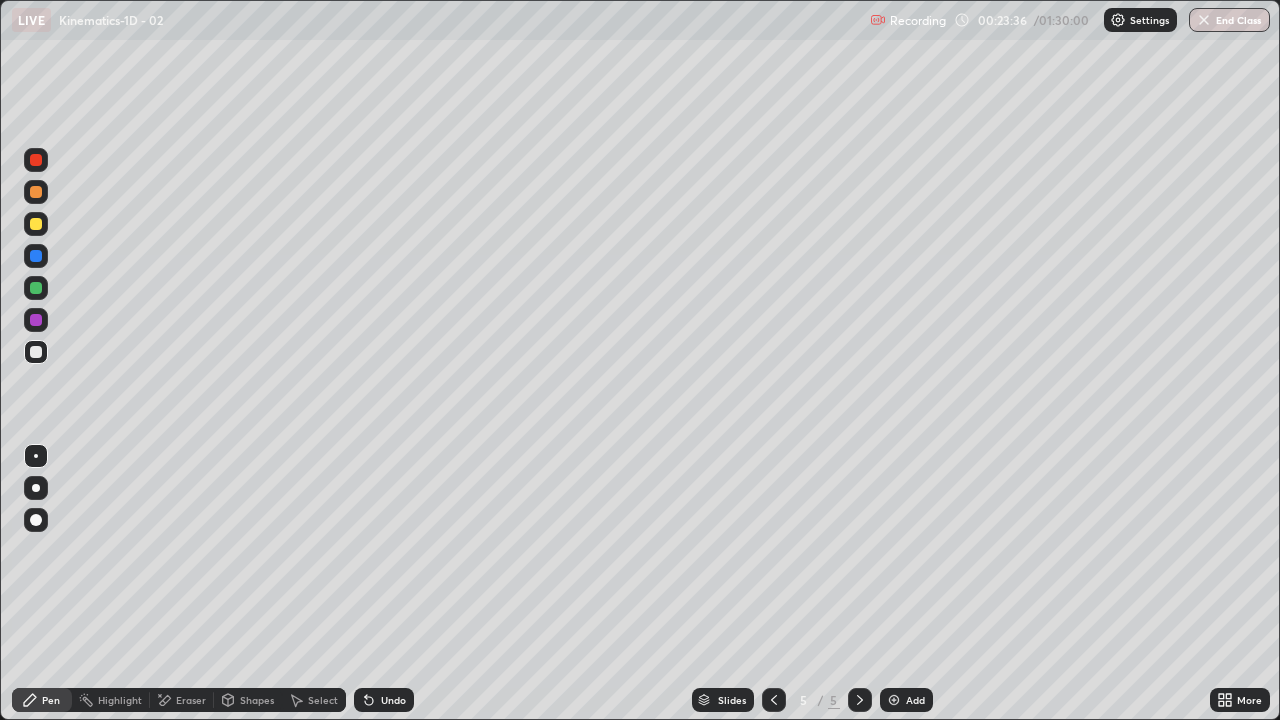 click on "Add" at bounding box center [915, 700] 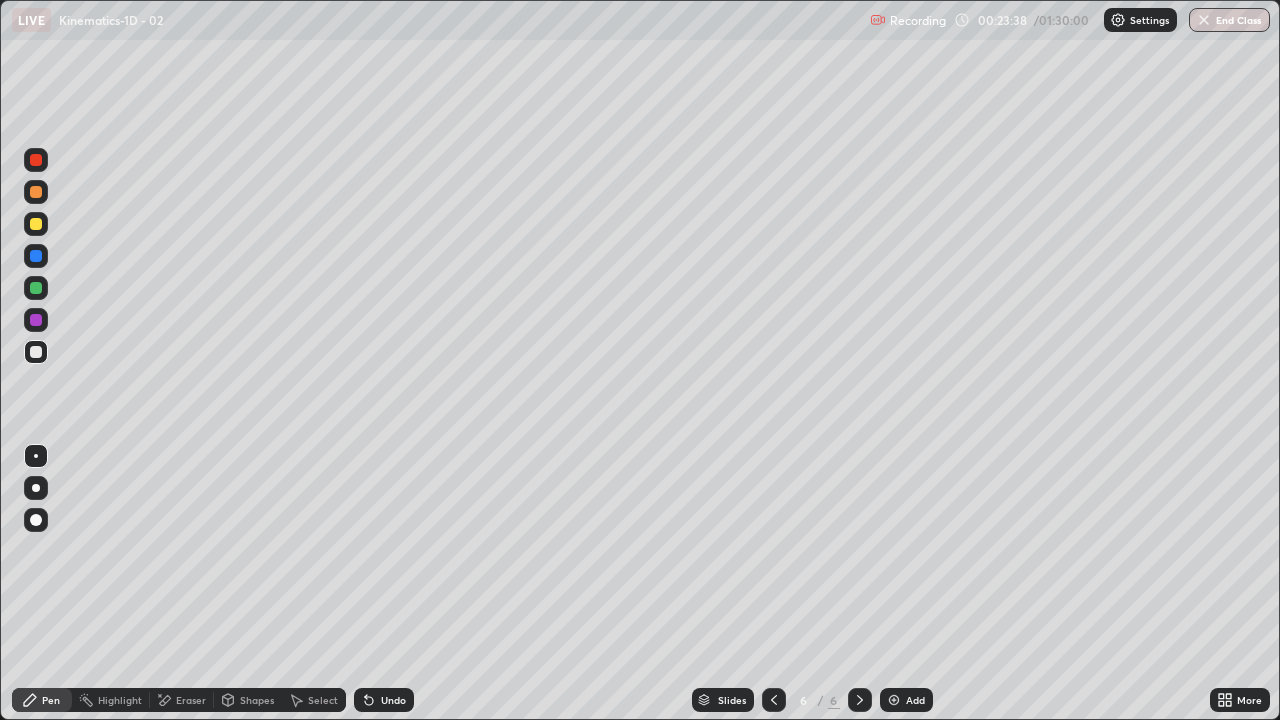 click at bounding box center [36, 352] 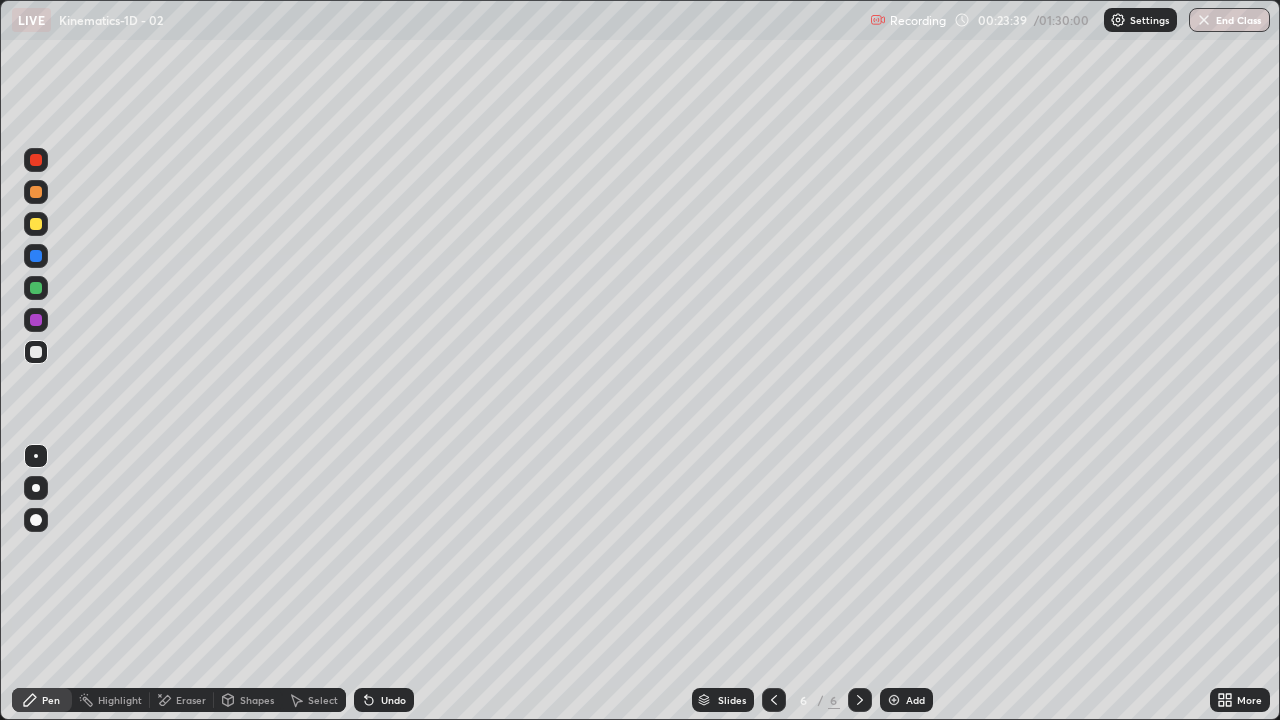 click on "Pen" at bounding box center (51, 700) 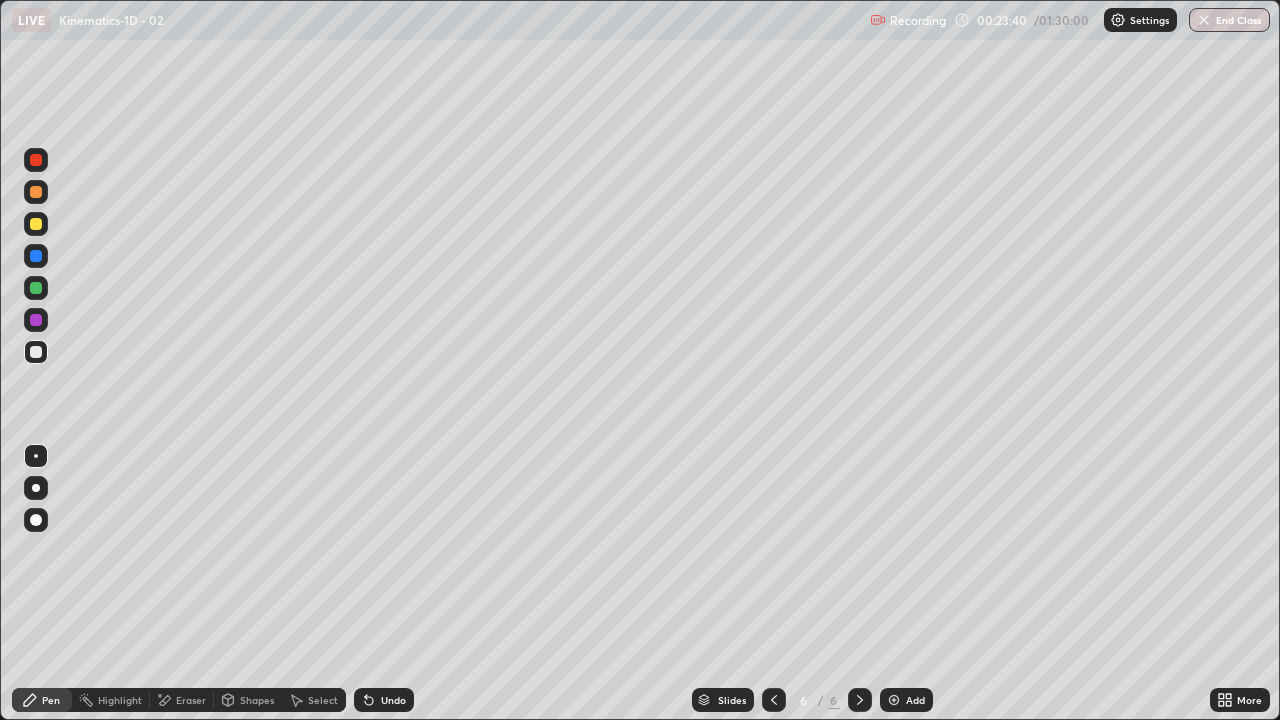 click at bounding box center [36, 352] 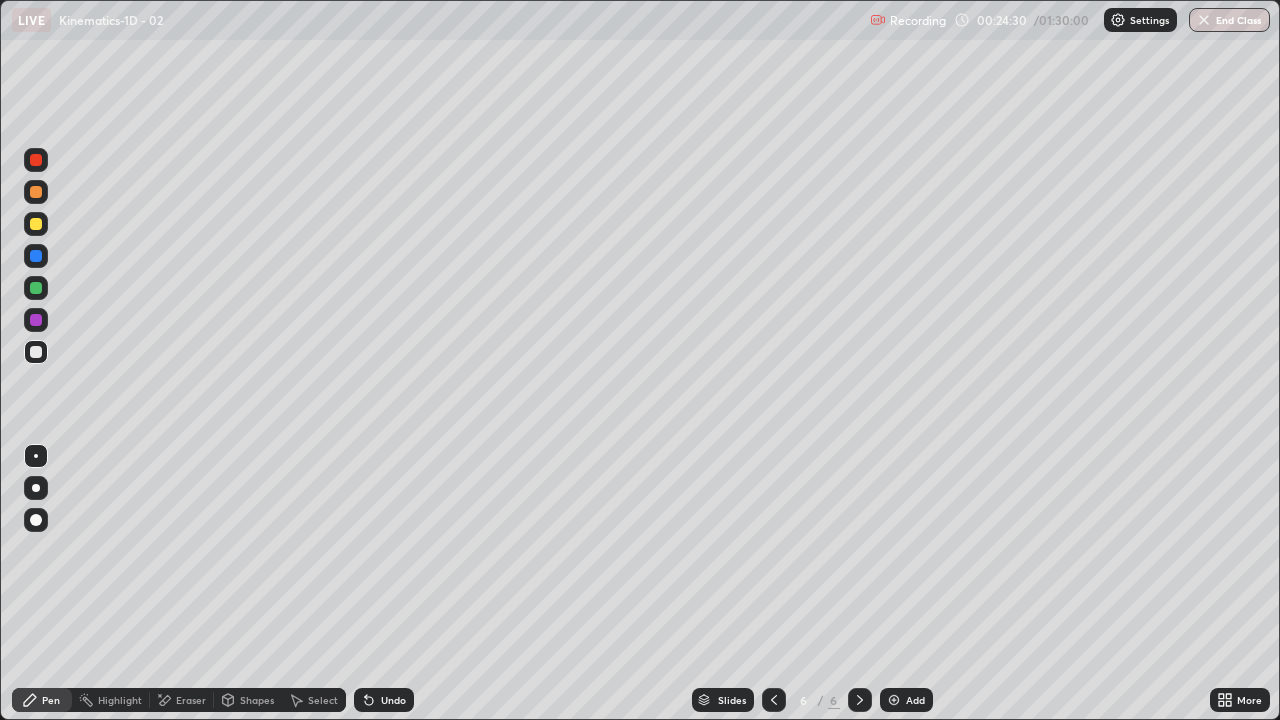 click at bounding box center (36, 224) 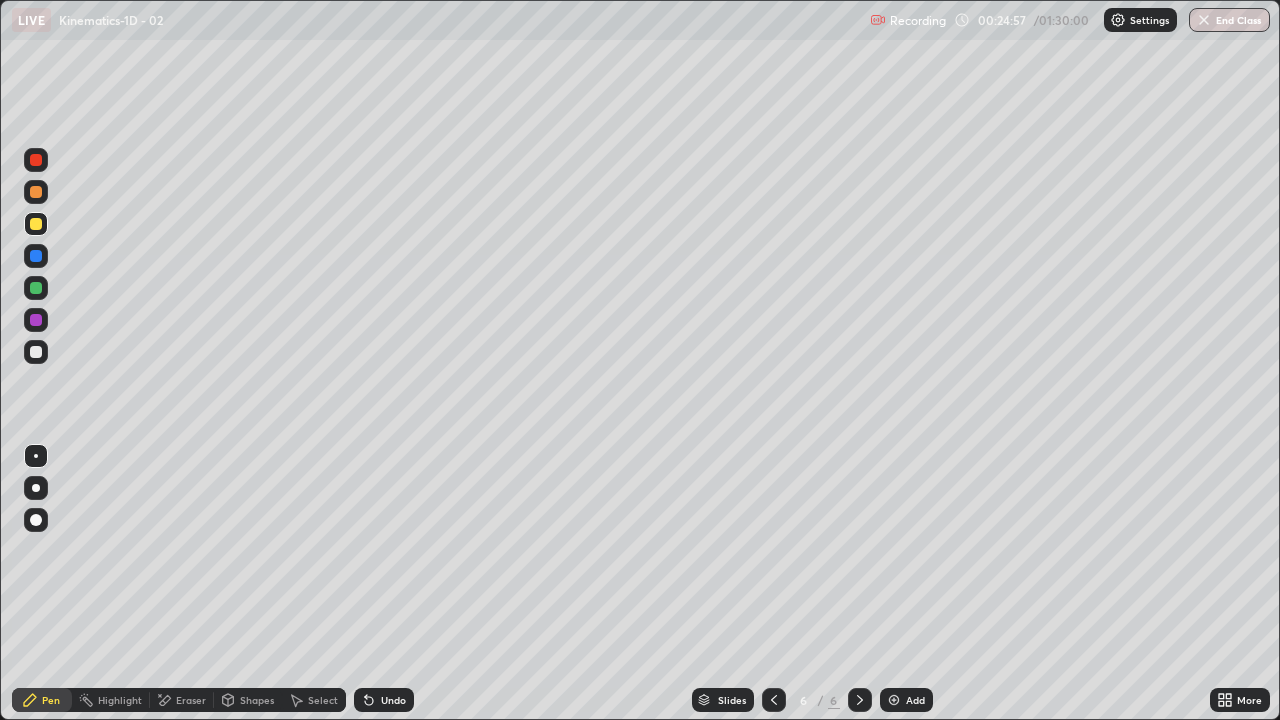 click on "Pen" at bounding box center (51, 700) 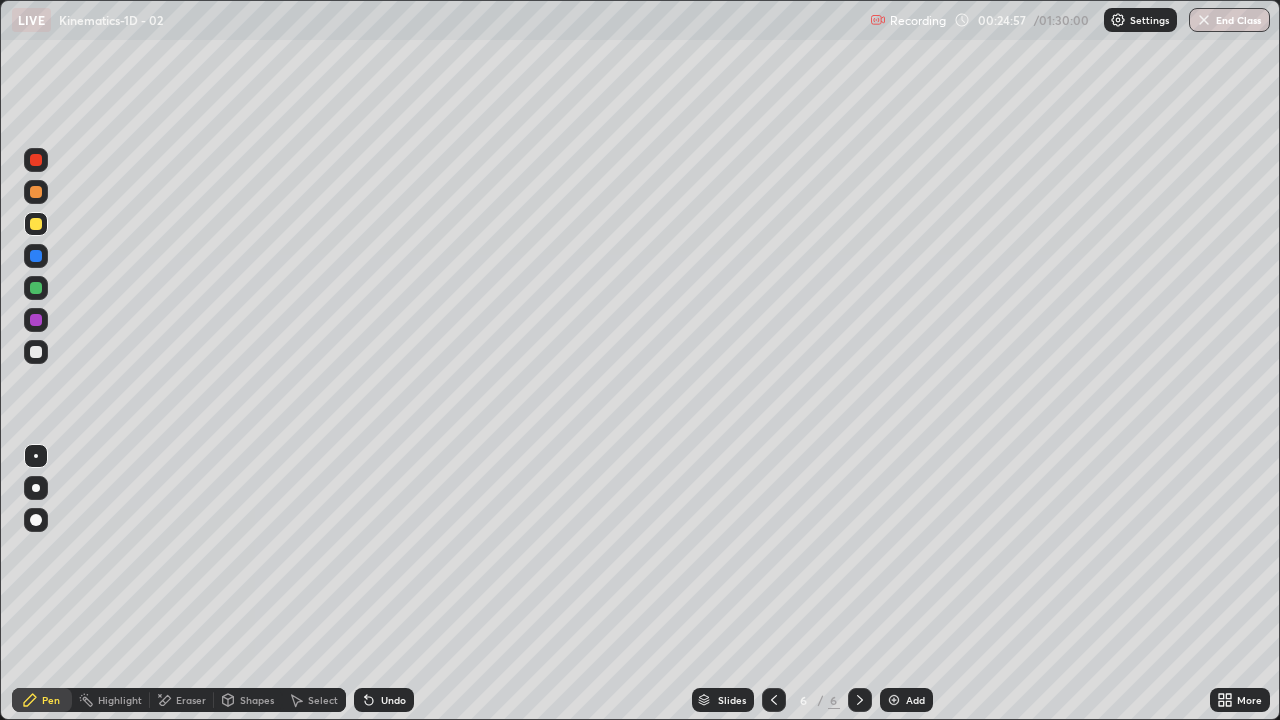 click at bounding box center [36, 352] 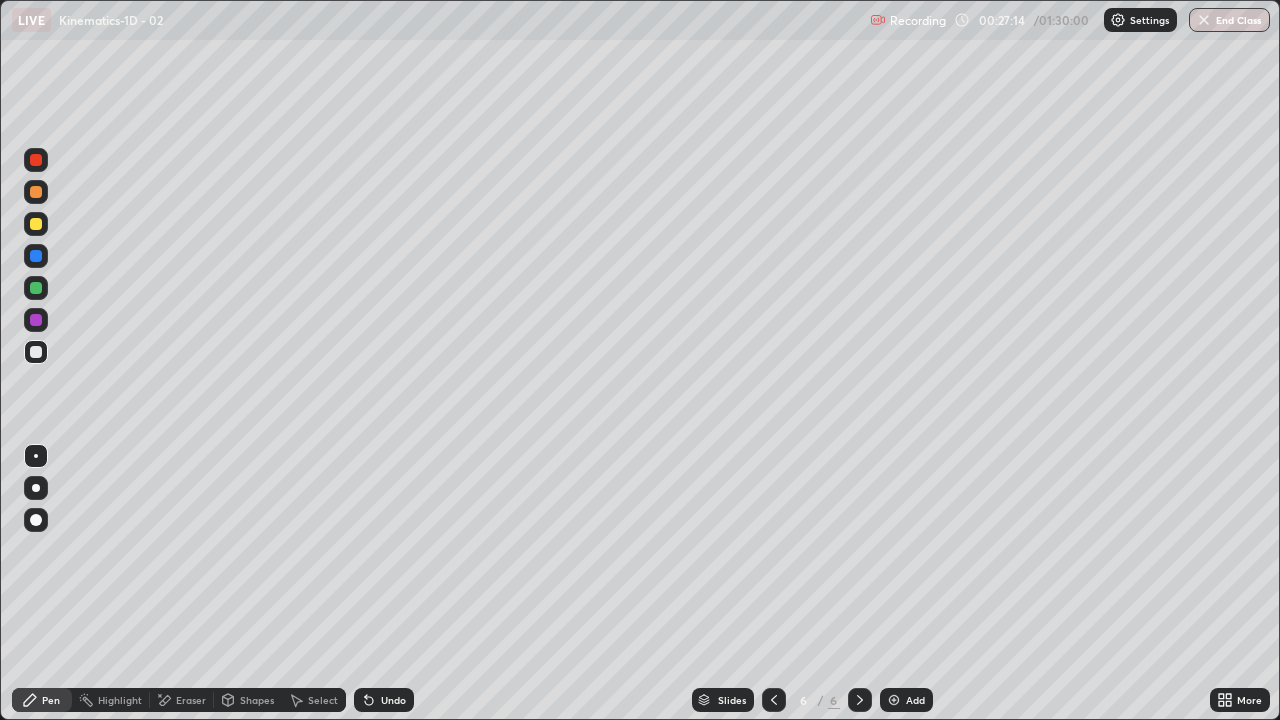 click on "Pen" at bounding box center [51, 700] 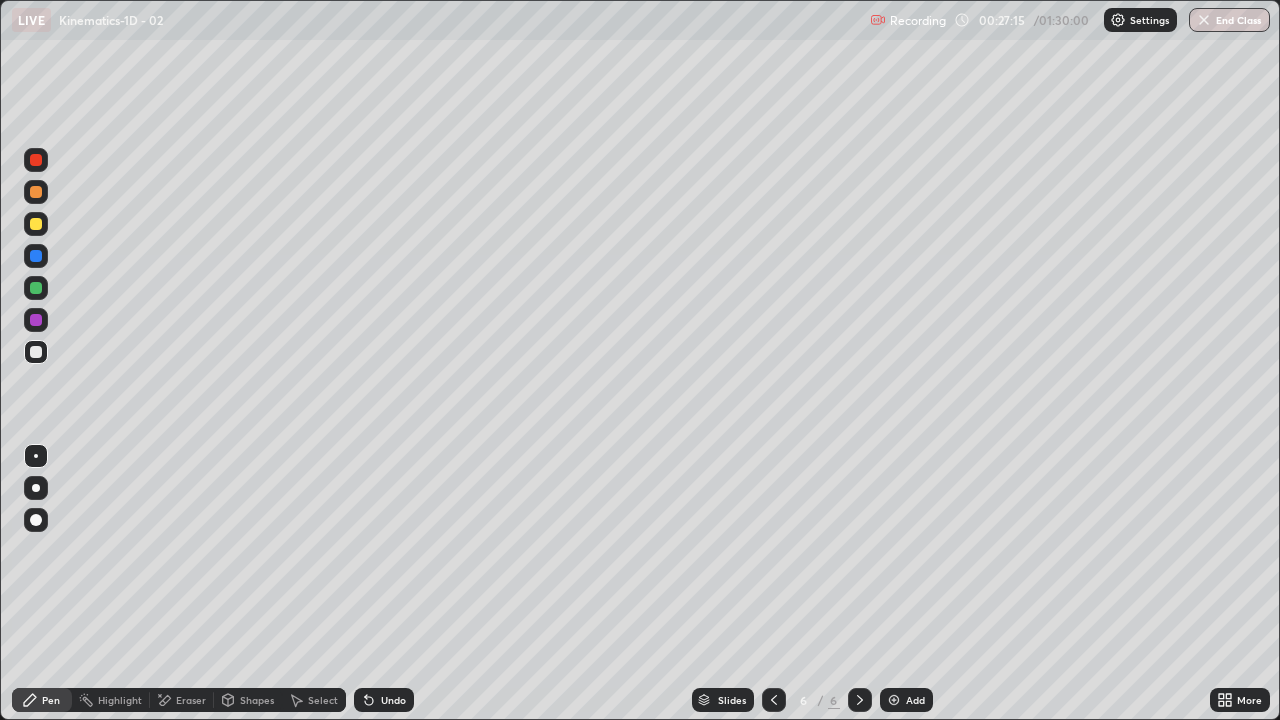 click at bounding box center (36, 352) 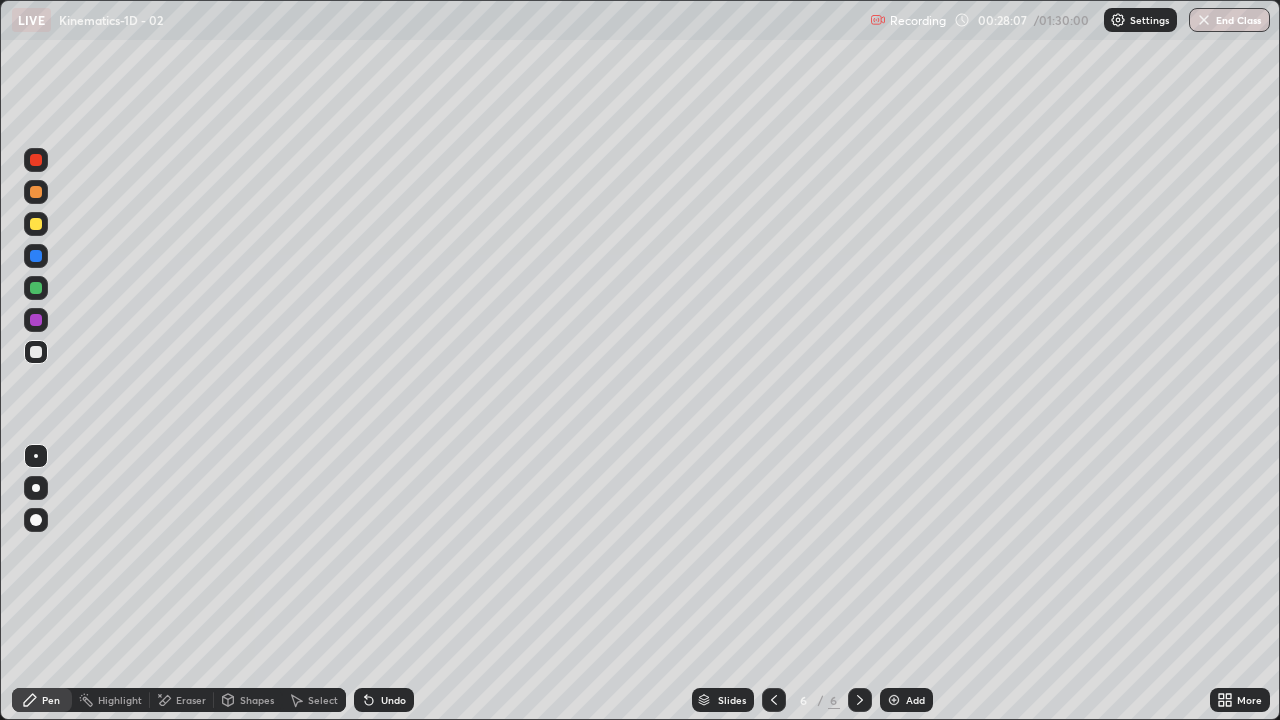 click at bounding box center (36, 320) 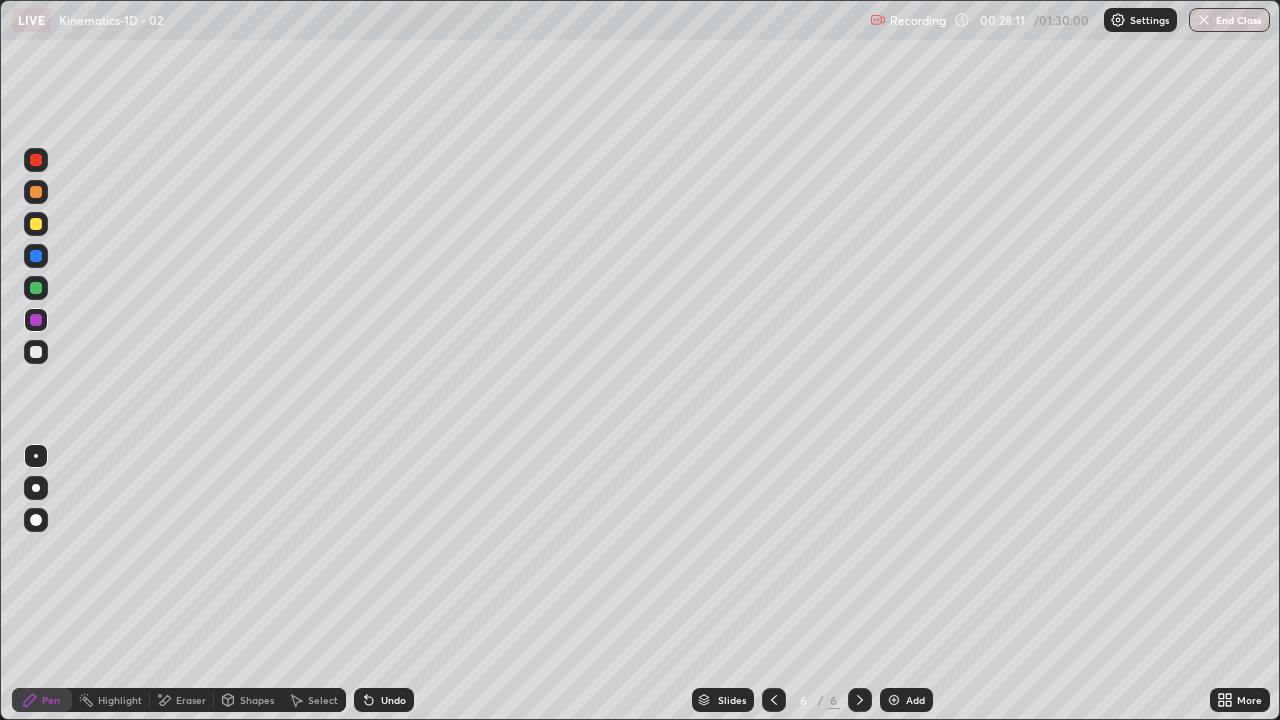 click at bounding box center [36, 352] 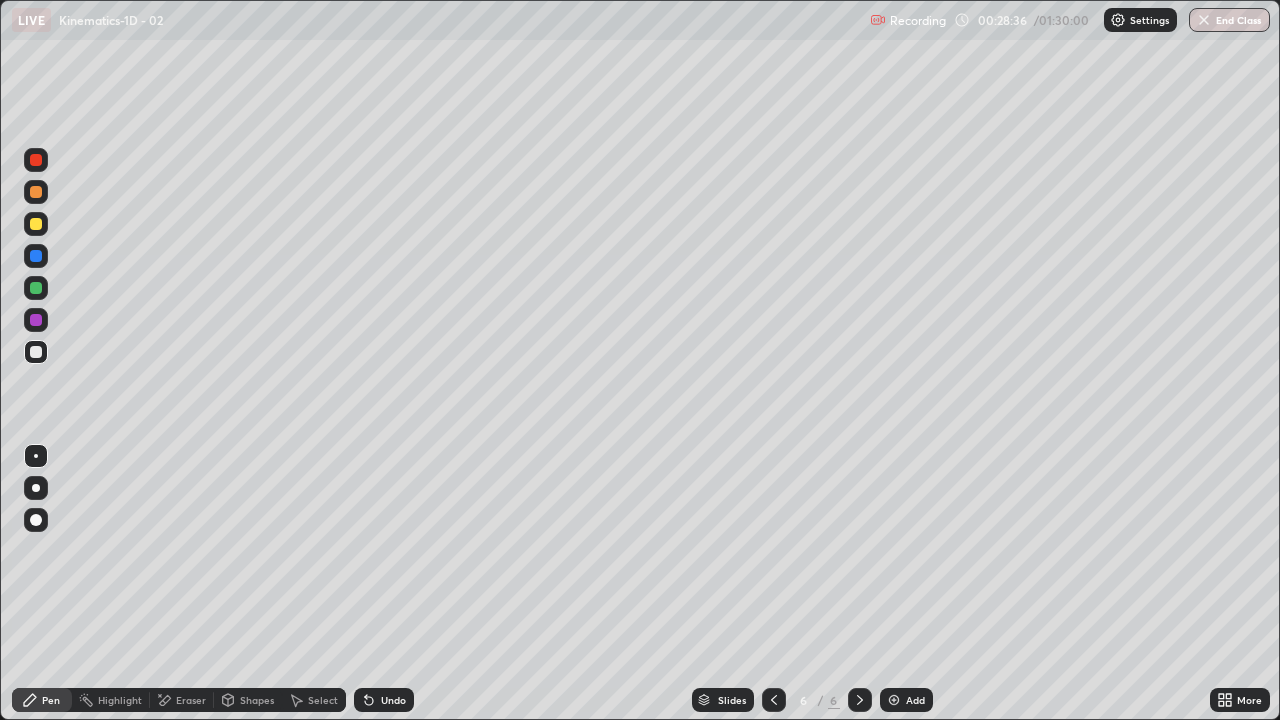 click on "Shapes" at bounding box center [257, 700] 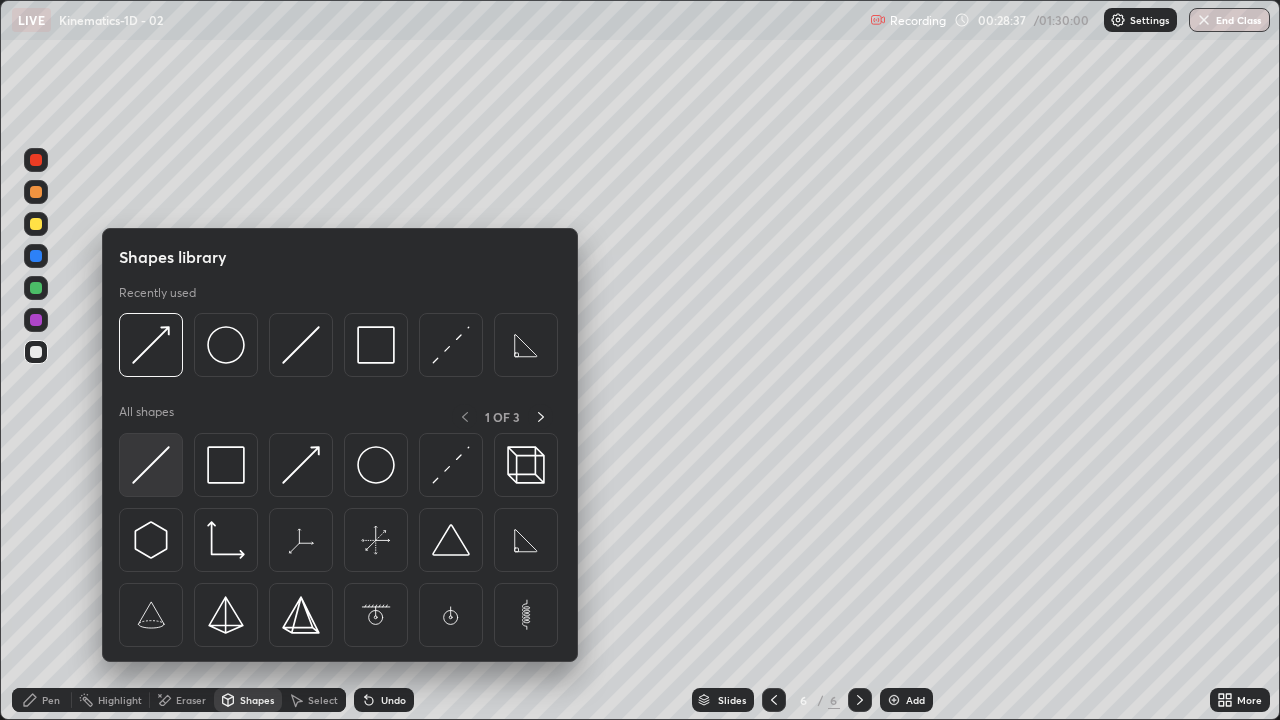 click at bounding box center [151, 465] 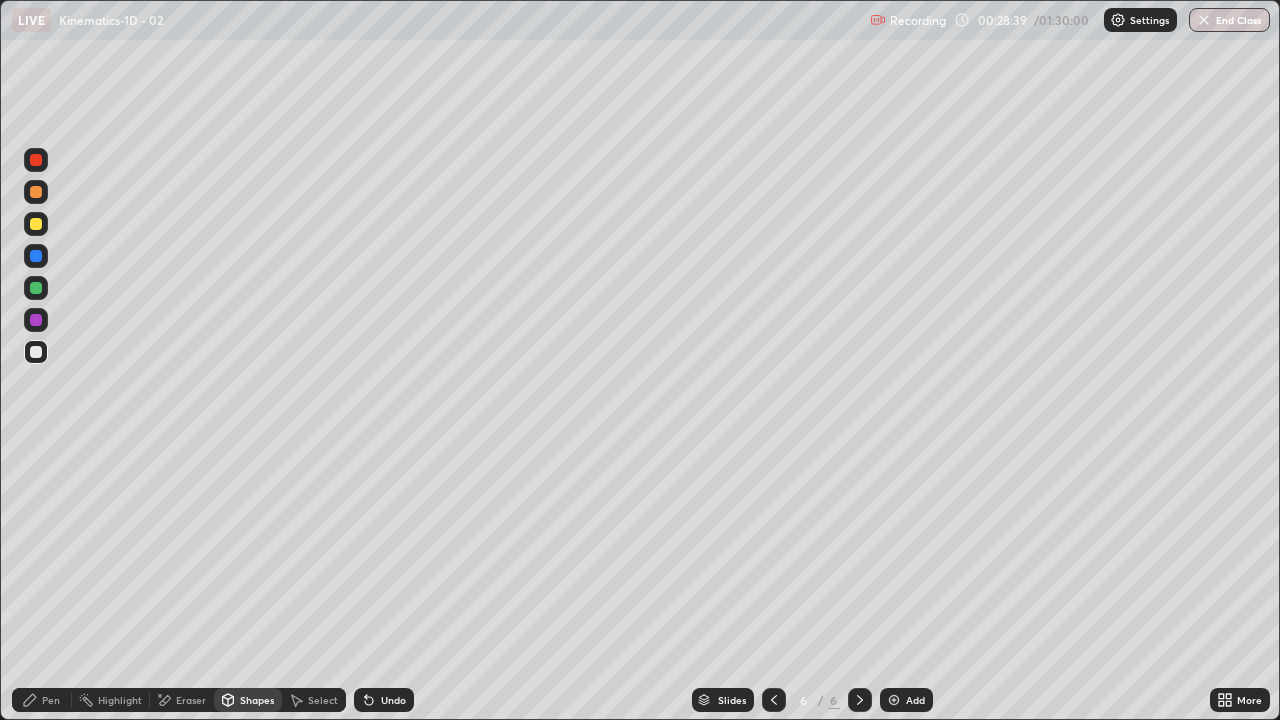click on "Pen" at bounding box center (42, 700) 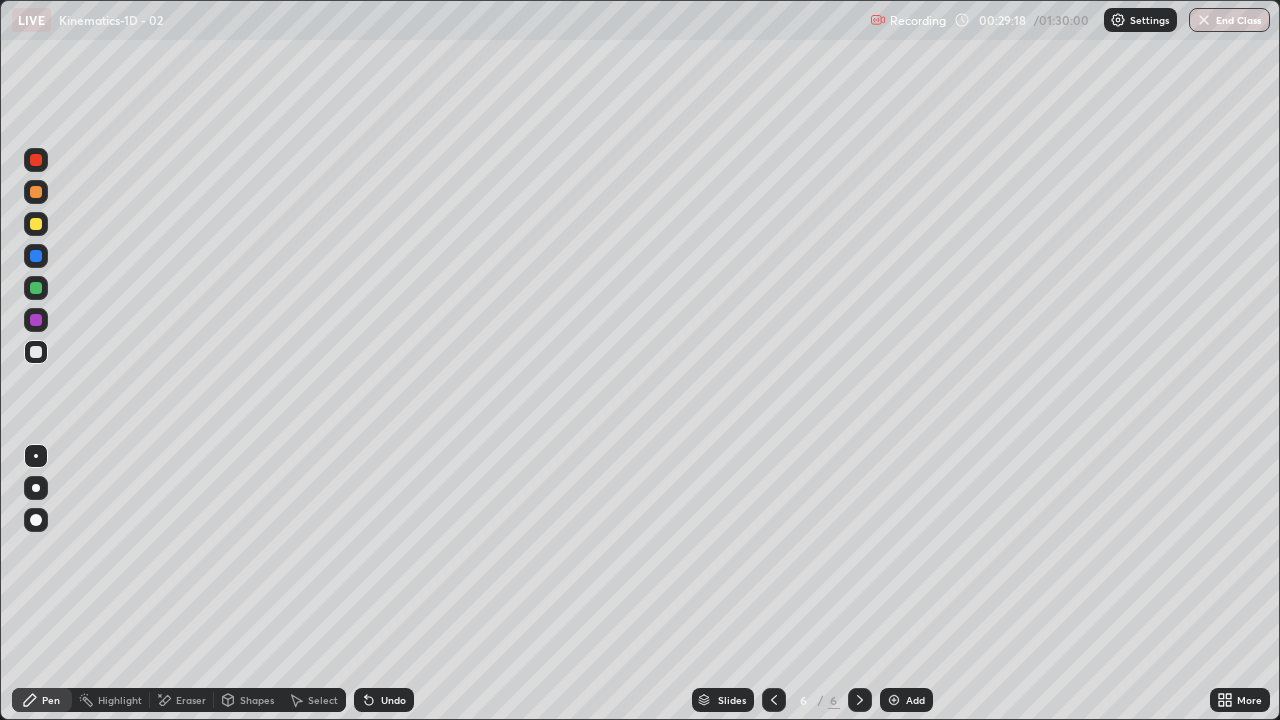 click on "Eraser" at bounding box center (191, 700) 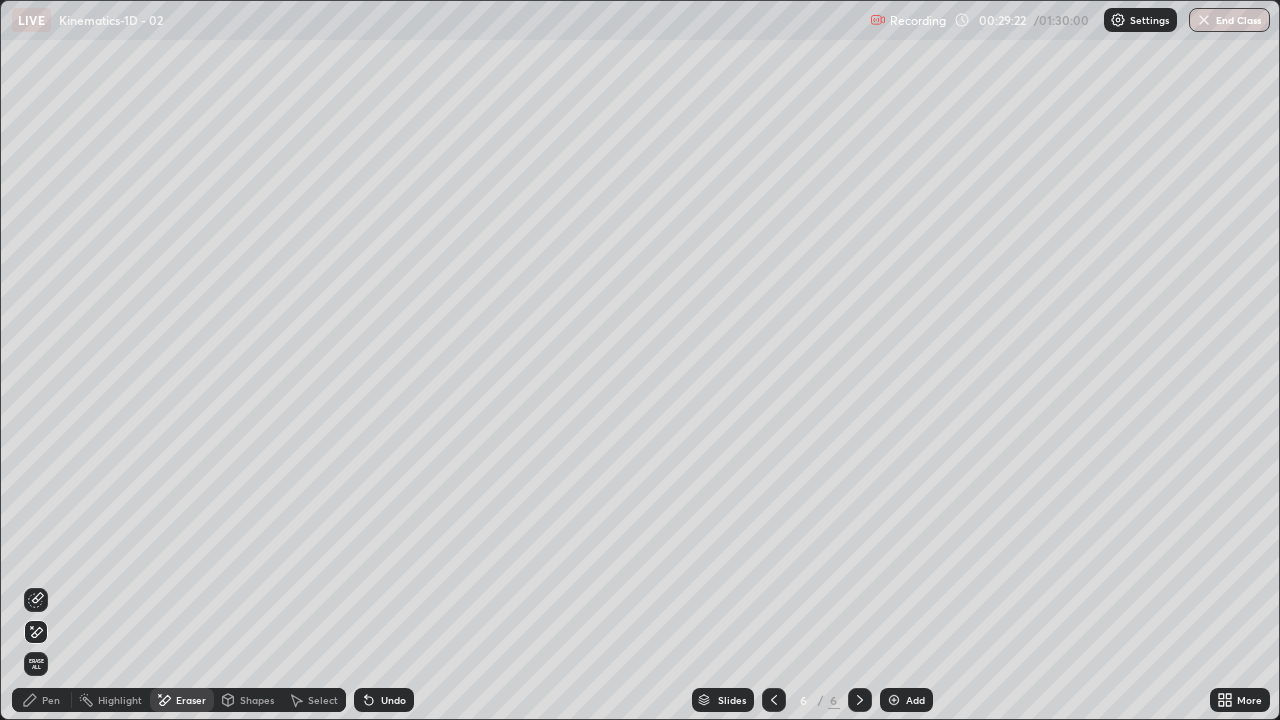 click on "Pen" at bounding box center [42, 700] 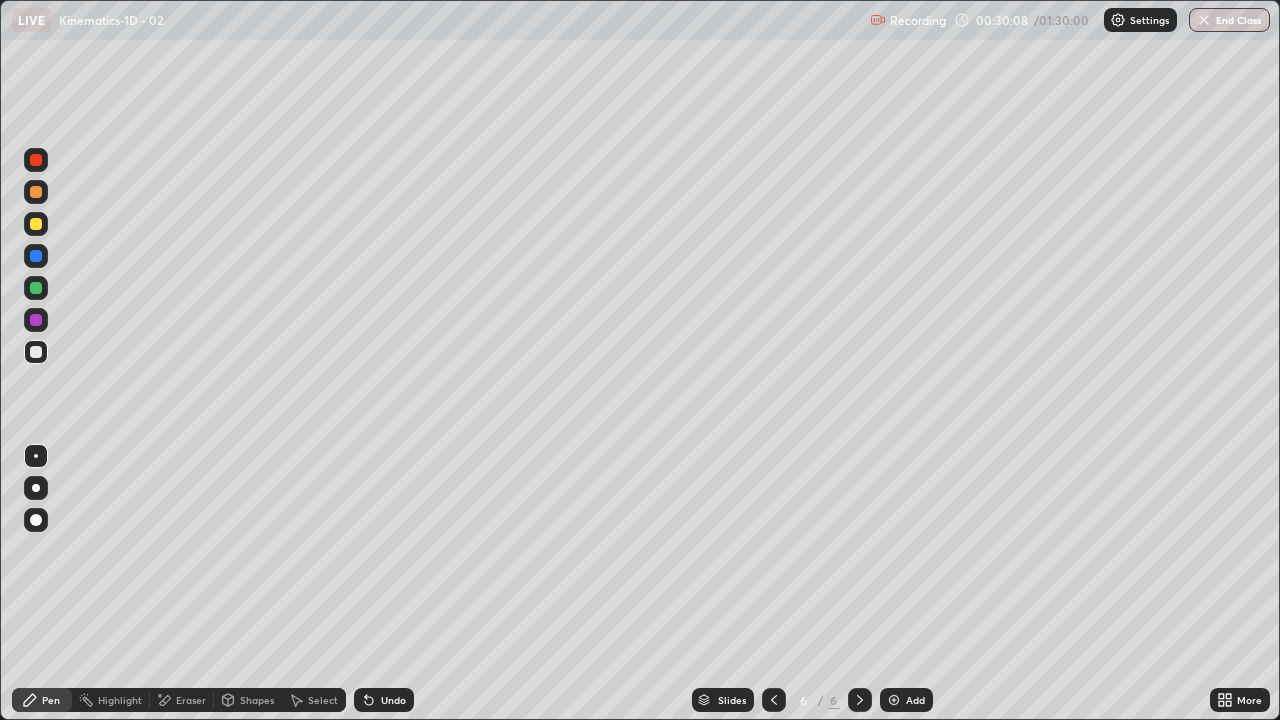 click on "Shapes" at bounding box center [248, 700] 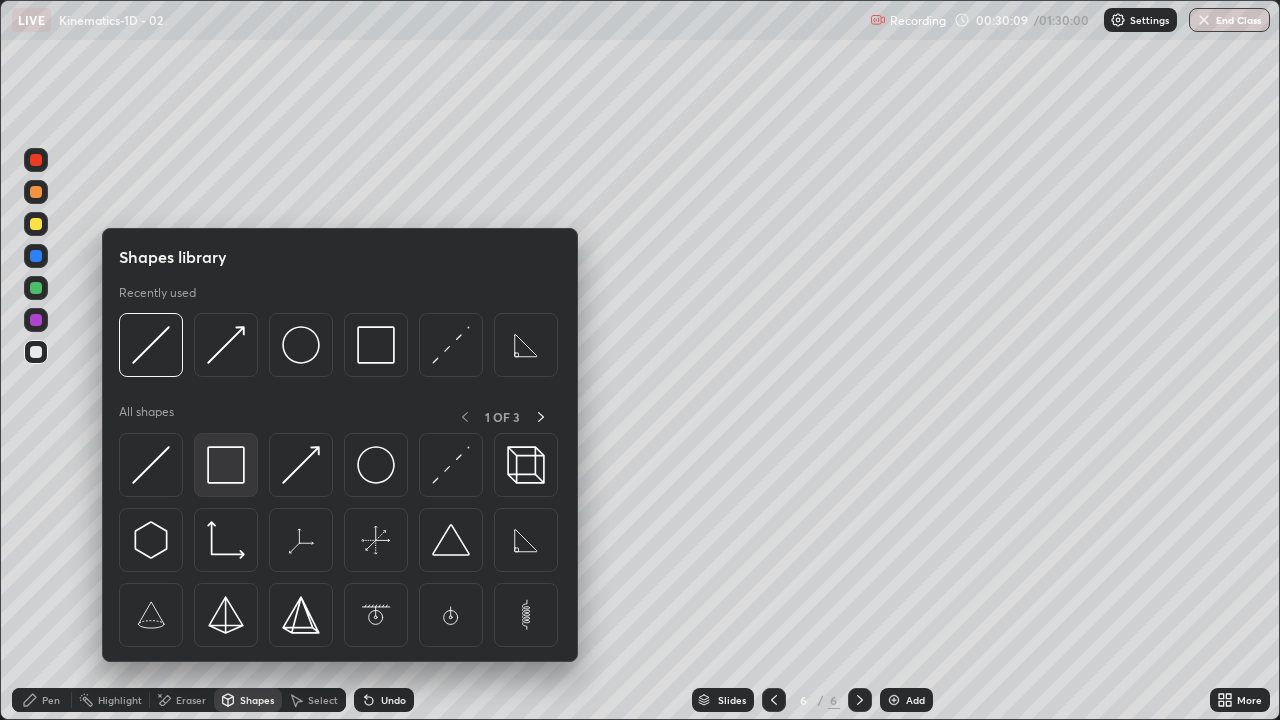 click at bounding box center [226, 465] 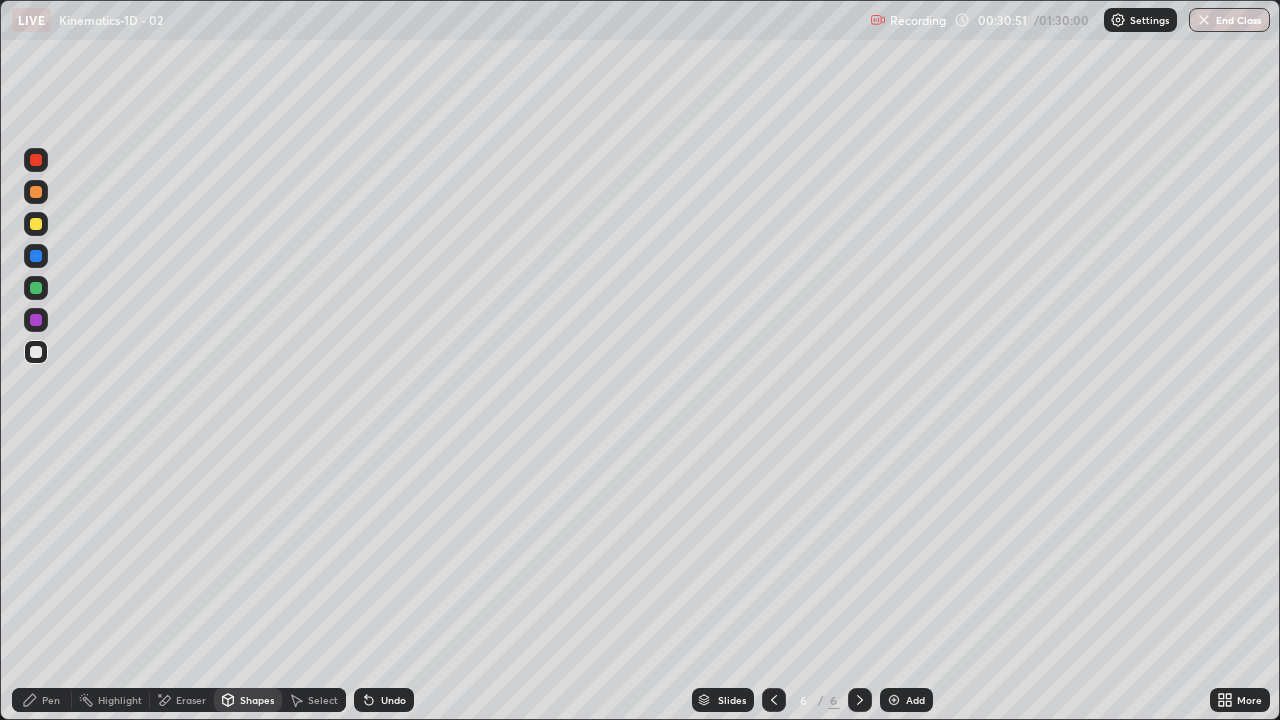 click on "Undo" at bounding box center (393, 700) 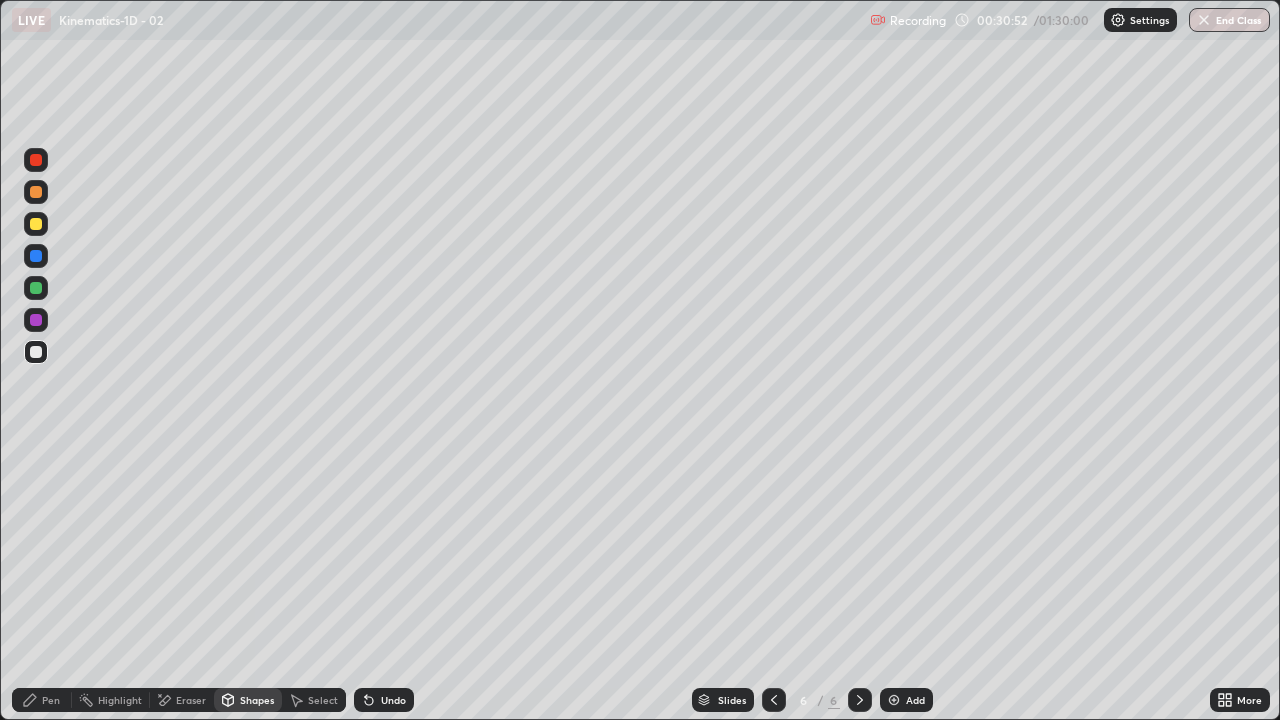 click on "Pen" at bounding box center (42, 700) 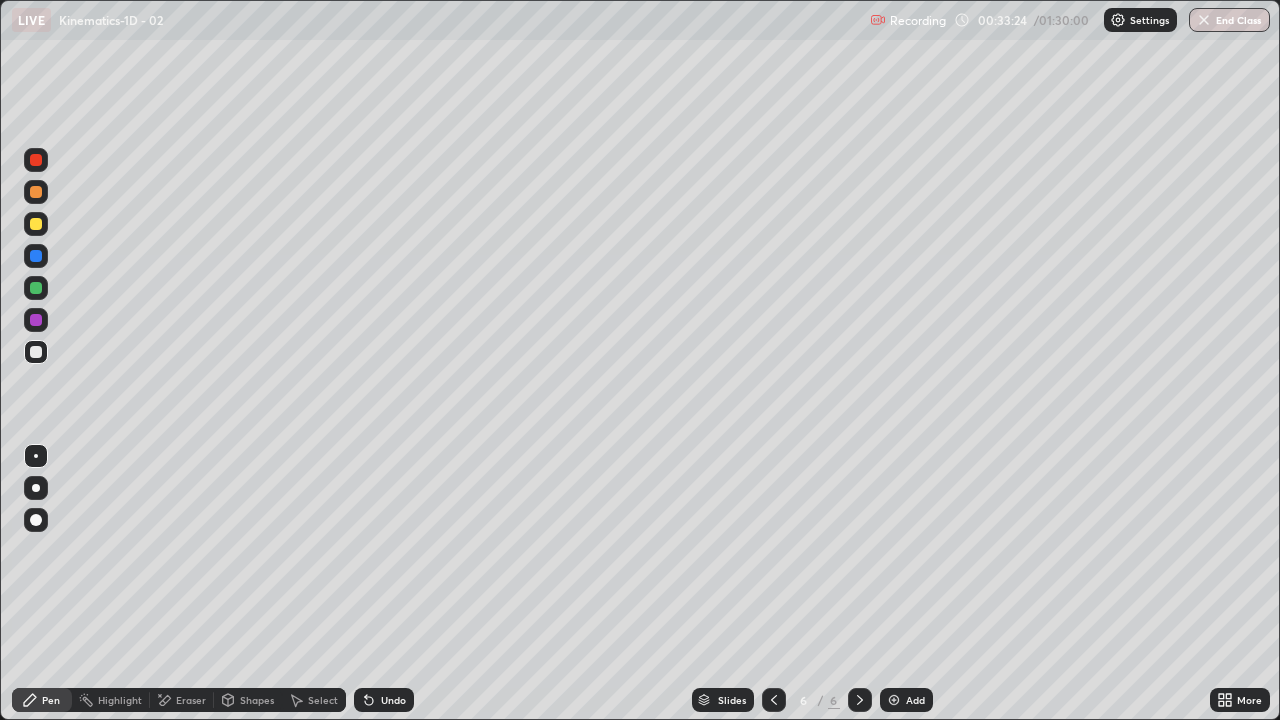 click on "Add" at bounding box center [906, 700] 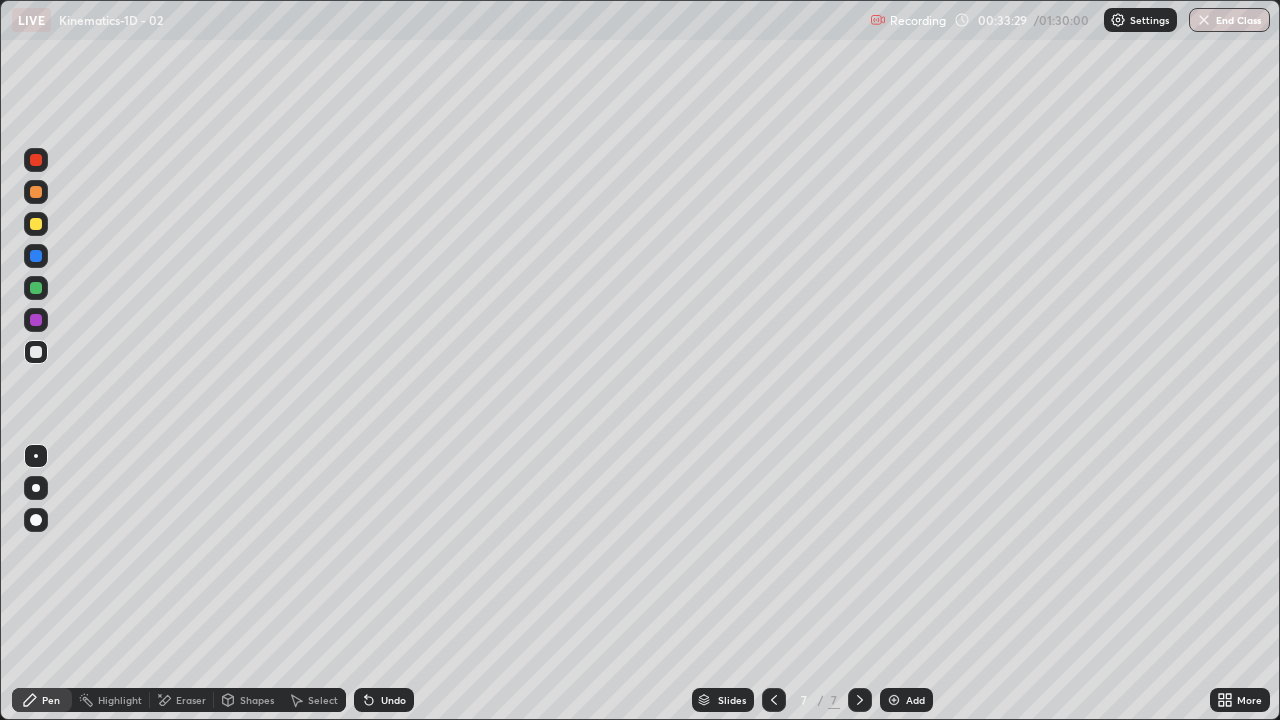 click at bounding box center [36, 224] 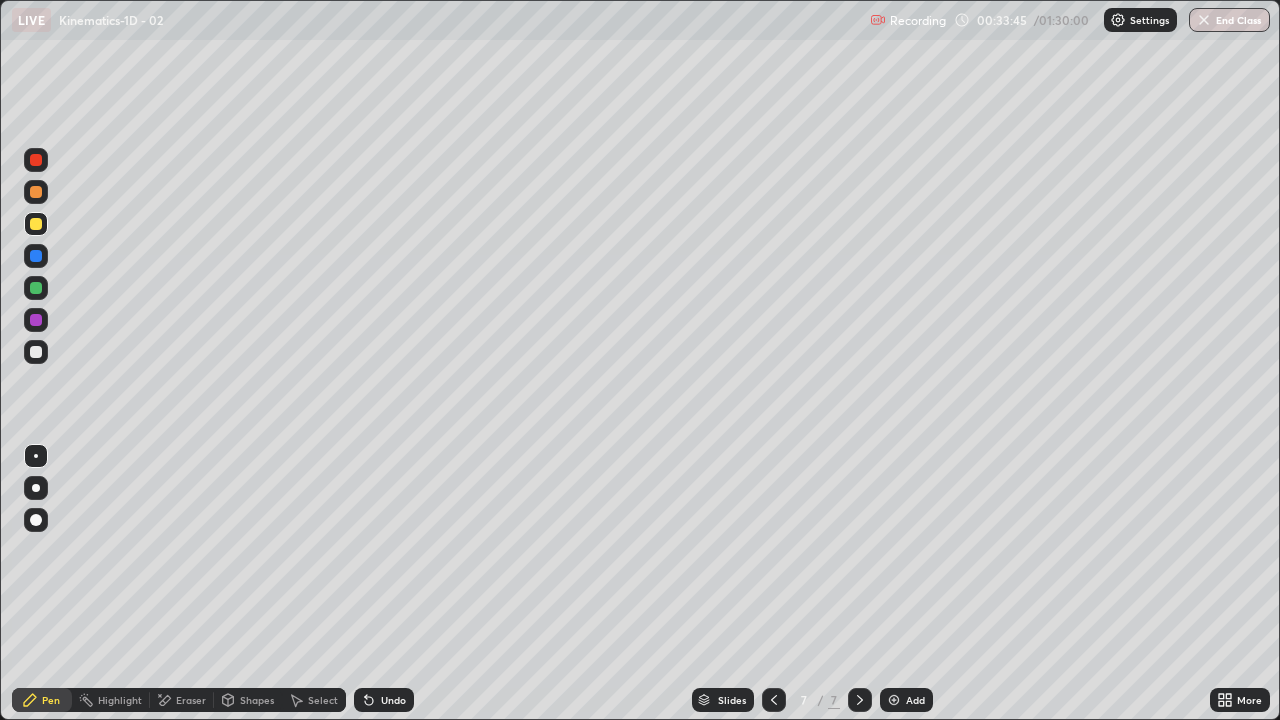 click on "Shapes" at bounding box center [257, 700] 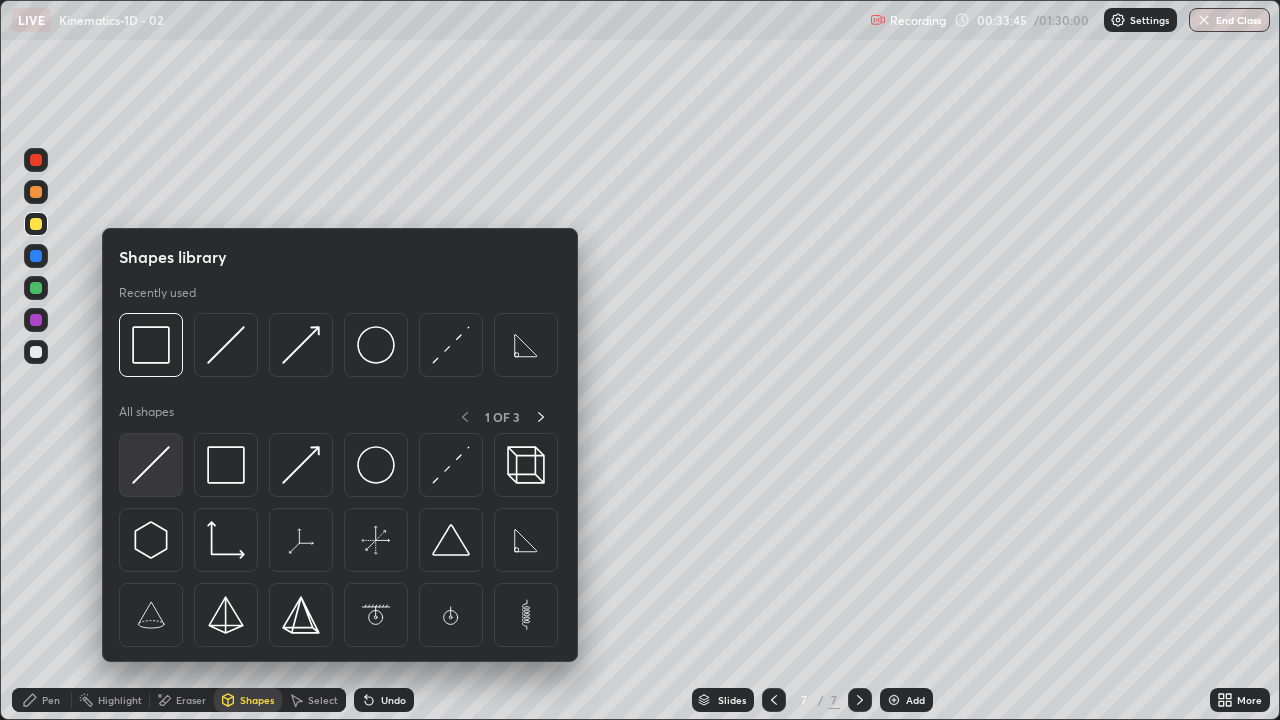 click at bounding box center [151, 465] 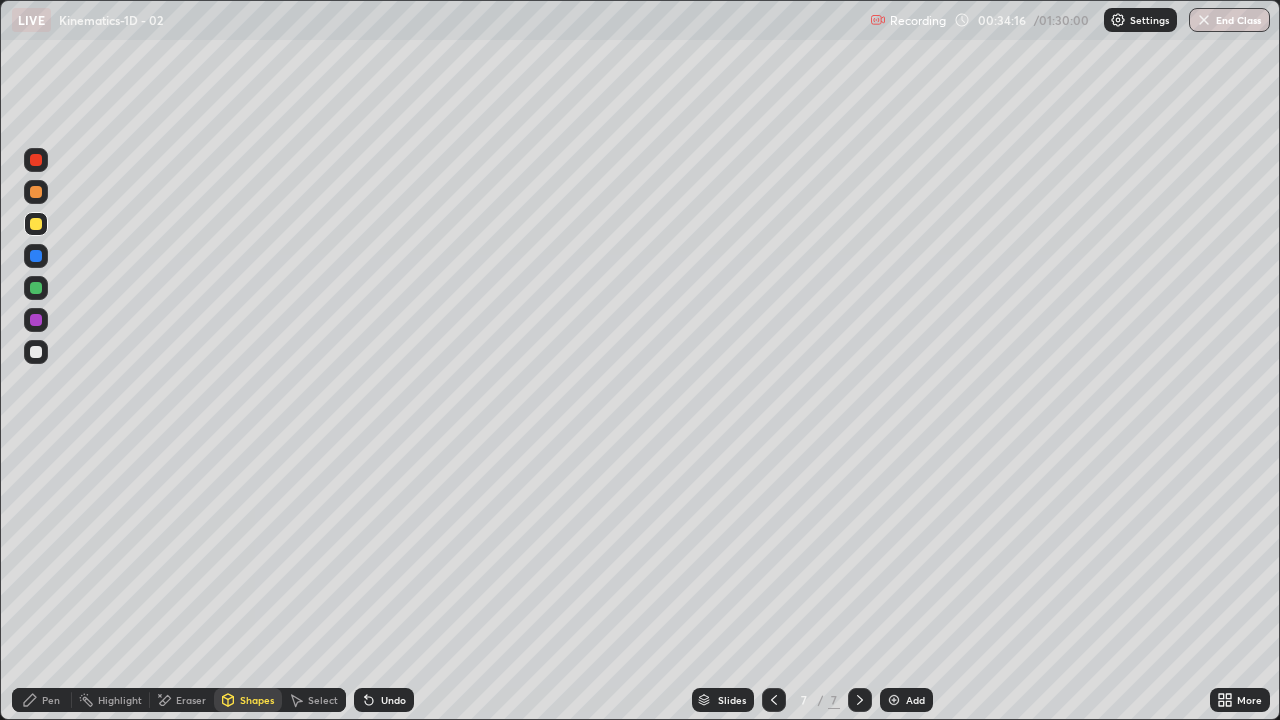click on "Pen" at bounding box center [42, 700] 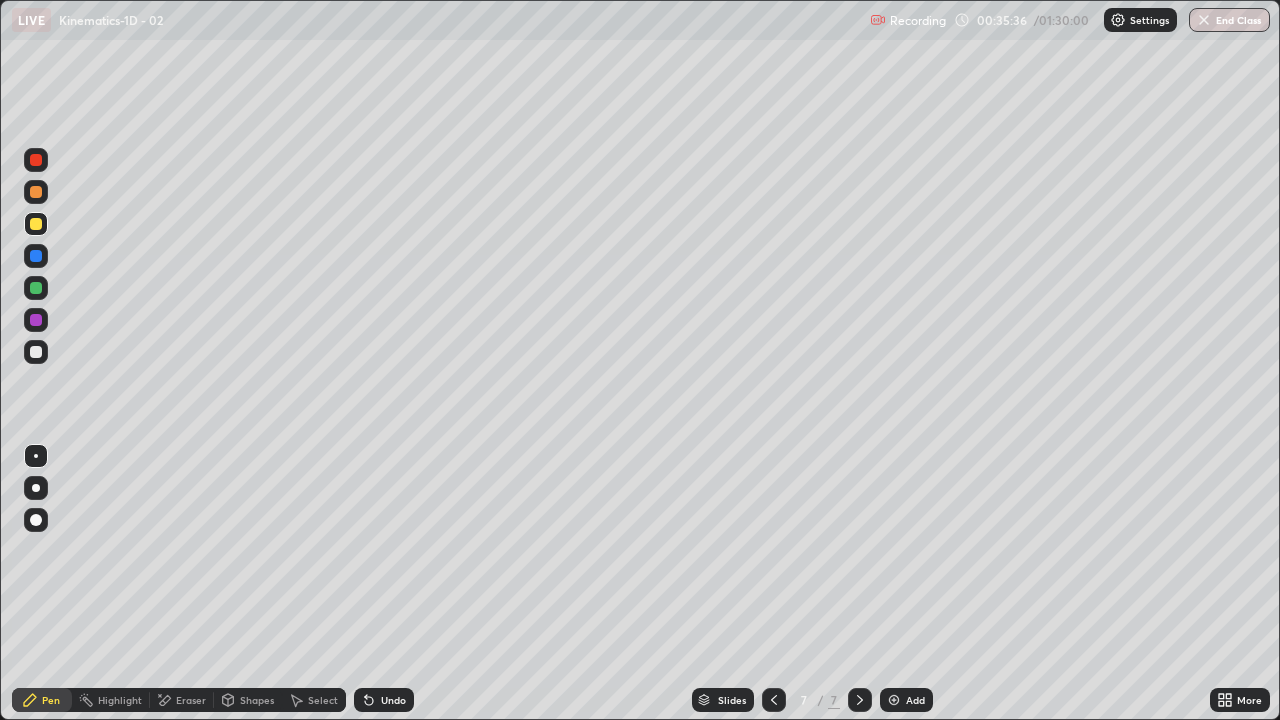click on "Eraser" at bounding box center (191, 700) 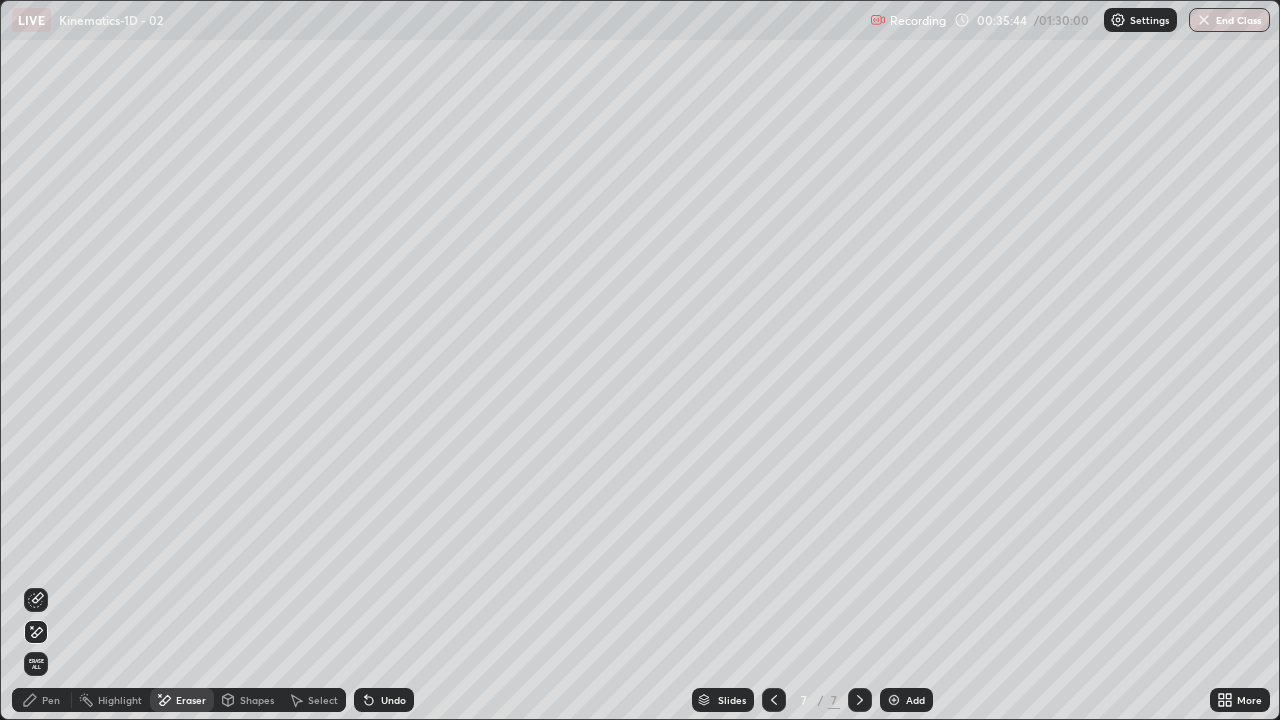 click on "Pen" at bounding box center (42, 700) 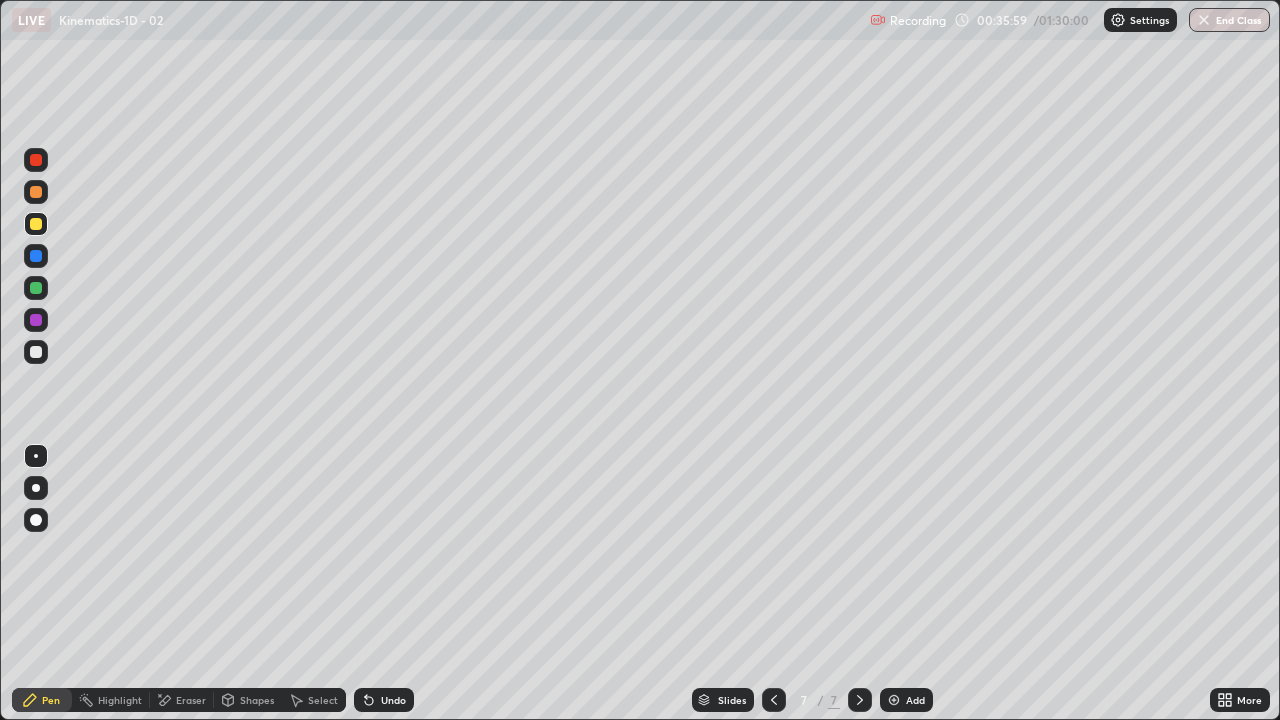 click at bounding box center [36, 288] 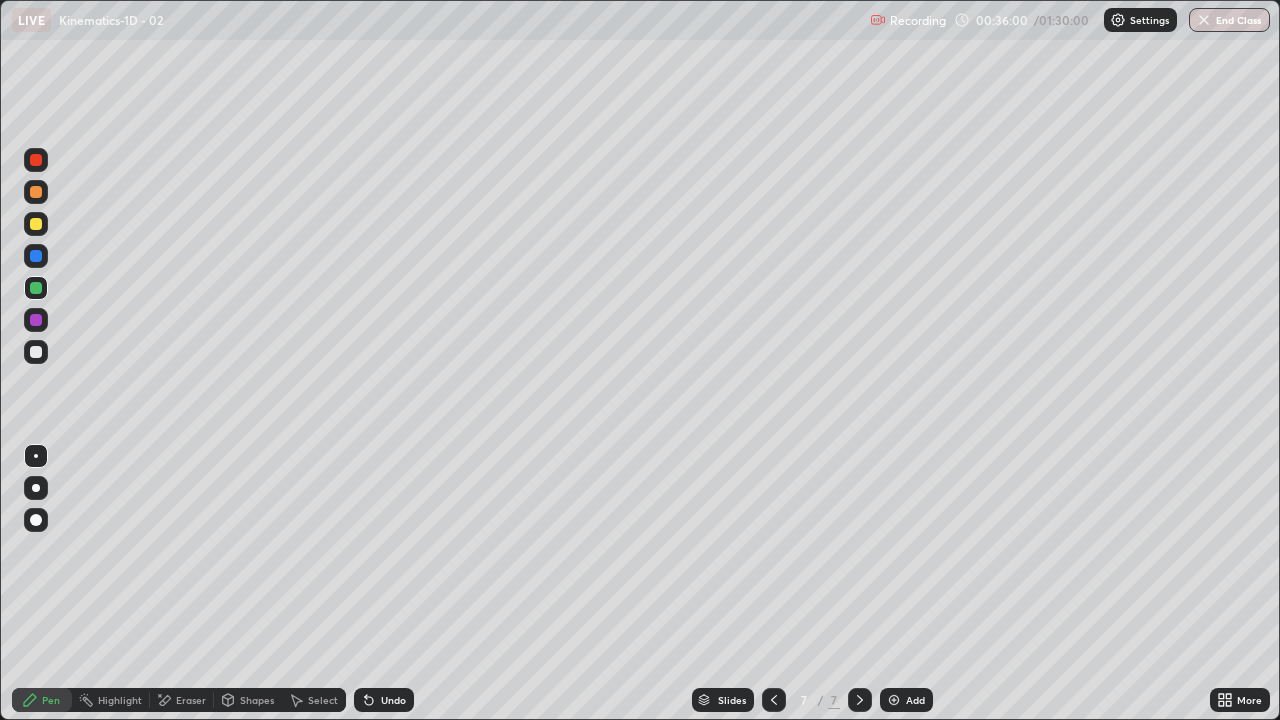 click at bounding box center (36, 320) 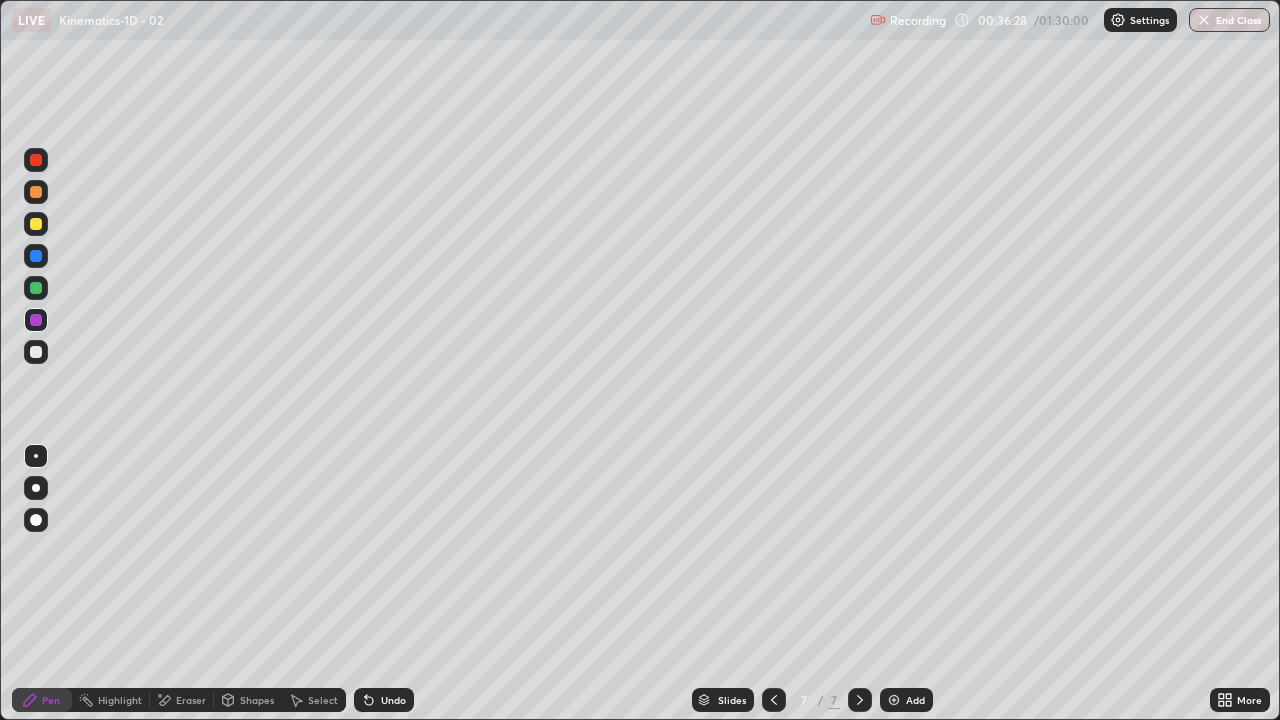 click at bounding box center [36, 352] 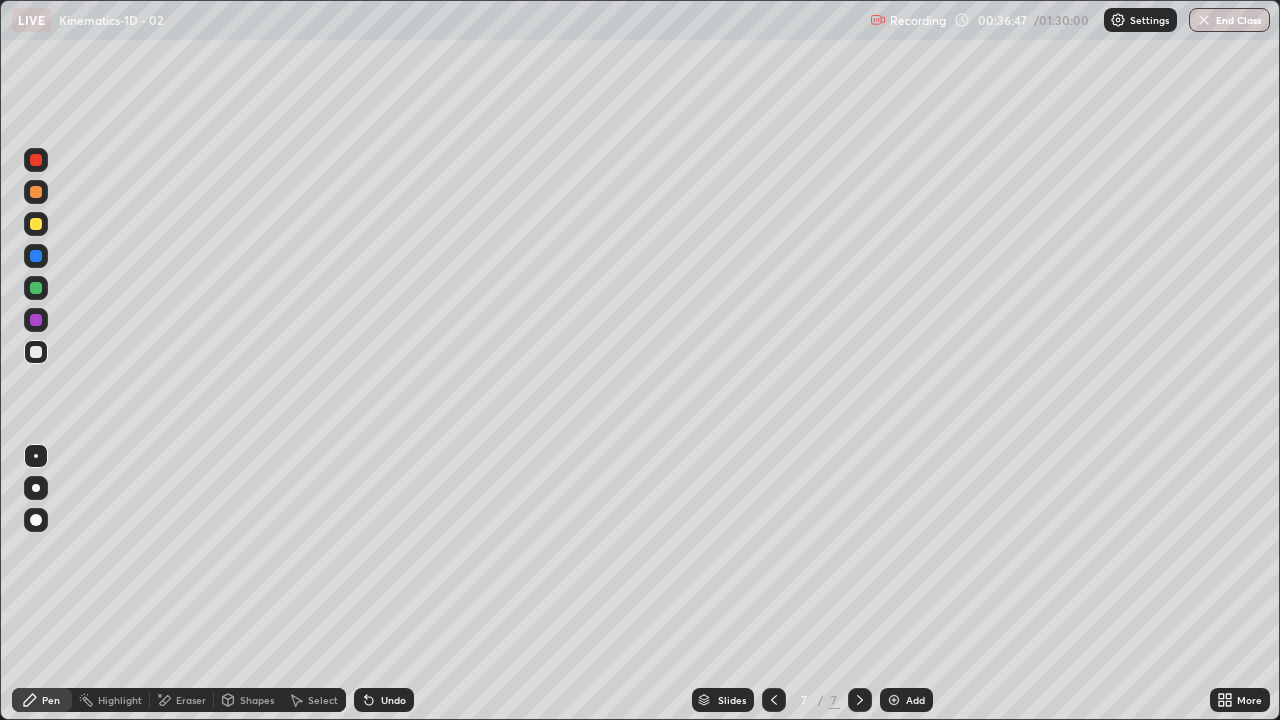 click on "Shapes" at bounding box center (257, 700) 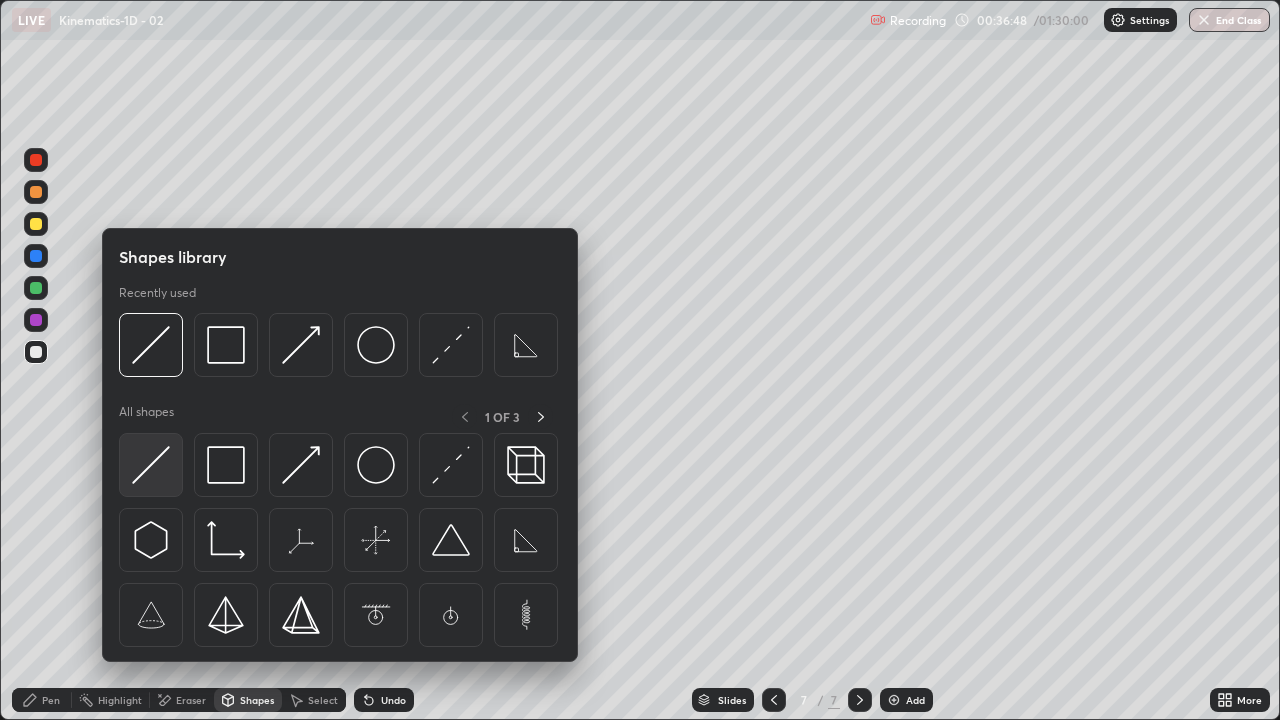 click at bounding box center (151, 465) 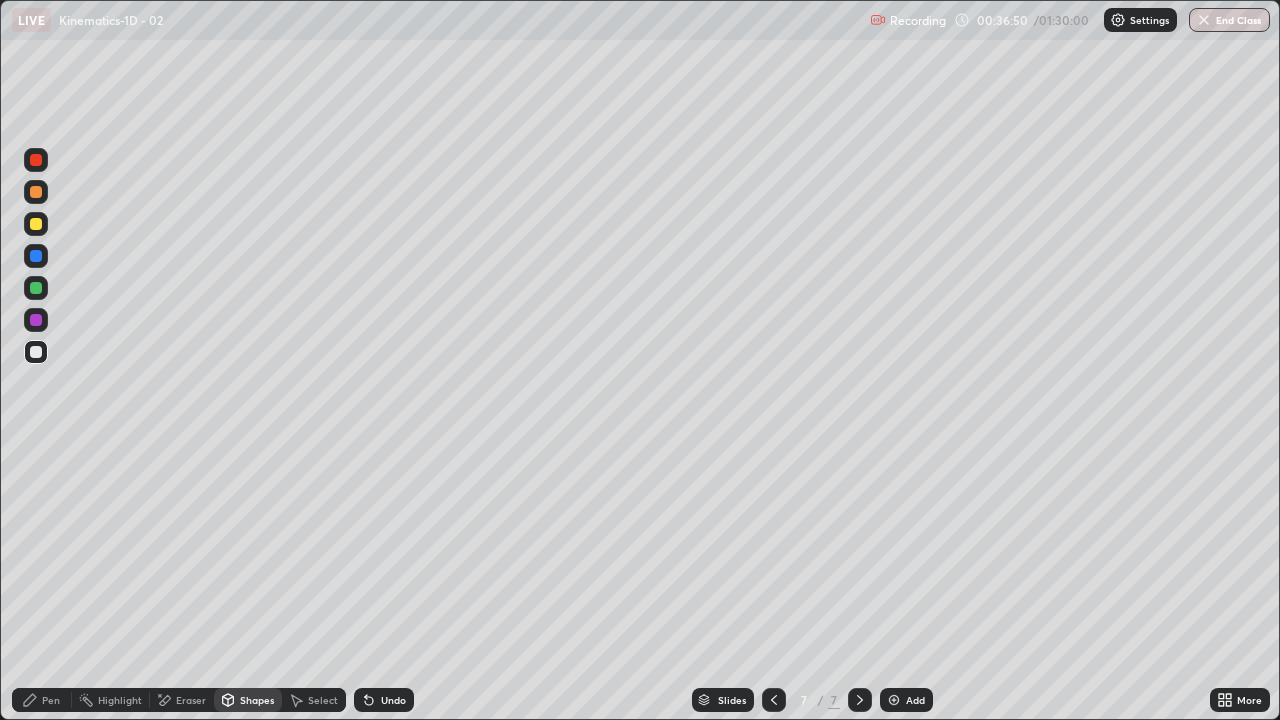 click 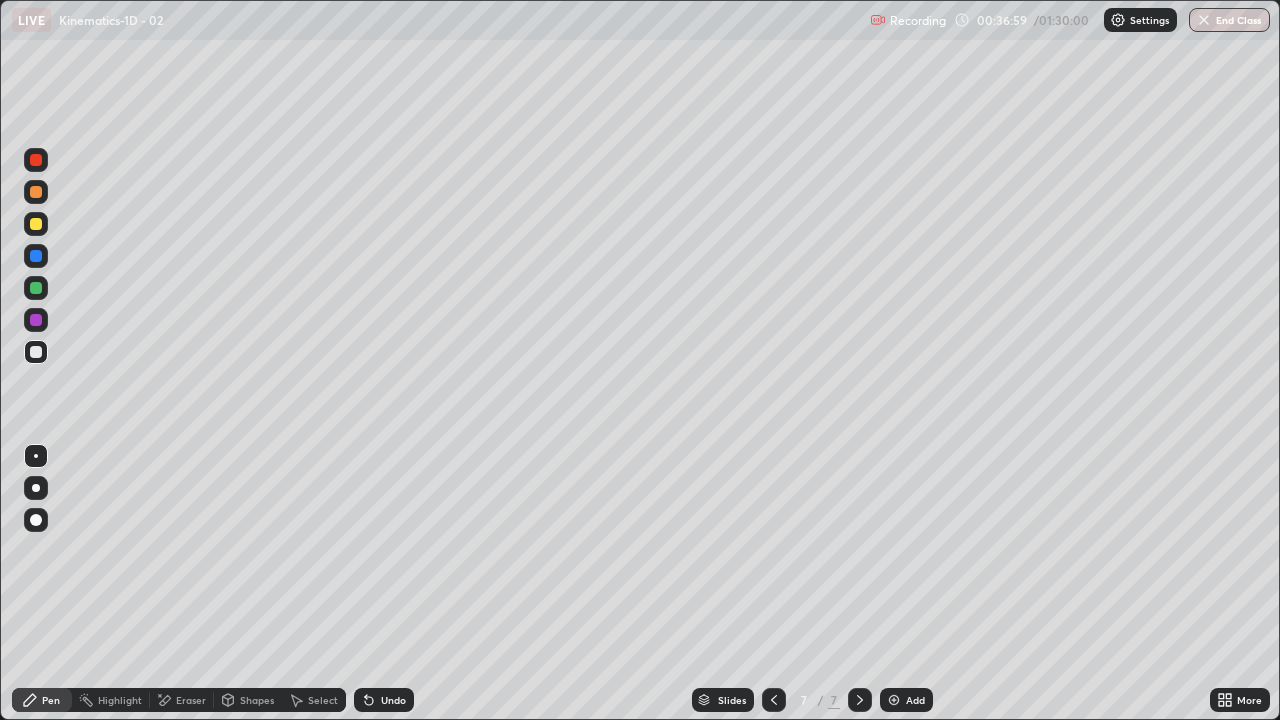 click on "Shapes" at bounding box center [248, 700] 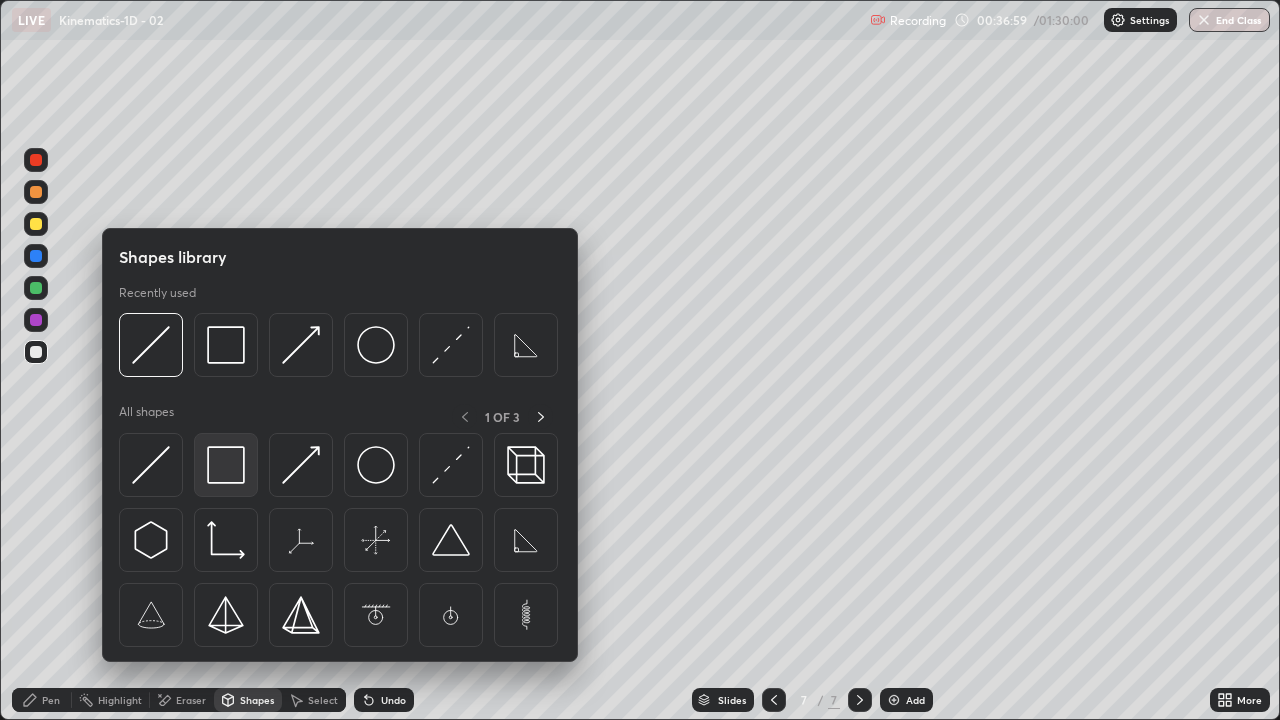 click at bounding box center (226, 465) 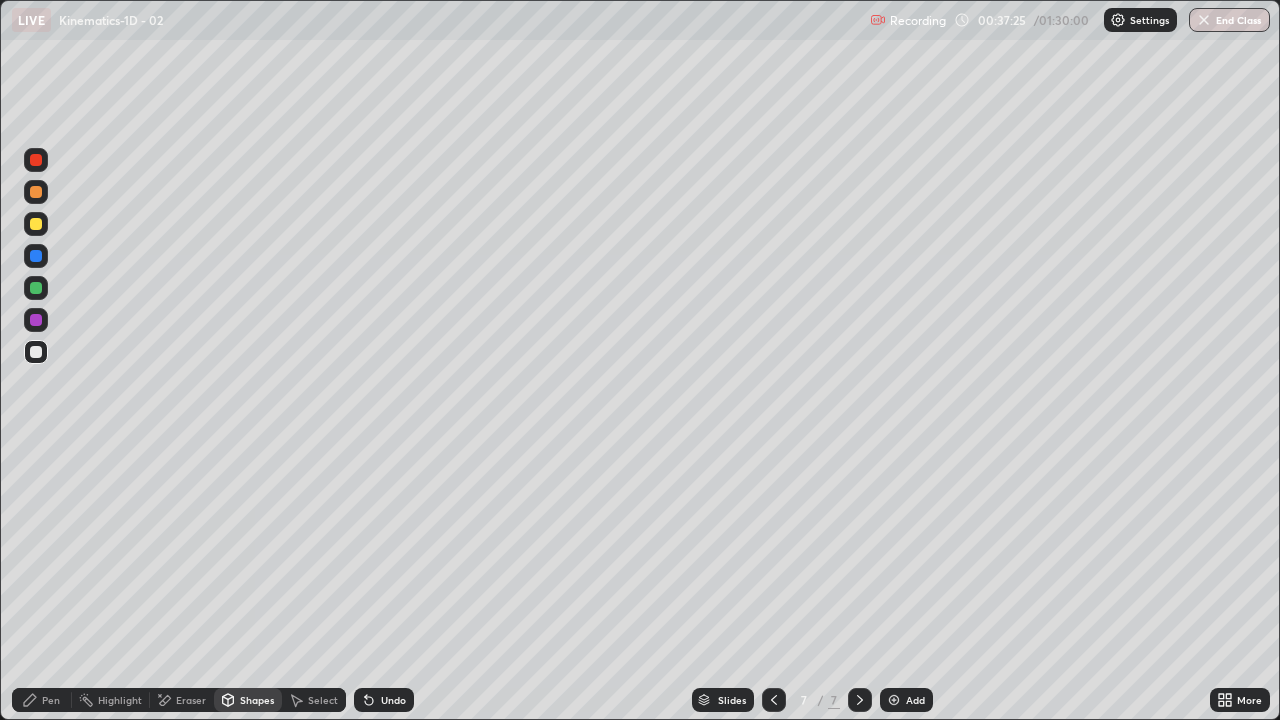 click on "Shapes" at bounding box center [248, 700] 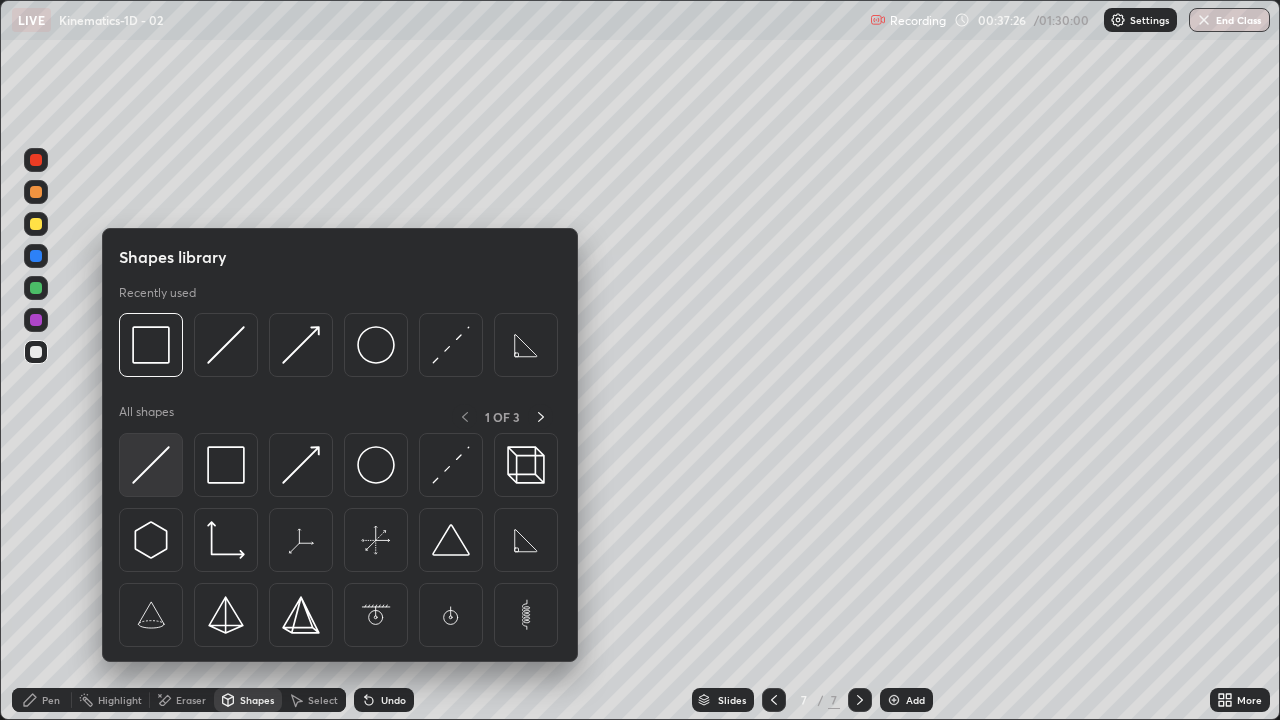 click at bounding box center (151, 465) 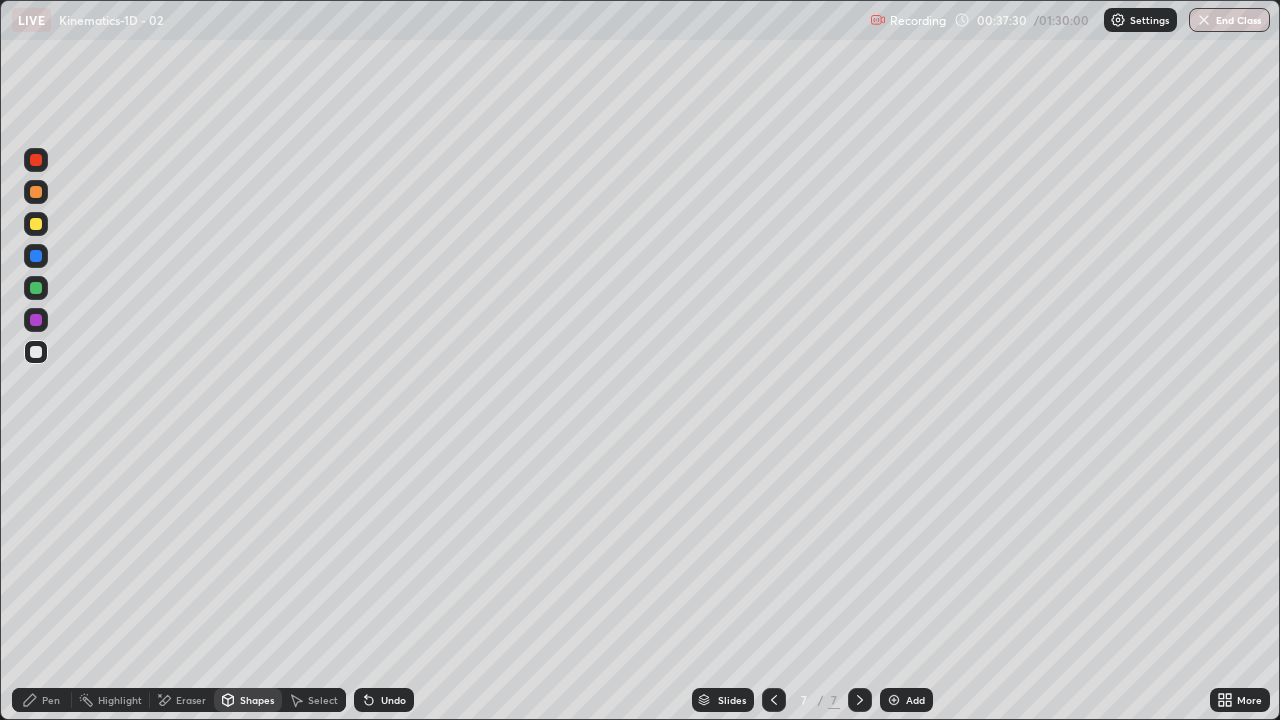 click on "Pen" at bounding box center [51, 700] 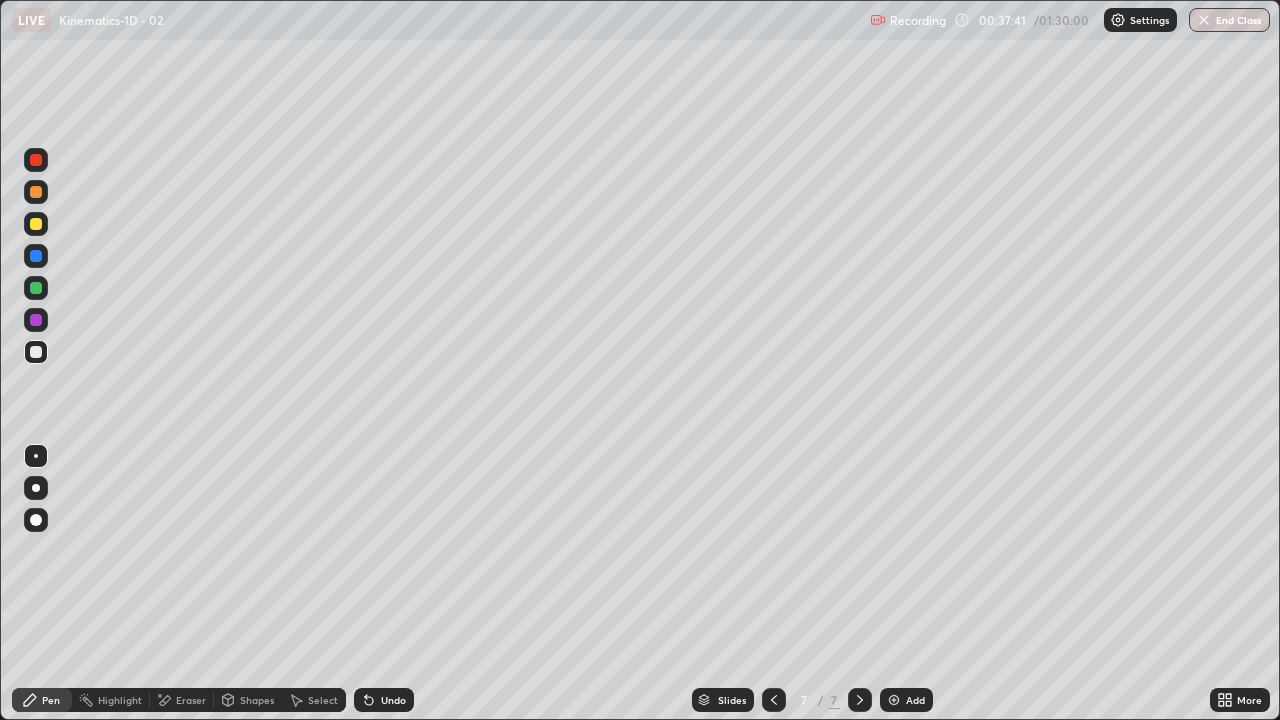 click at bounding box center (36, 352) 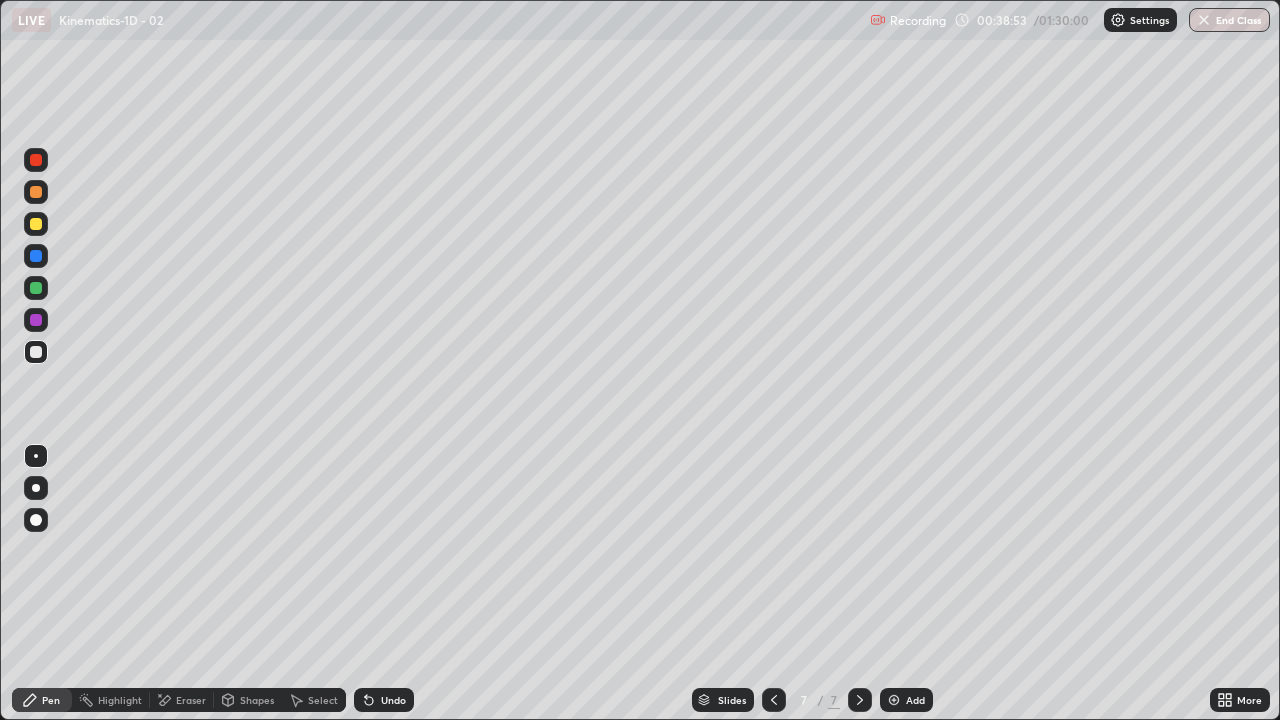 click at bounding box center (36, 352) 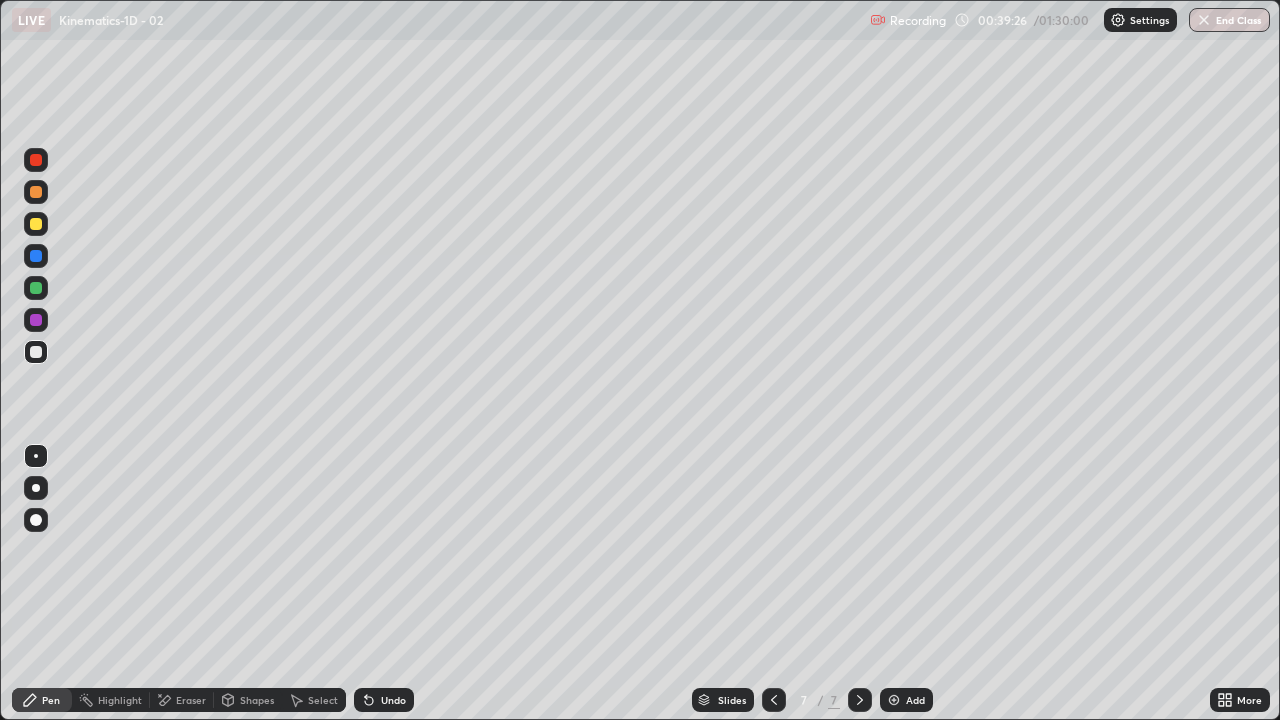 click at bounding box center [36, 224] 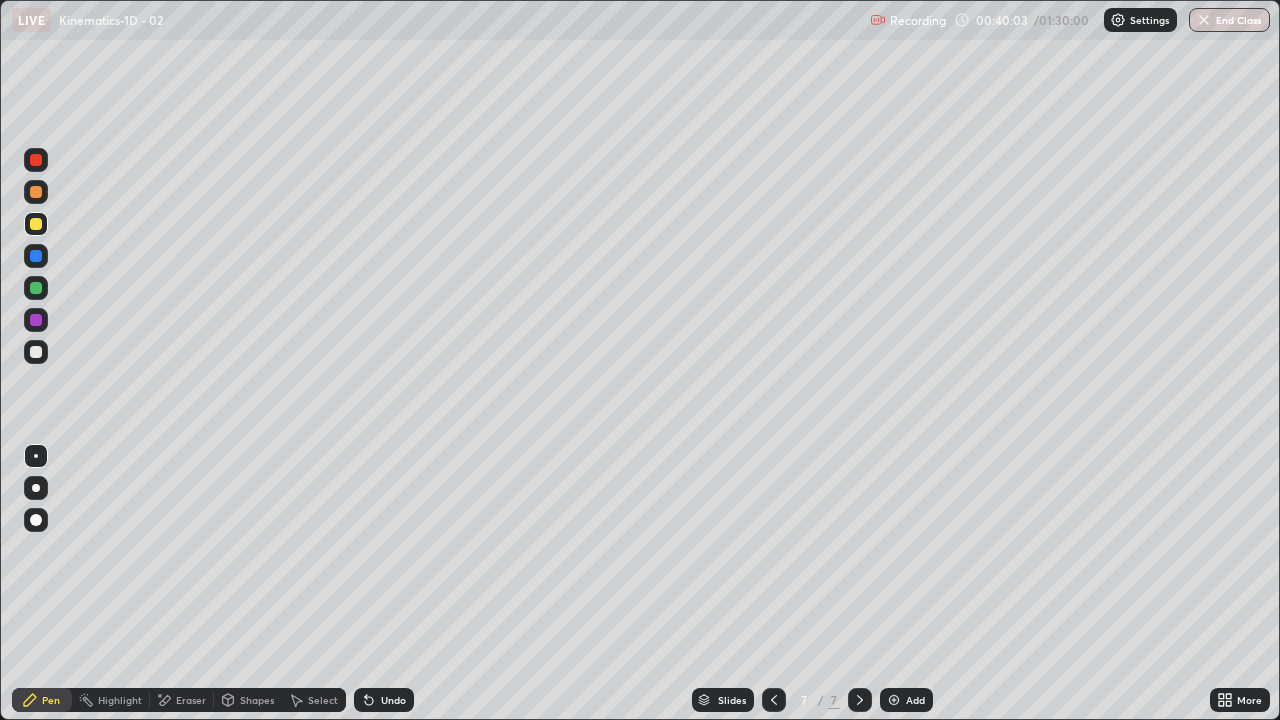 click on "Shapes" at bounding box center (248, 700) 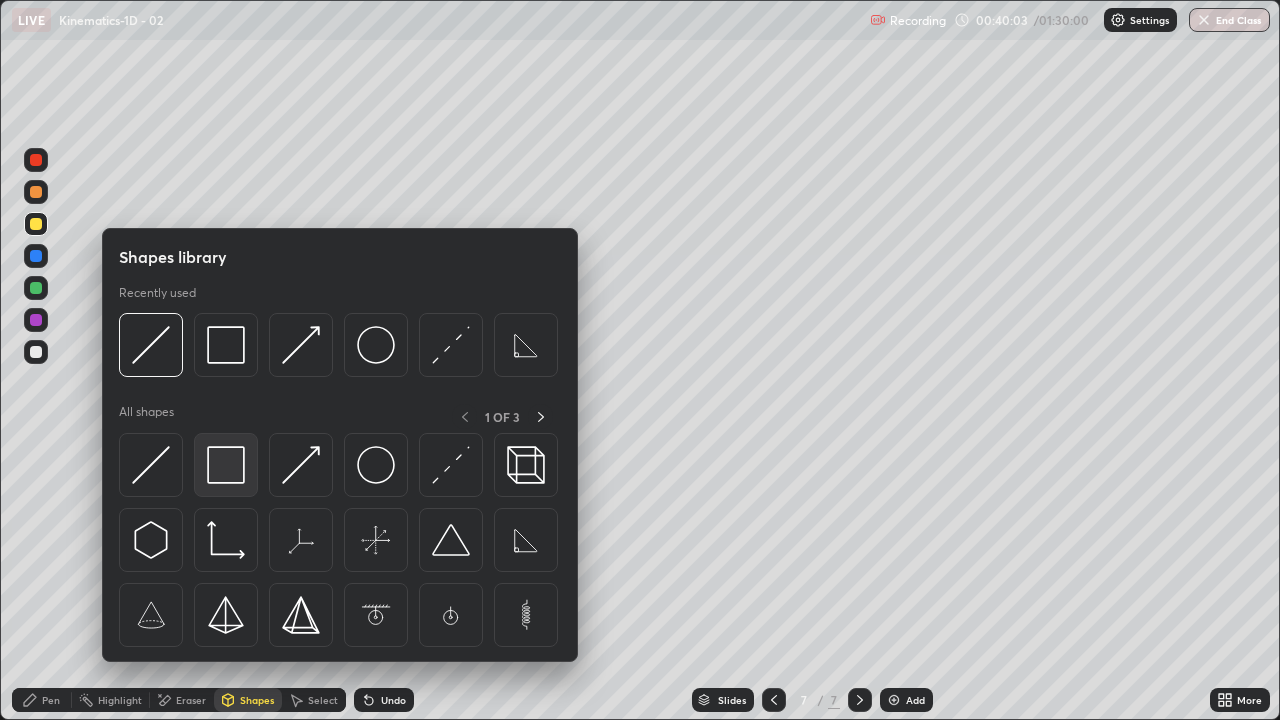 click at bounding box center [226, 465] 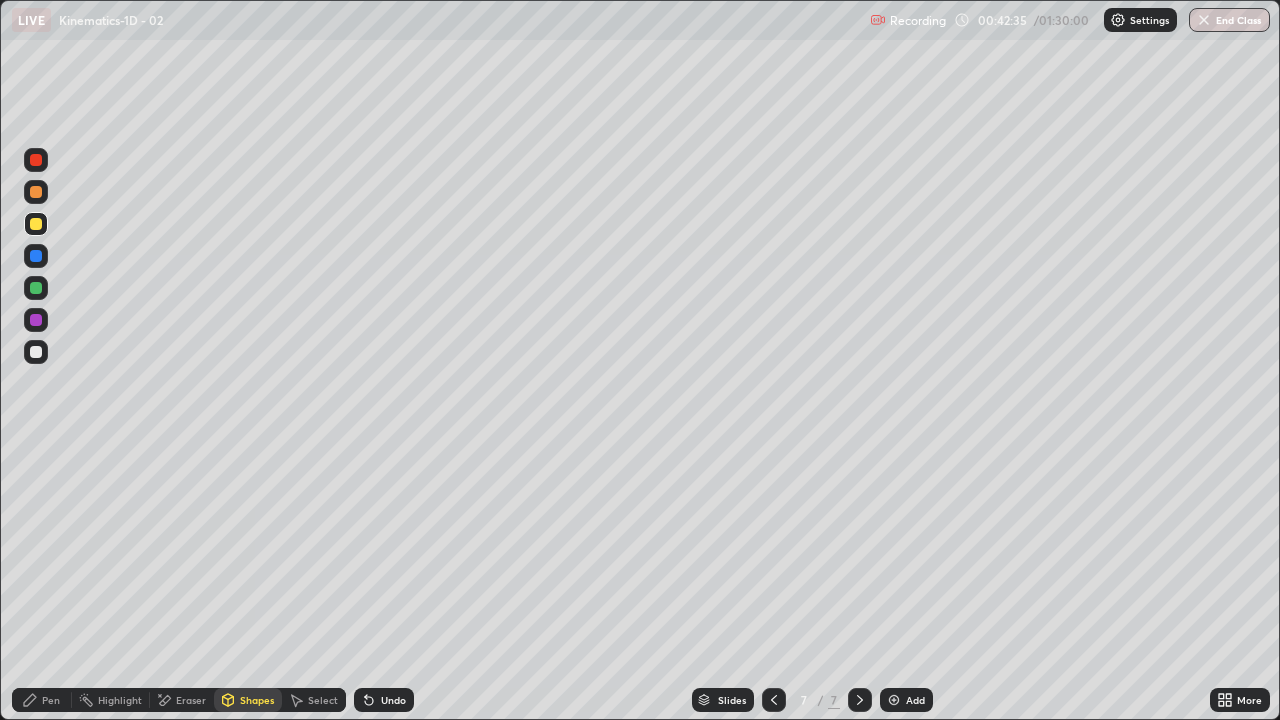 click on "Add" at bounding box center (915, 700) 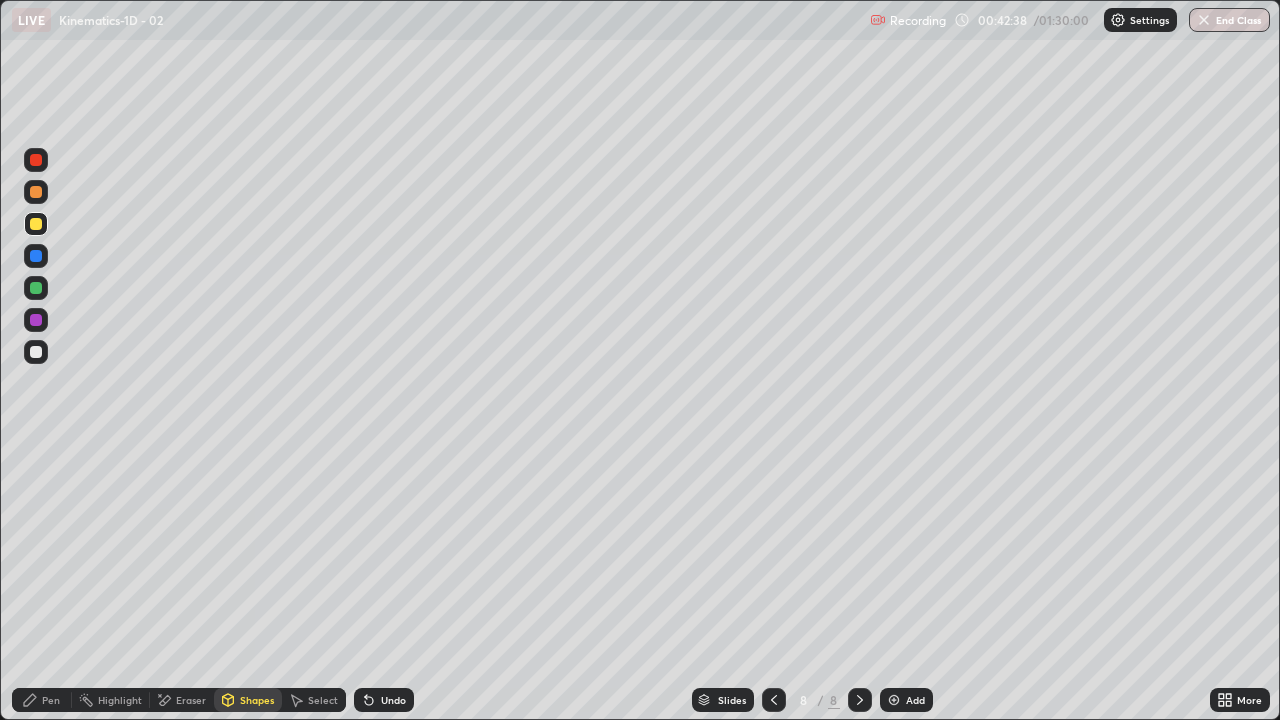 click on "Pen" at bounding box center [51, 700] 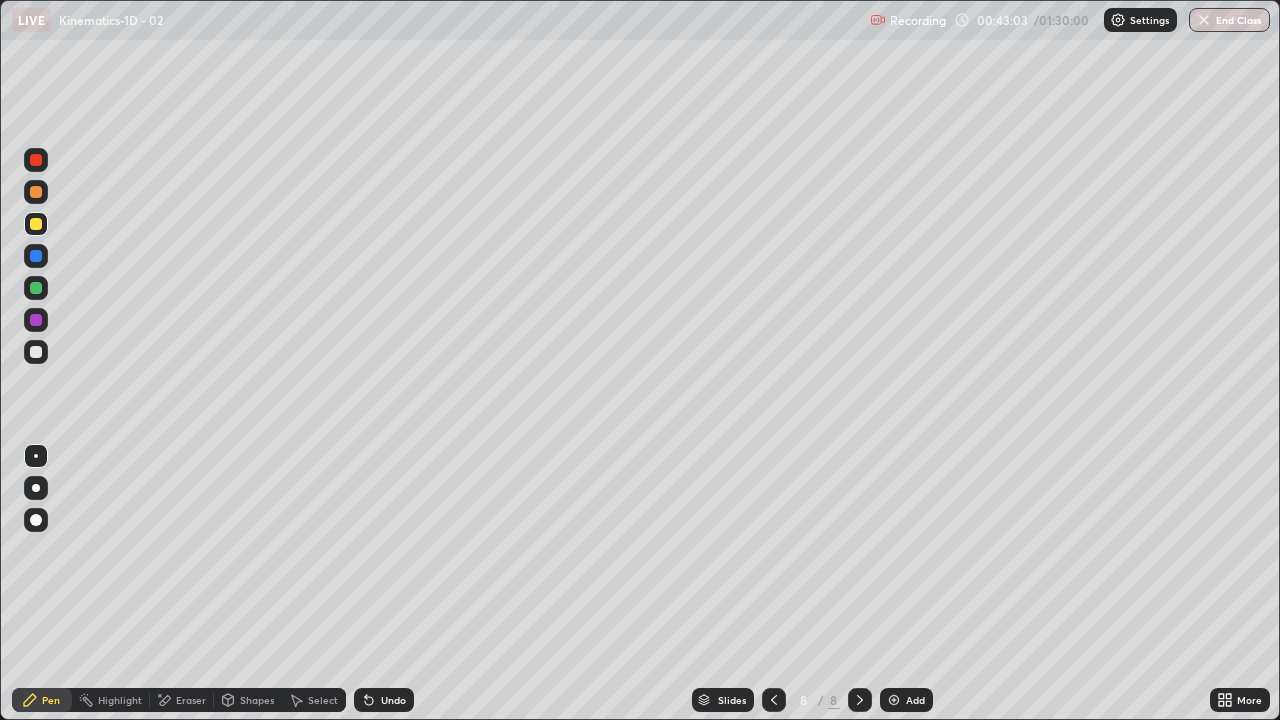 click at bounding box center [36, 288] 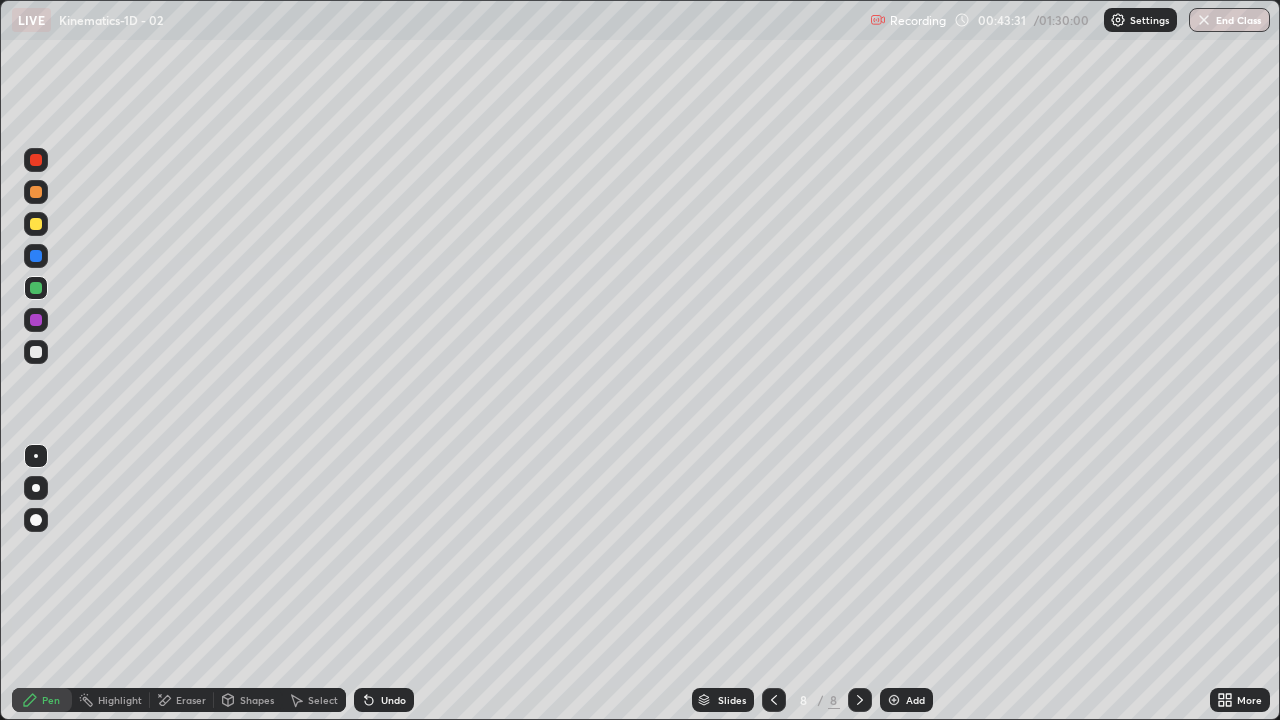 click on "Undo" at bounding box center [393, 700] 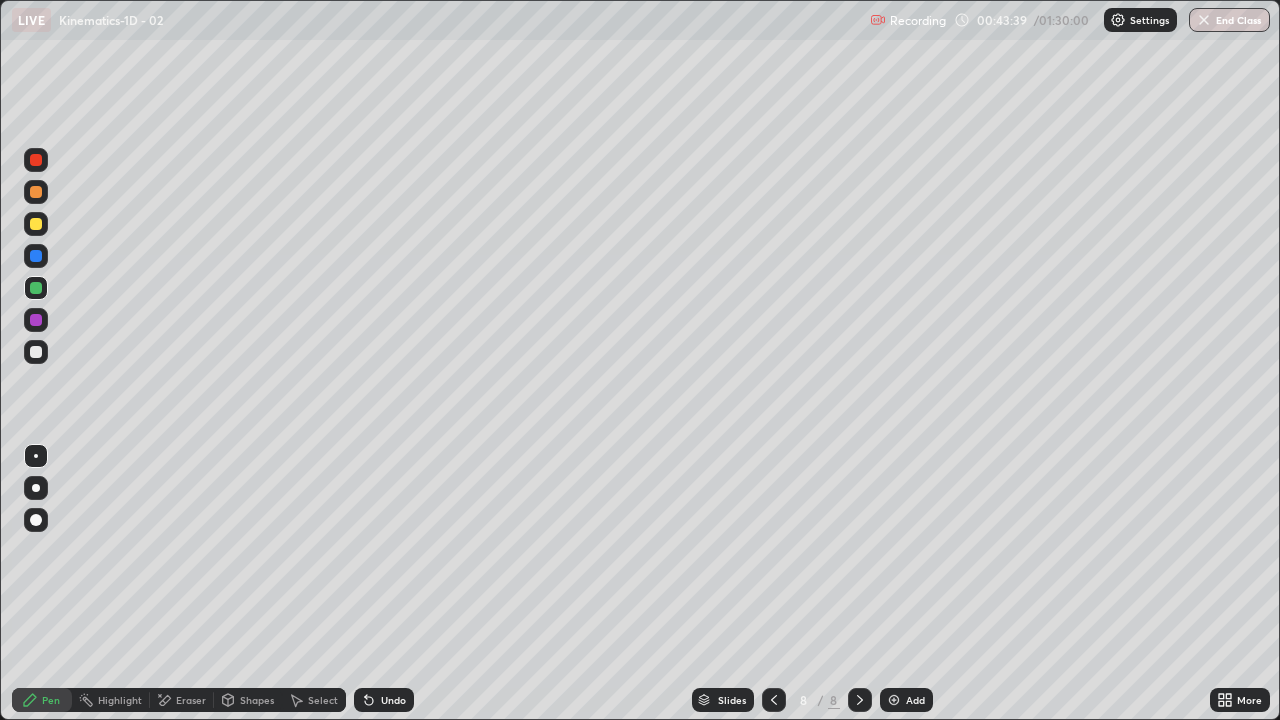 click at bounding box center (36, 320) 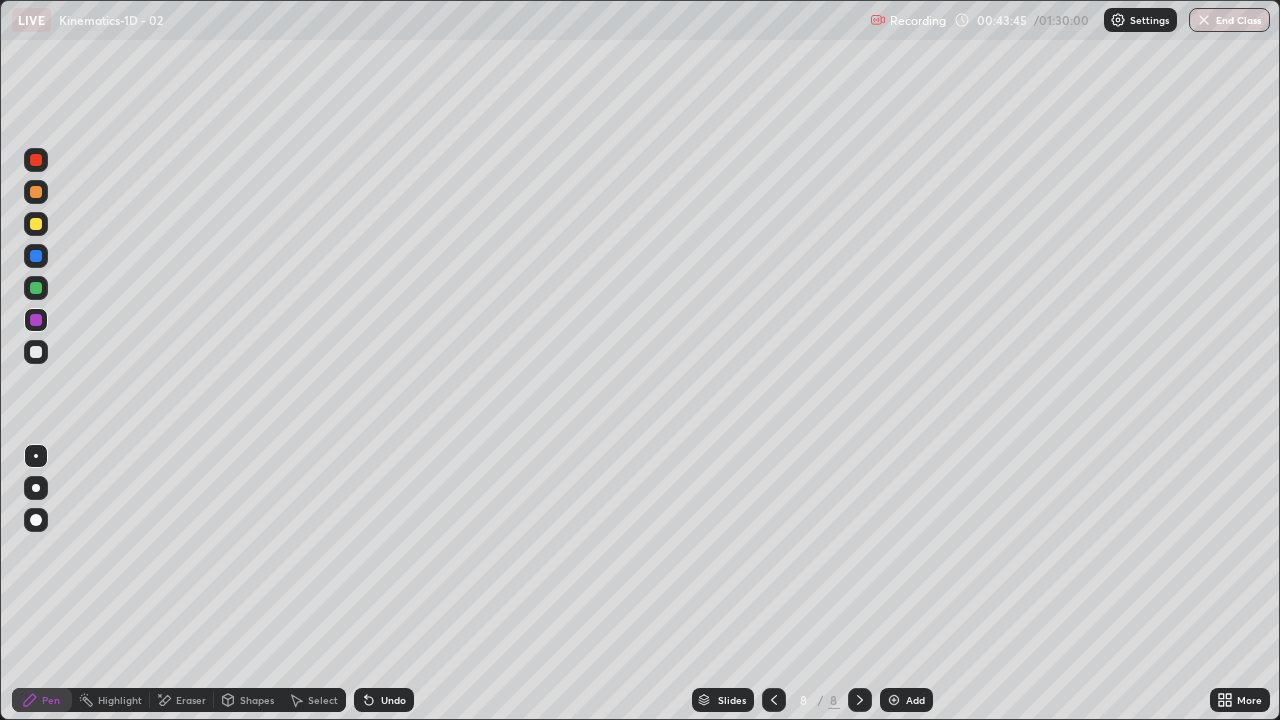 click at bounding box center (36, 352) 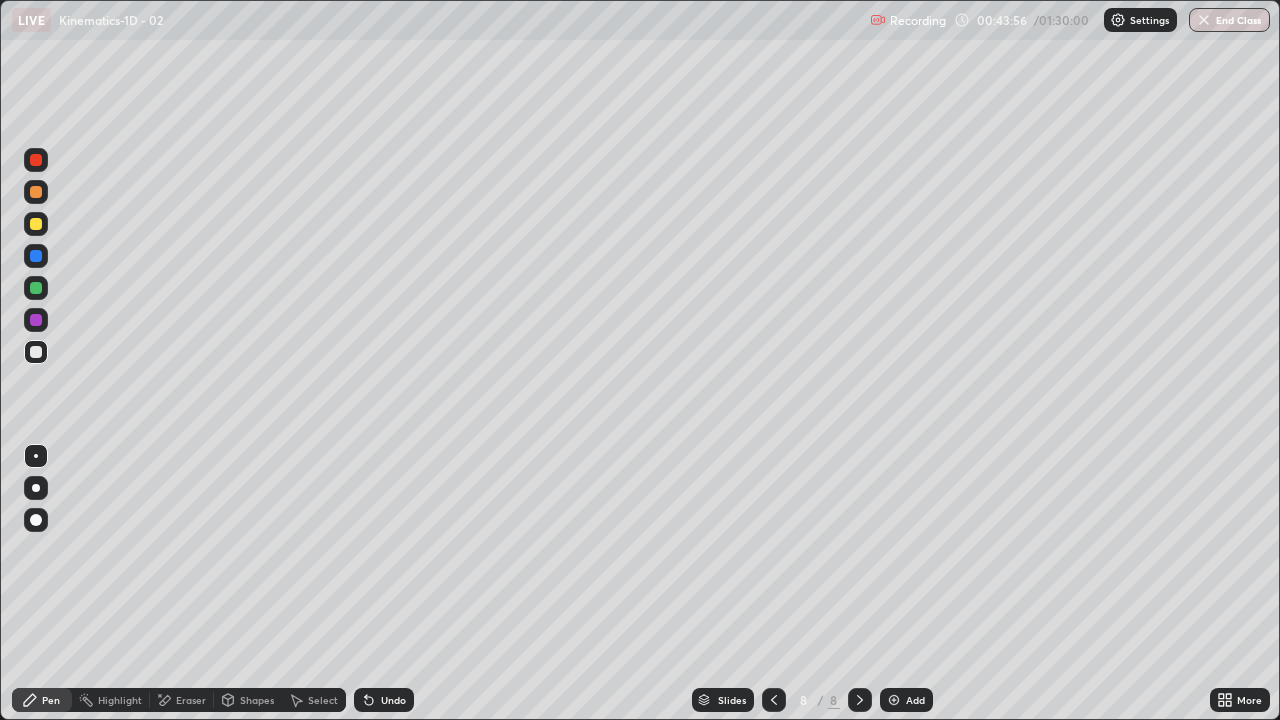 click on "Shapes" at bounding box center [257, 700] 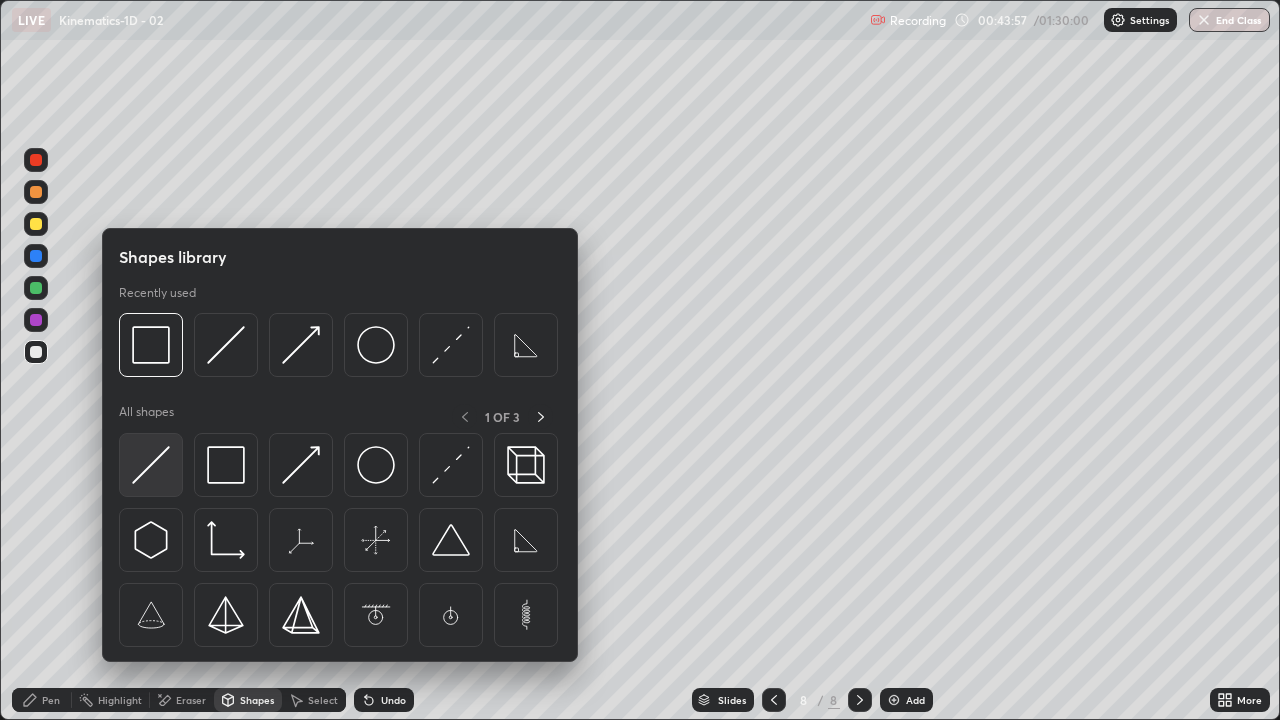 click at bounding box center [151, 465] 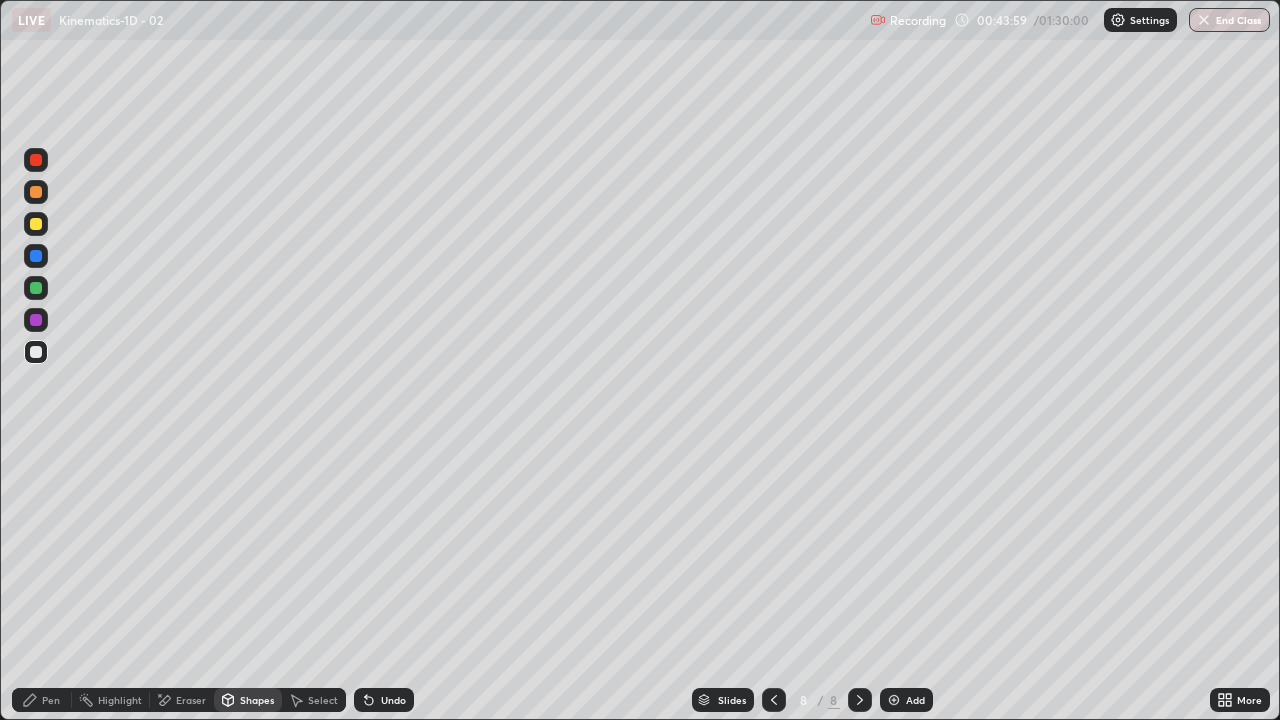 click on "Pen" at bounding box center (42, 700) 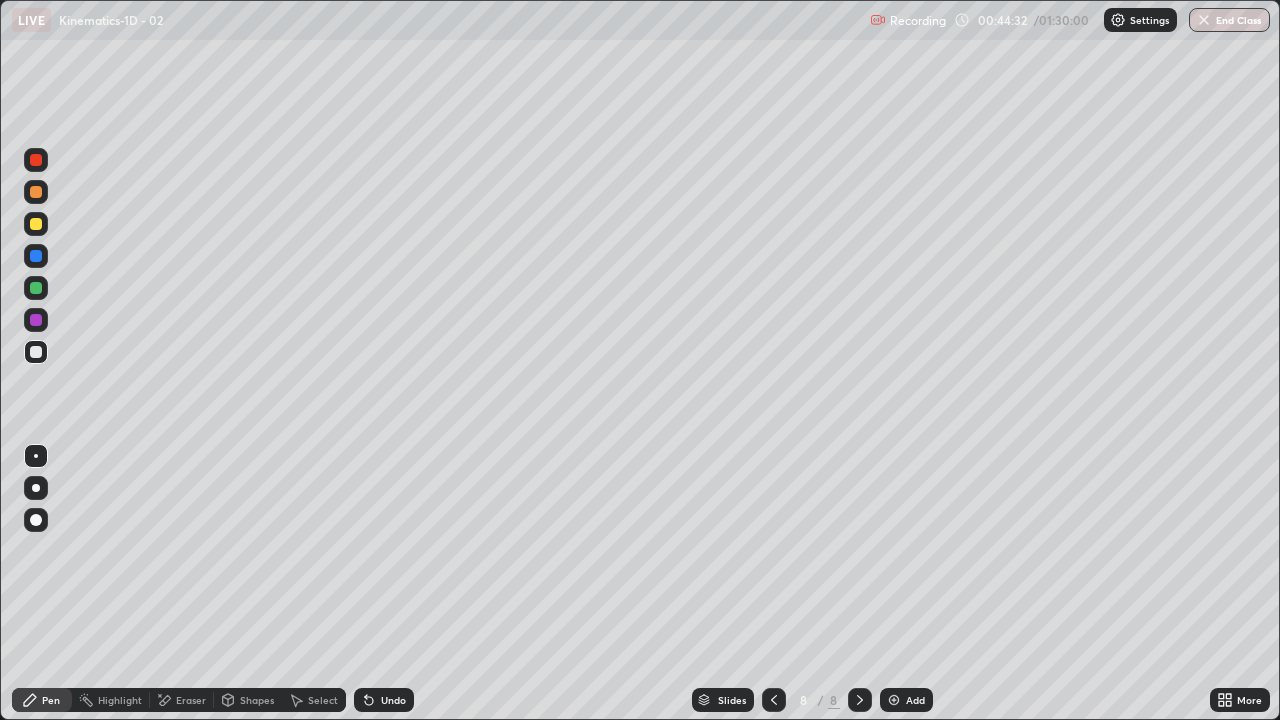 click at bounding box center (36, 288) 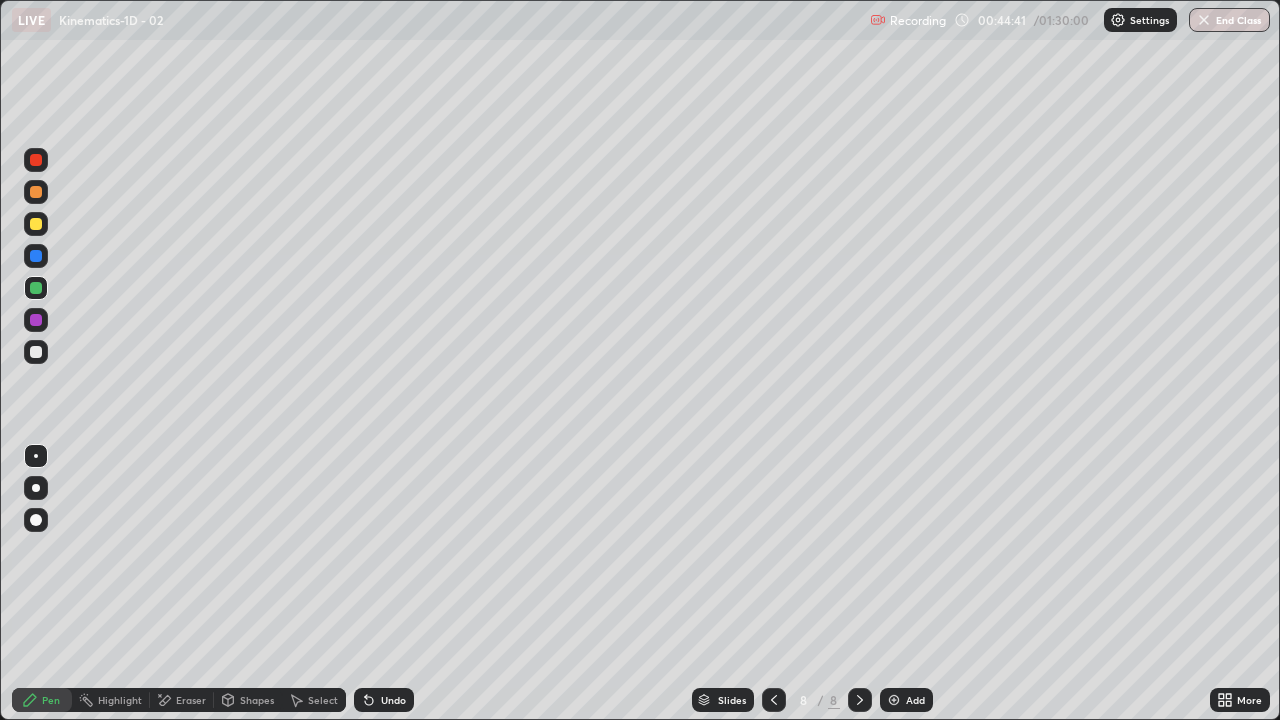 click on "Shapes" at bounding box center [257, 700] 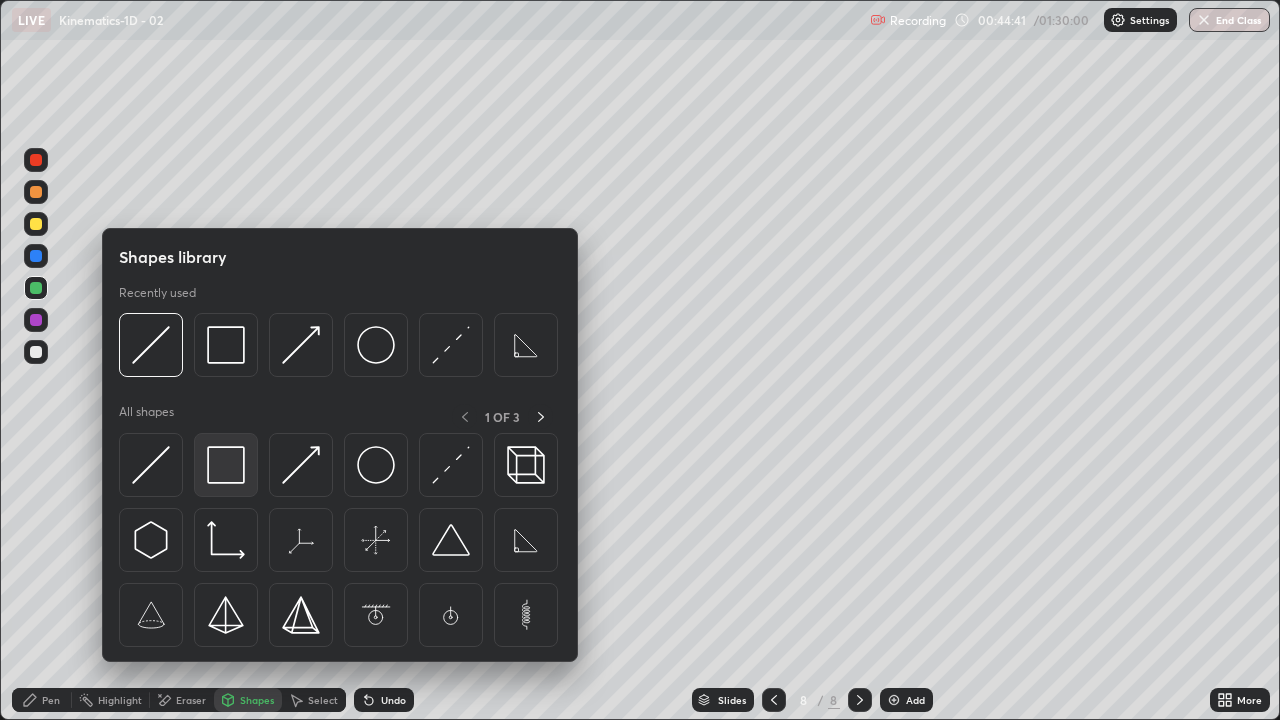click at bounding box center (226, 465) 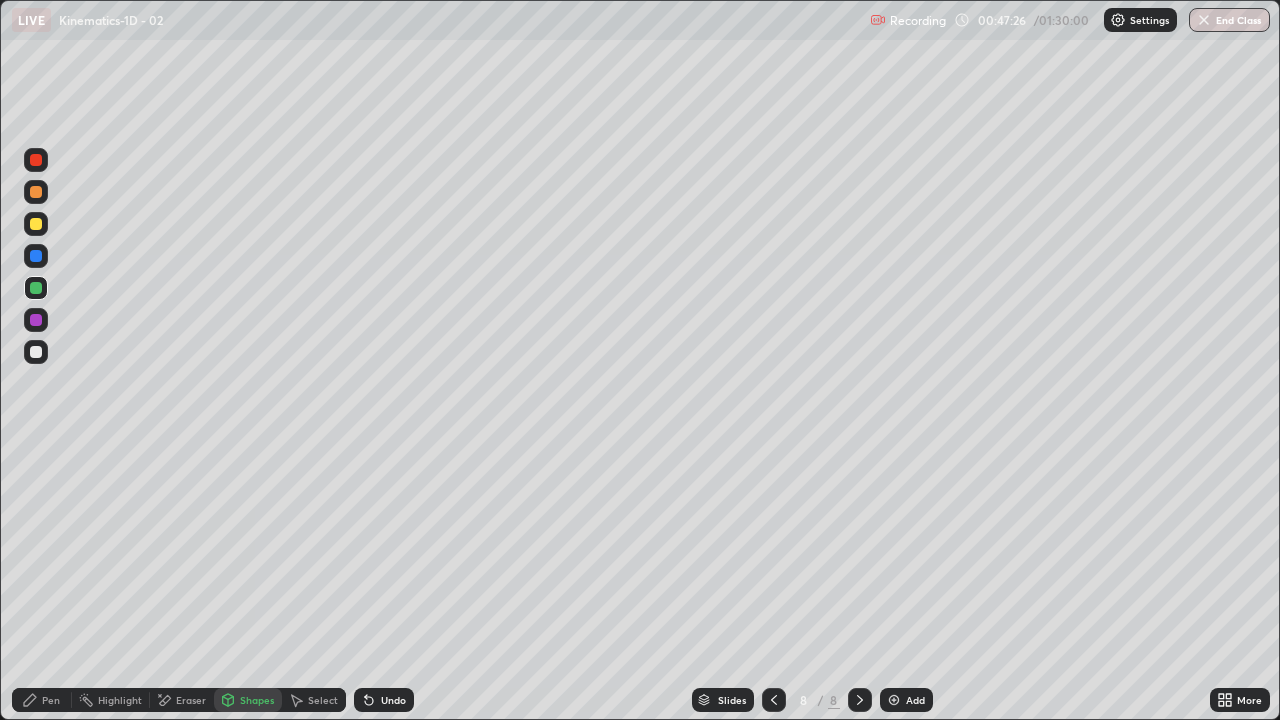 click on "Add" at bounding box center [915, 700] 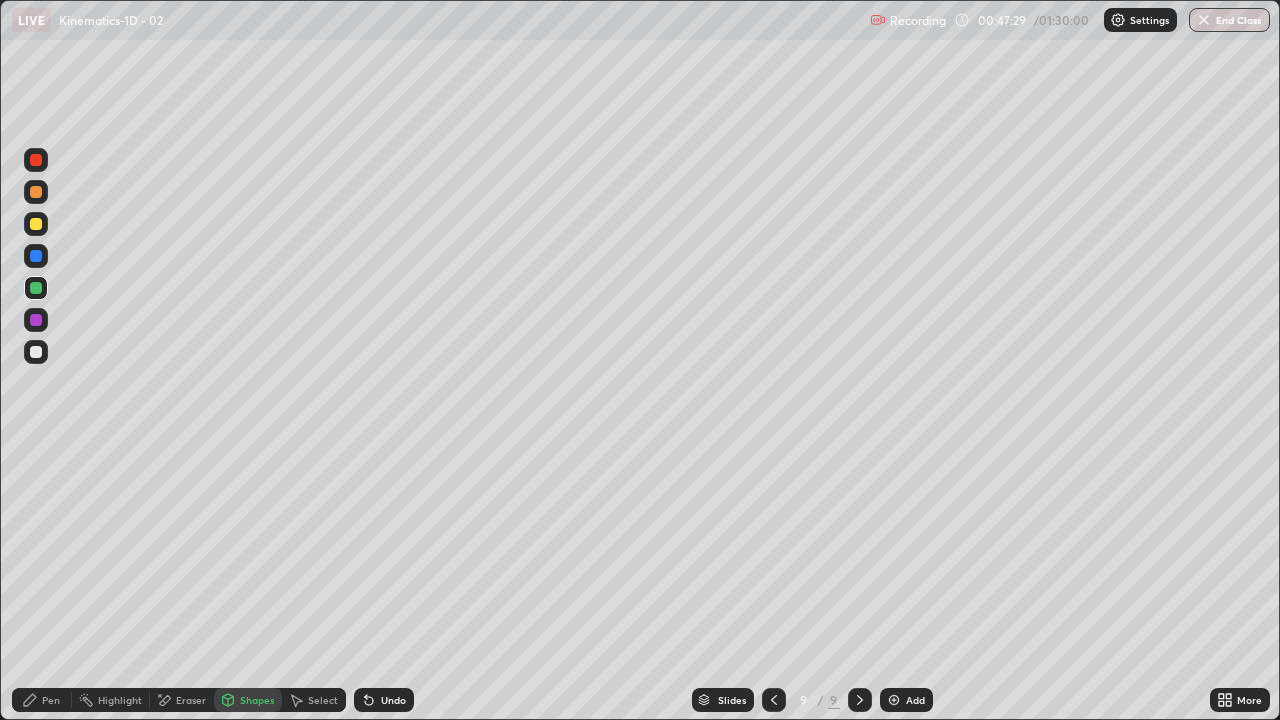 click on "Pen" at bounding box center [51, 700] 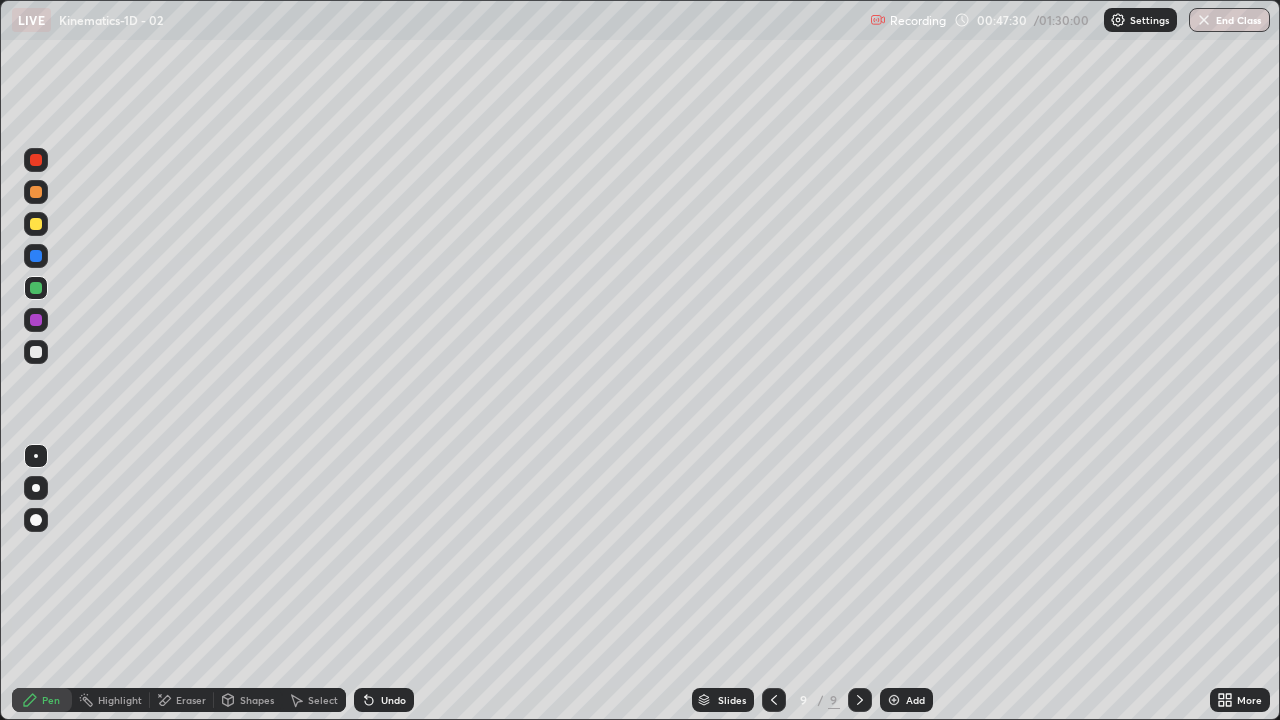 click at bounding box center [36, 352] 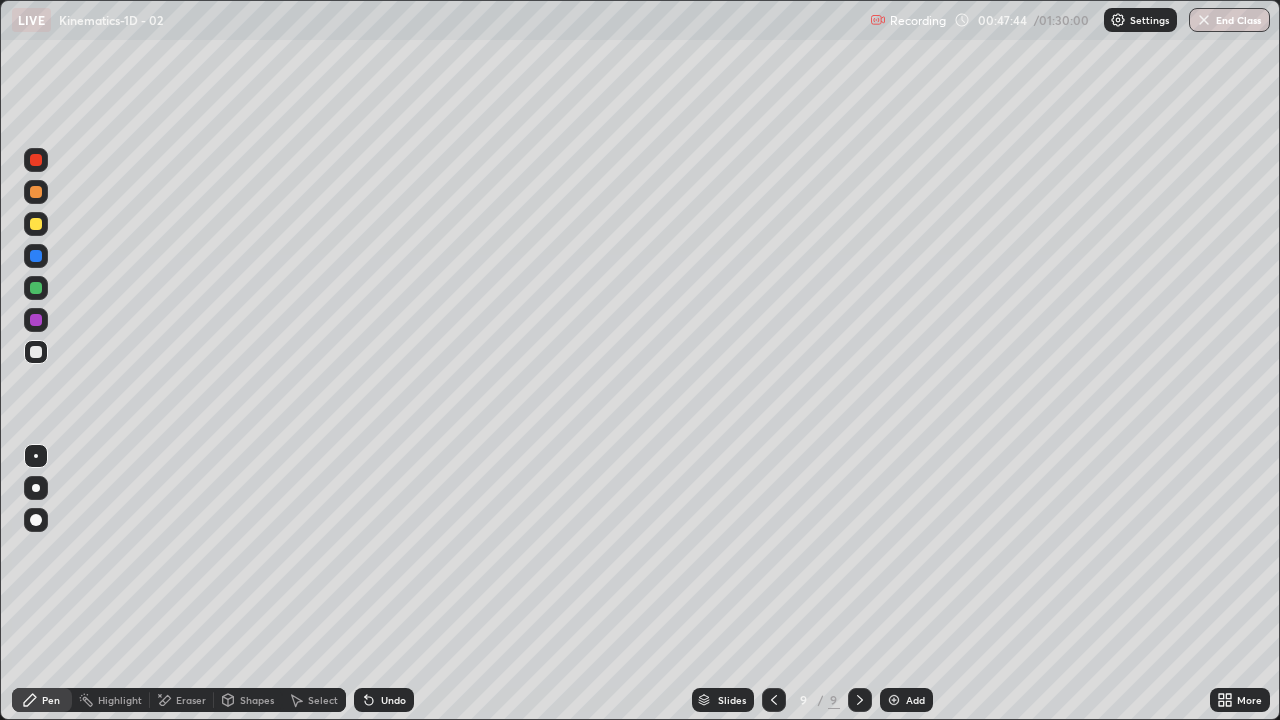 click on "Shapes" at bounding box center (257, 700) 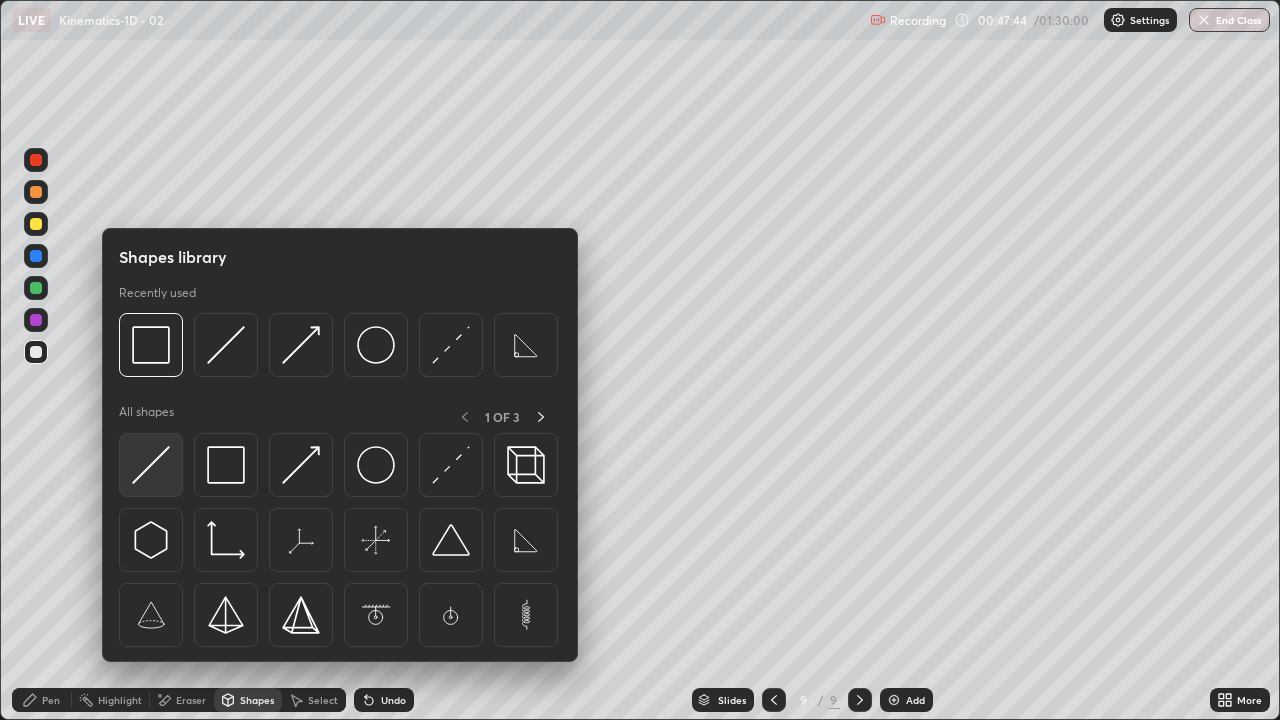 click at bounding box center (151, 465) 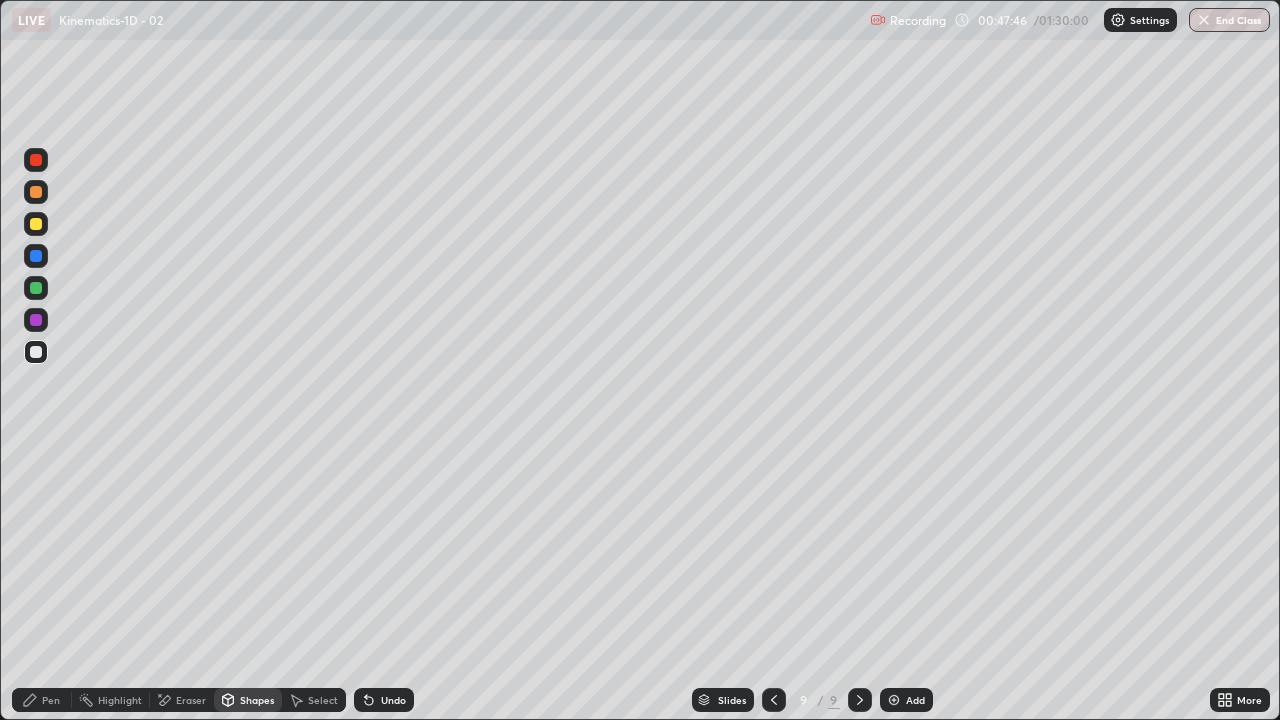 click on "Pen" at bounding box center [42, 700] 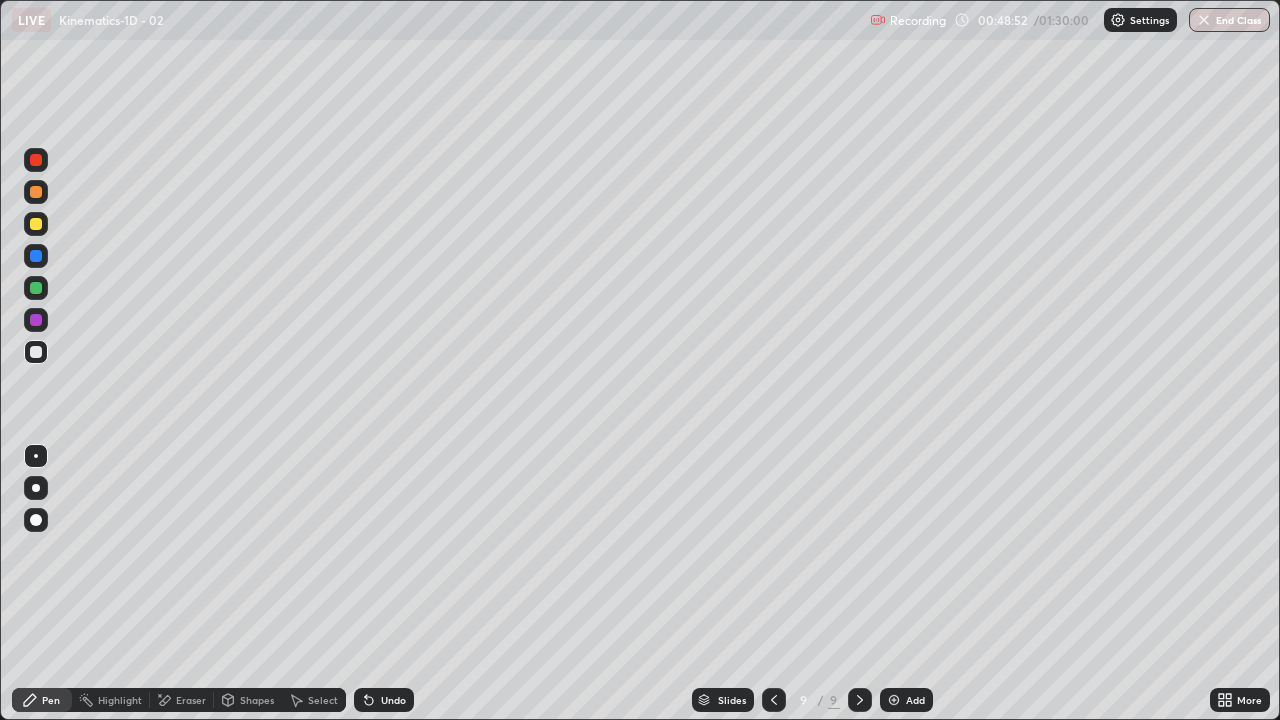 click at bounding box center [36, 352] 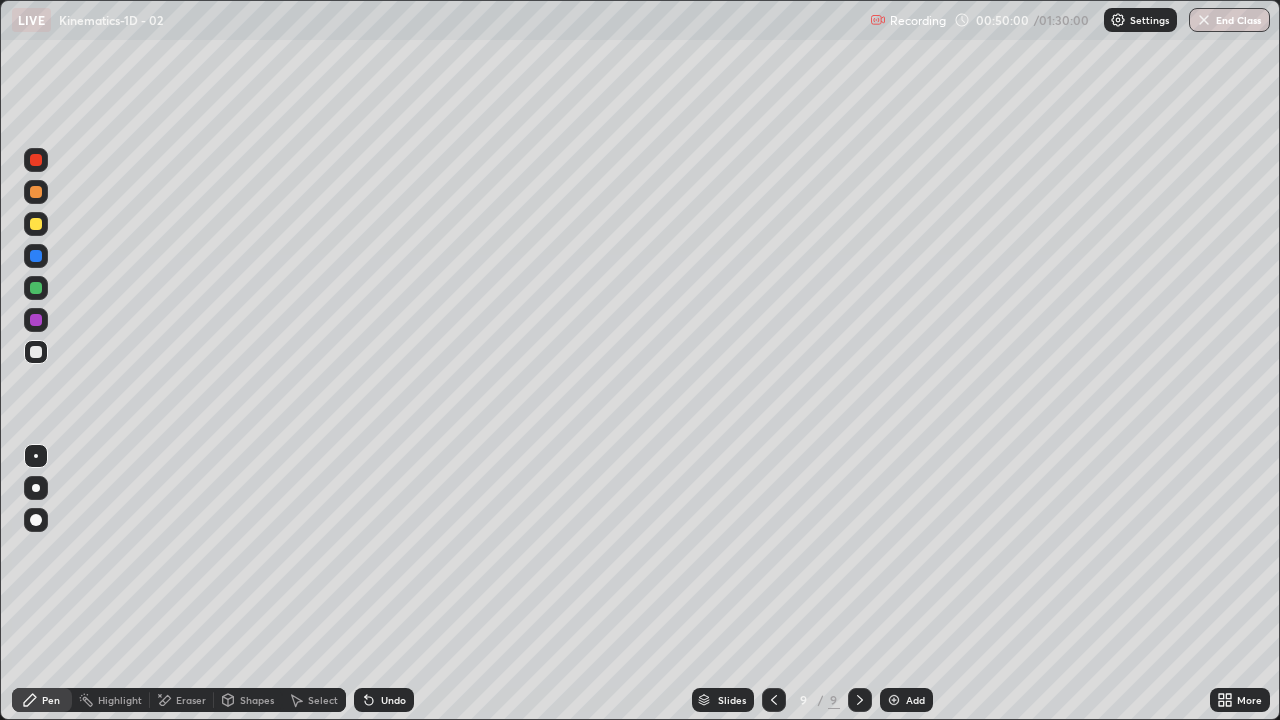 click at bounding box center [36, 352] 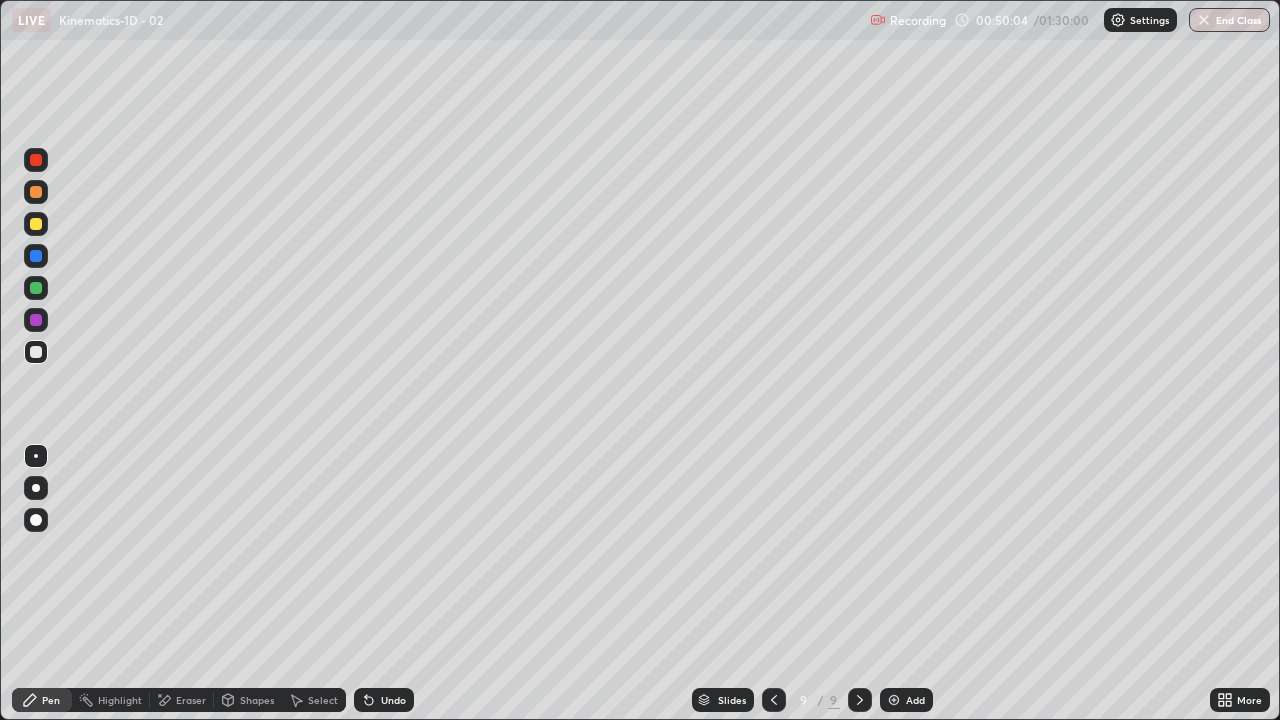 click at bounding box center (36, 288) 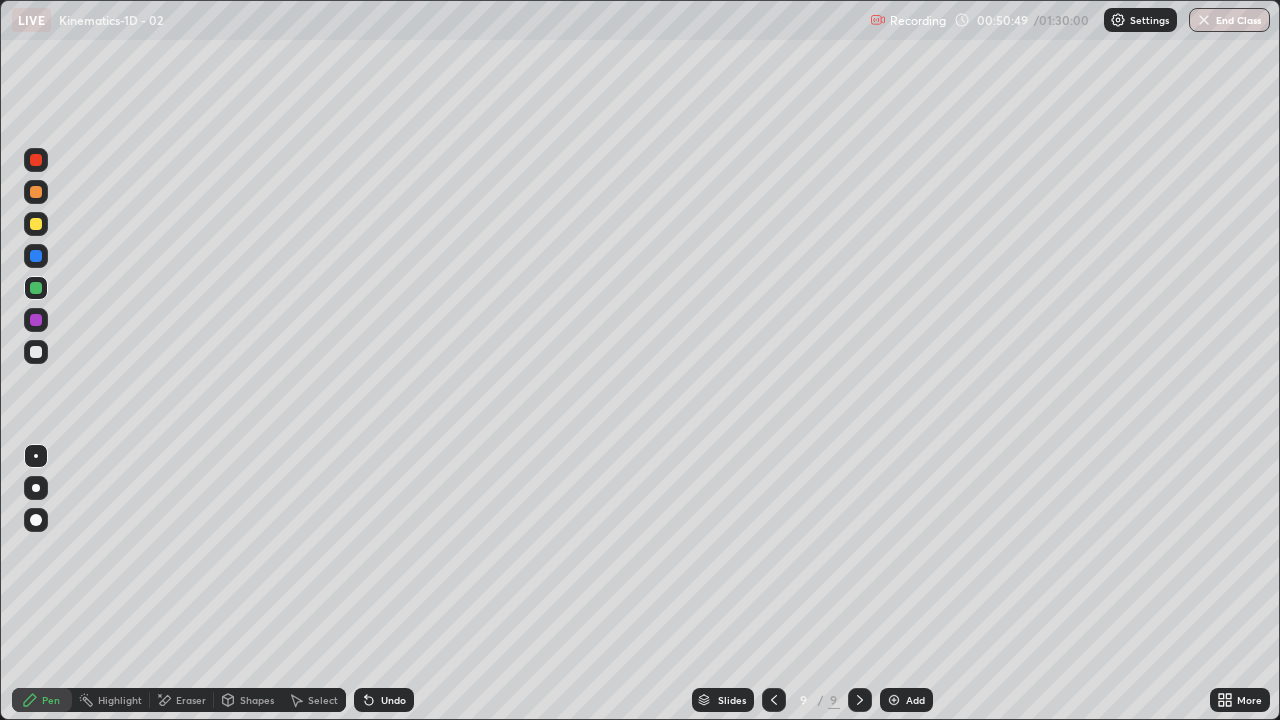 click at bounding box center [36, 352] 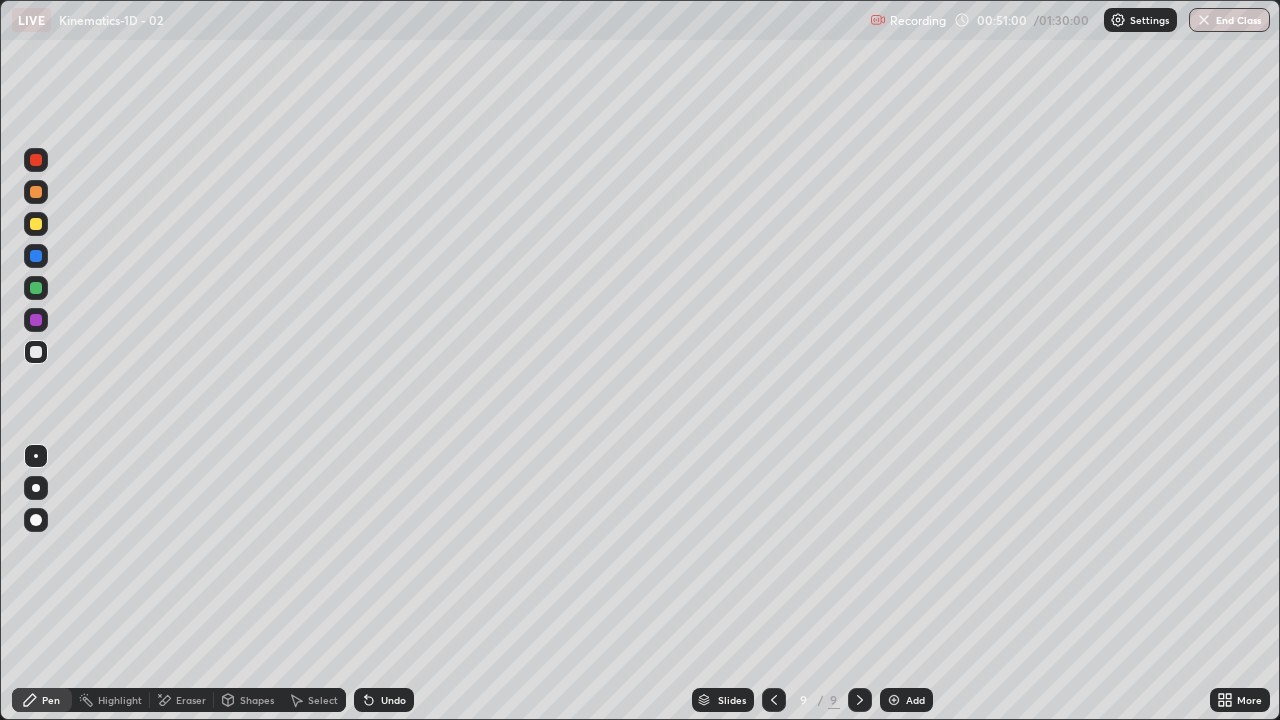 click on "Shapes" at bounding box center (248, 700) 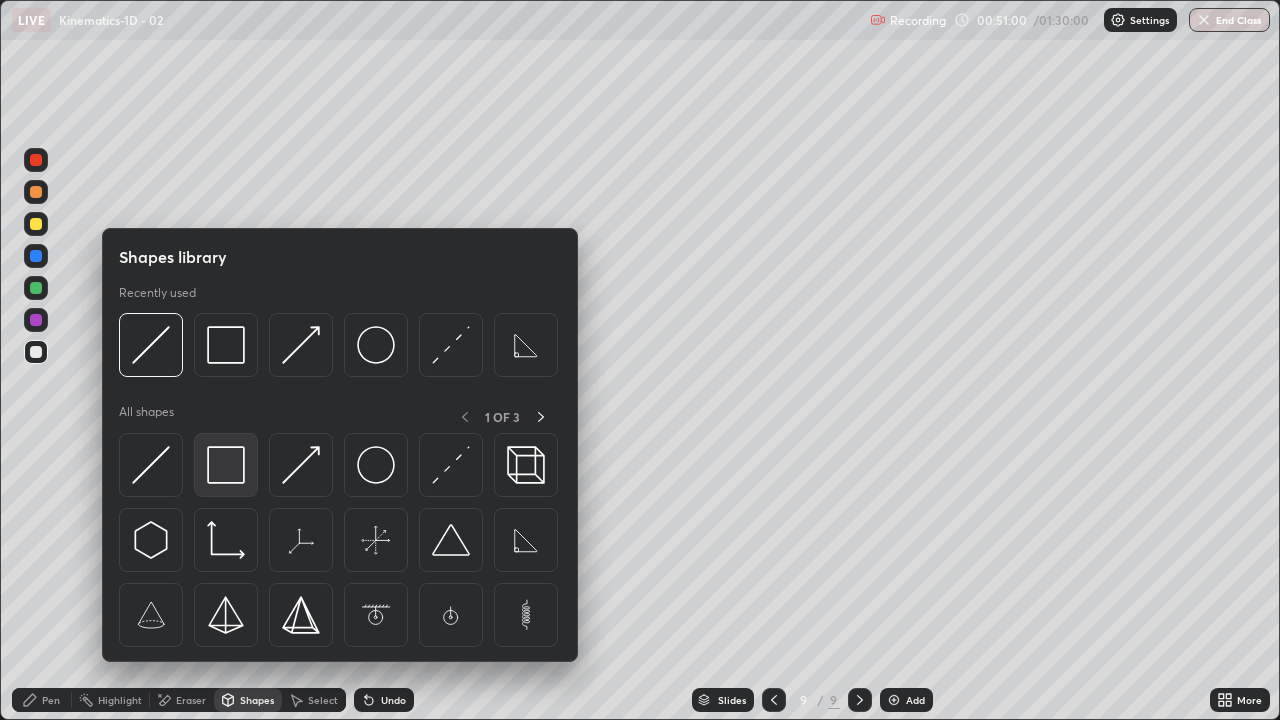 click at bounding box center [226, 465] 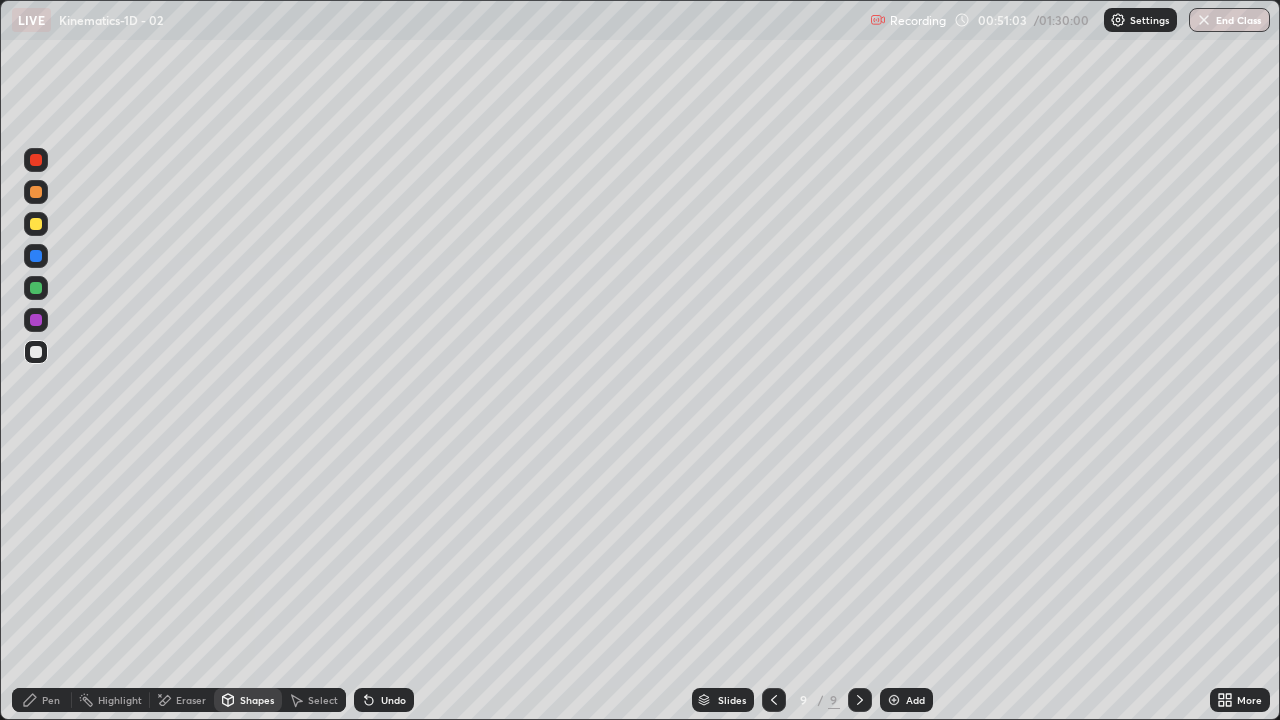 click on "Pen" at bounding box center (42, 700) 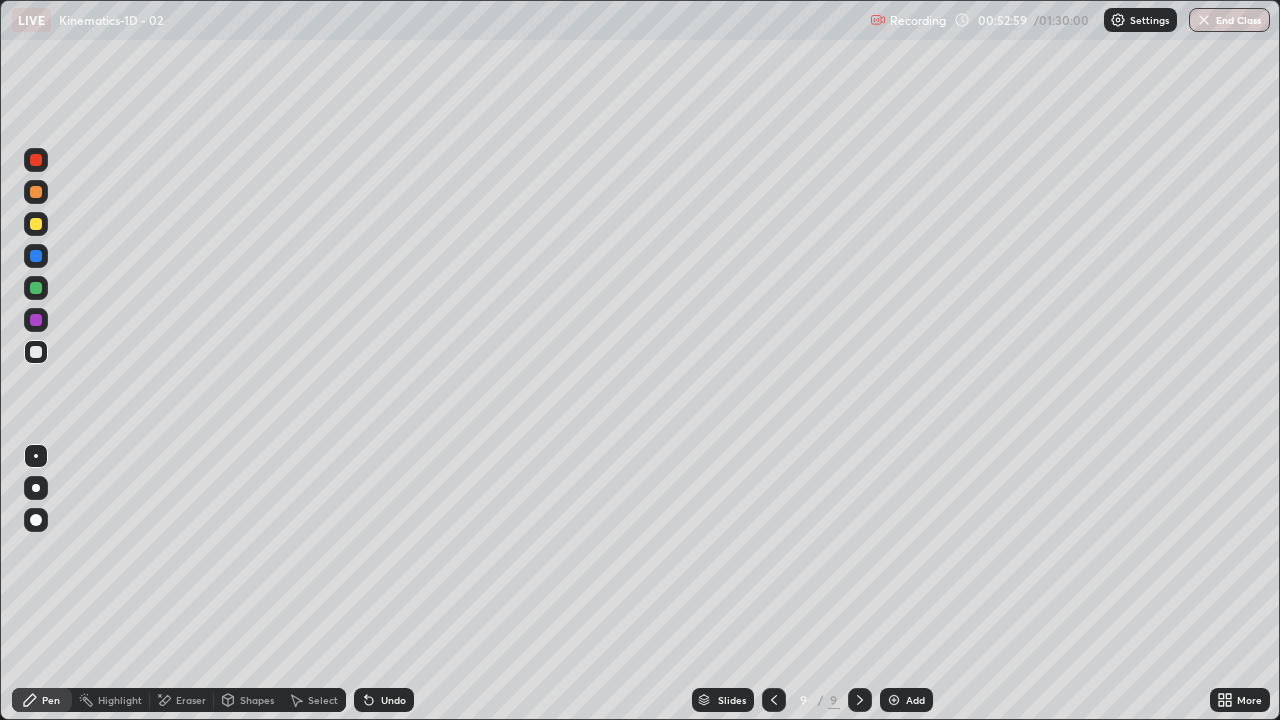 click on "Add" at bounding box center (915, 700) 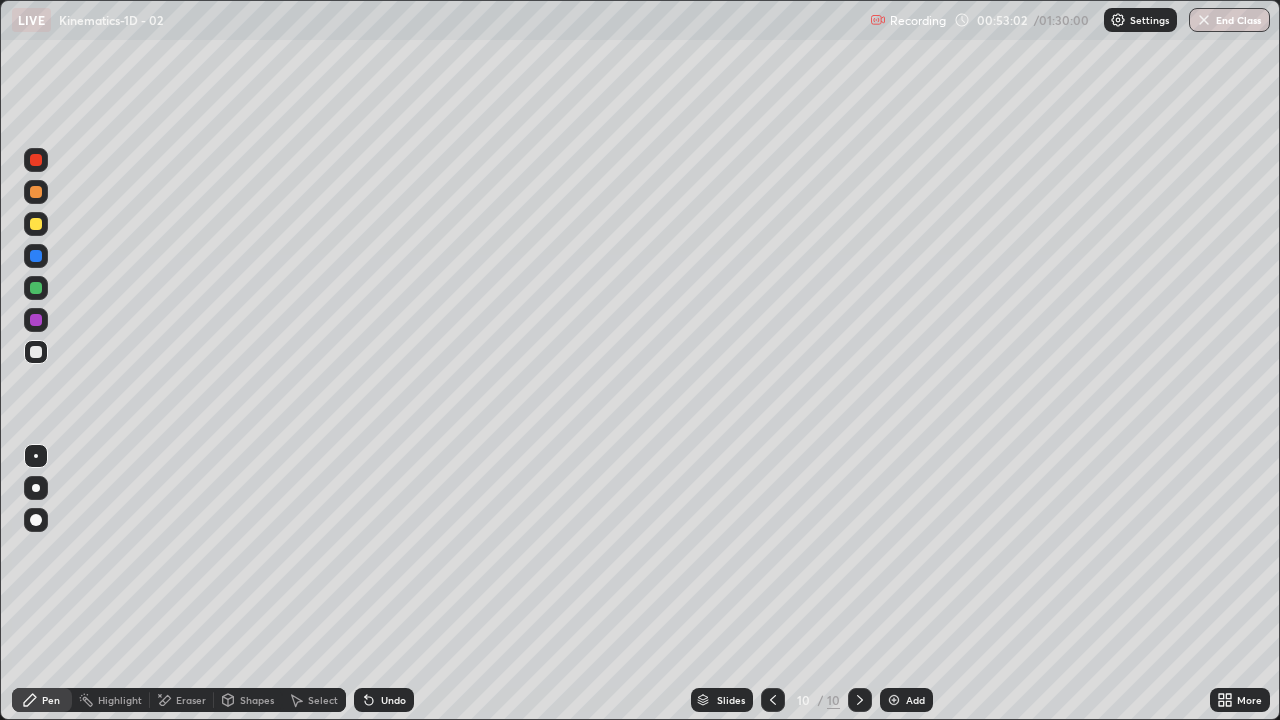 click at bounding box center [36, 224] 